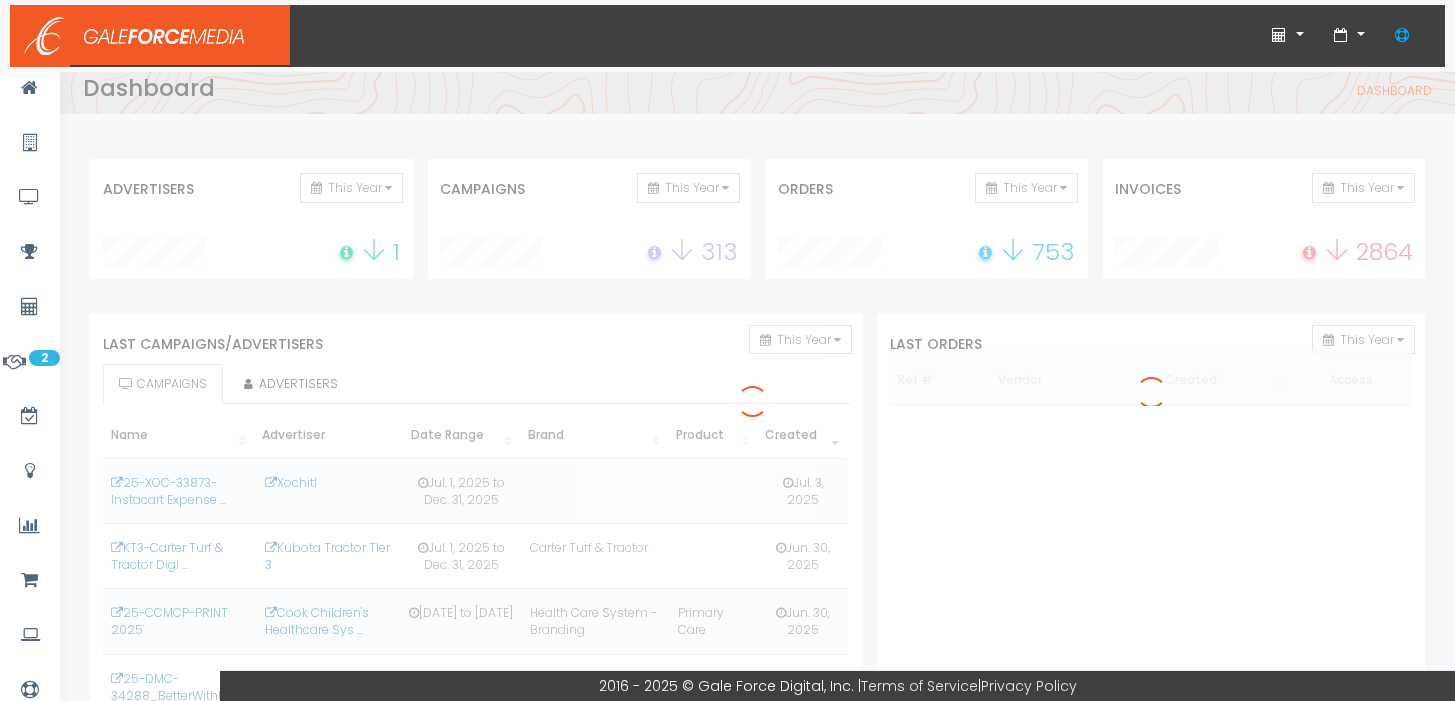 scroll, scrollTop: 0, scrollLeft: 0, axis: both 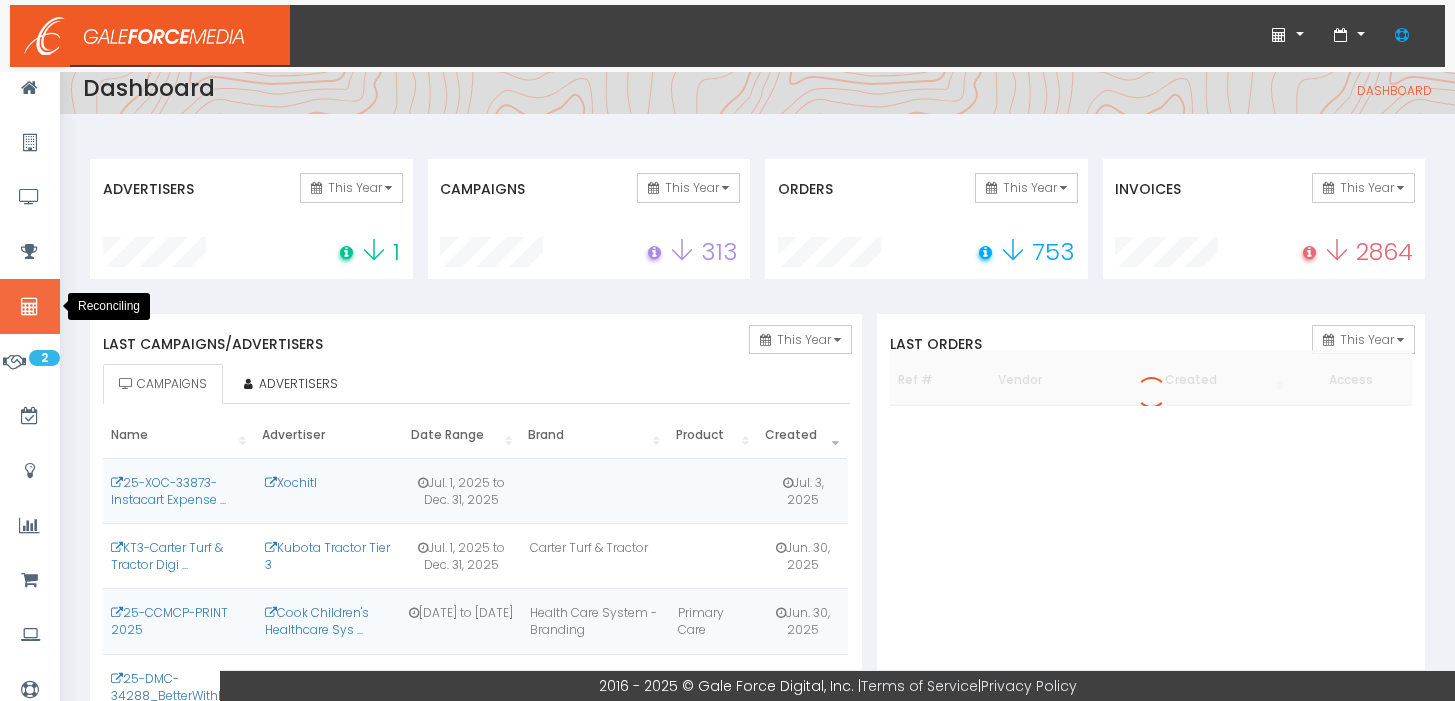 click at bounding box center (30, 306) 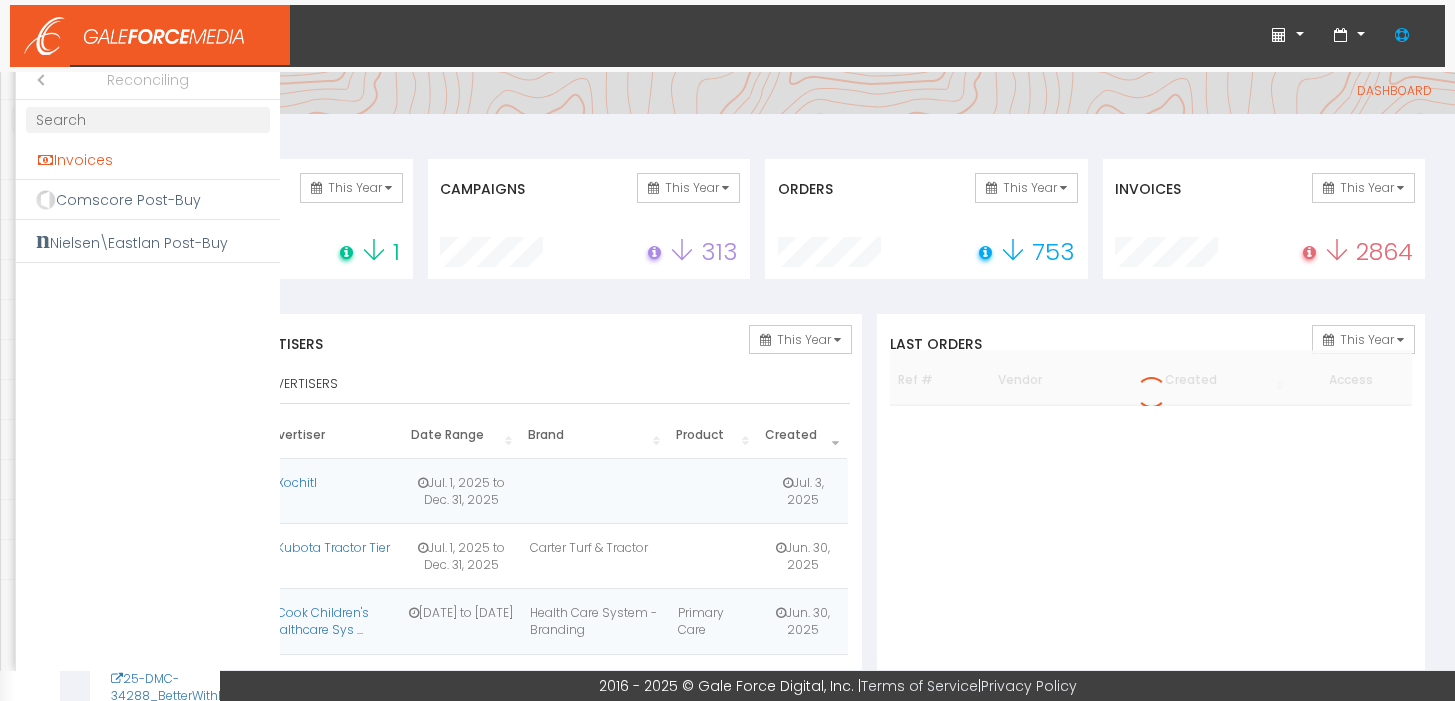 click on "Invoices" at bounding box center (148, 160) 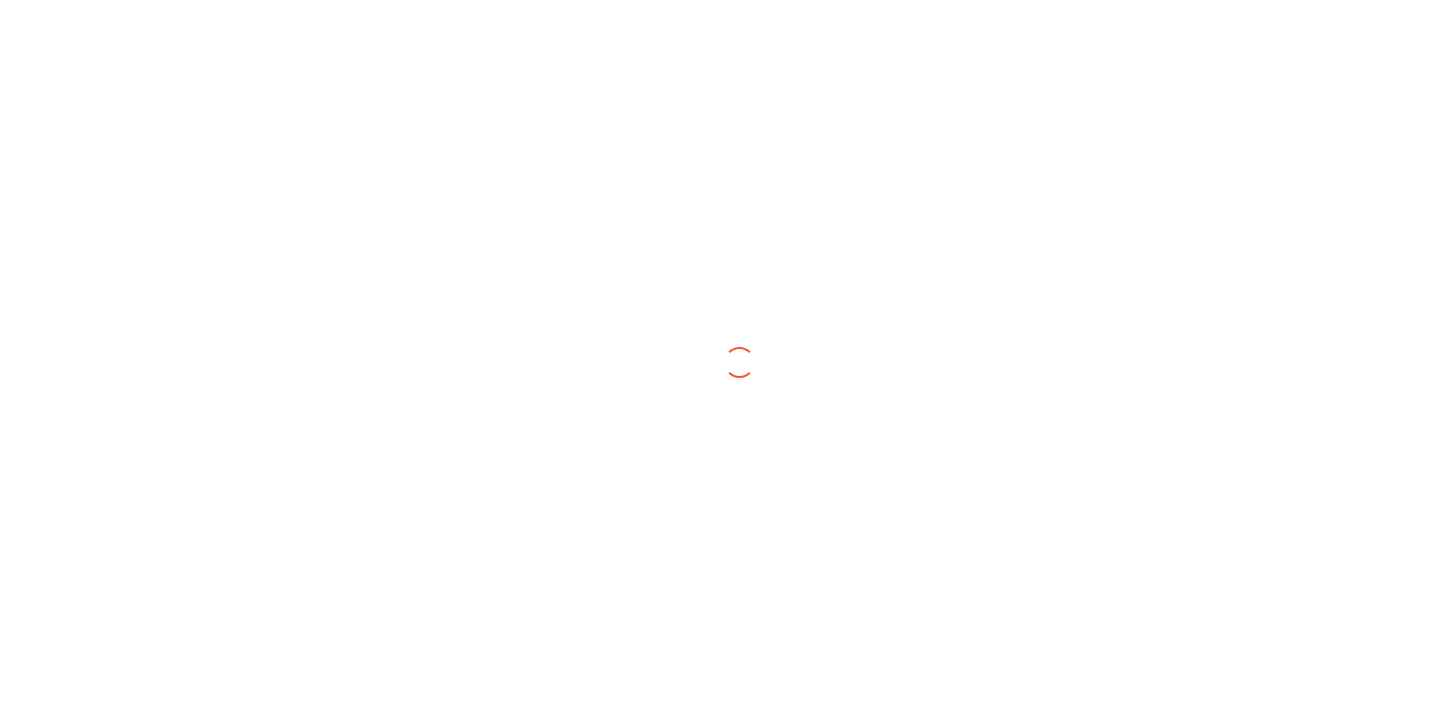 scroll, scrollTop: 0, scrollLeft: 0, axis: both 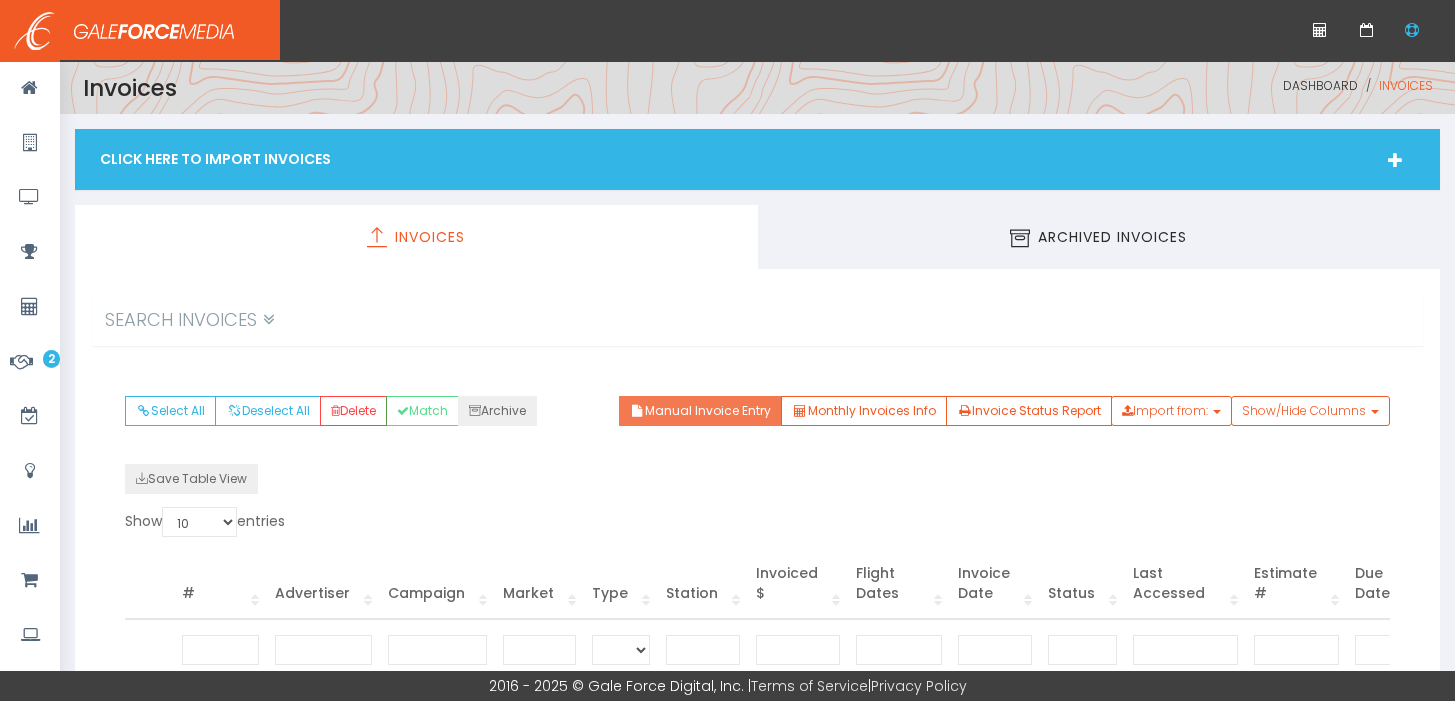 click on "Manual Invoice Entry" at bounding box center (700, 411) 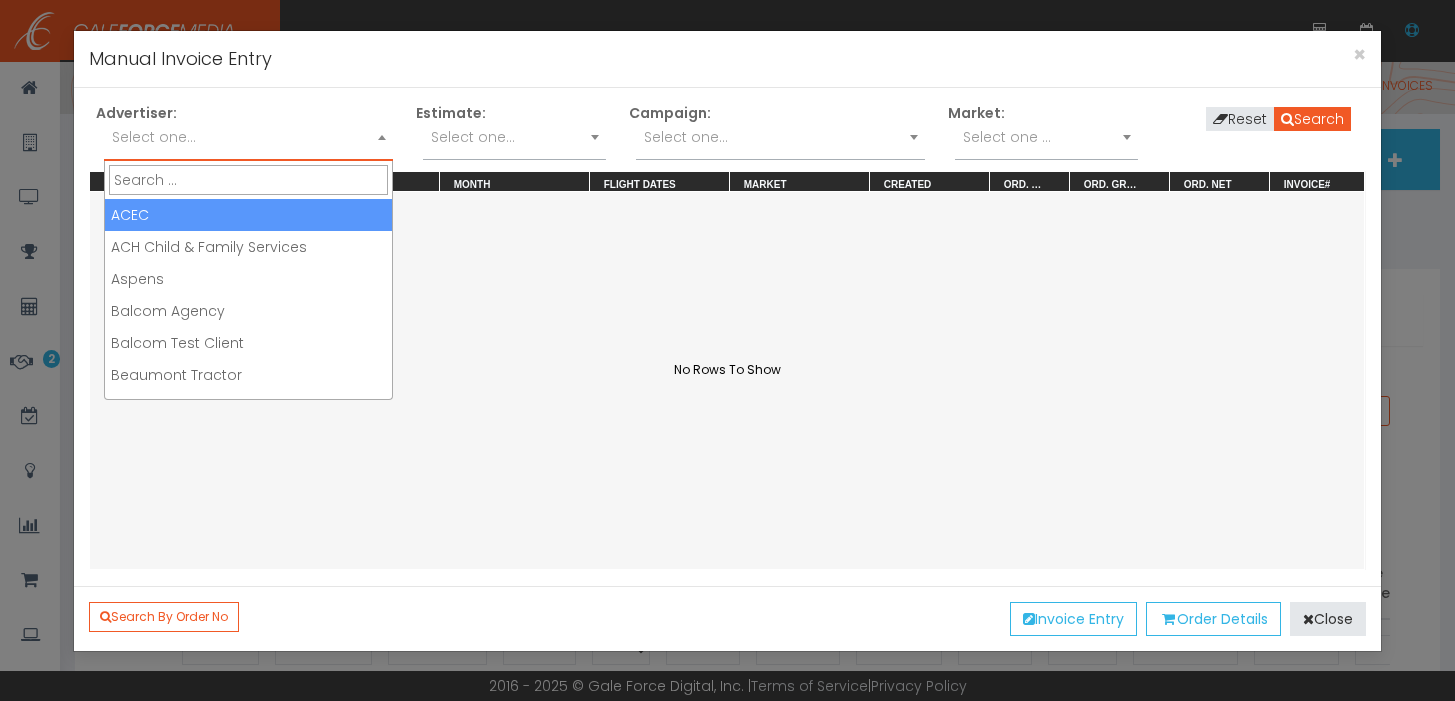 click on "Select one..." at bounding box center (248, 137) 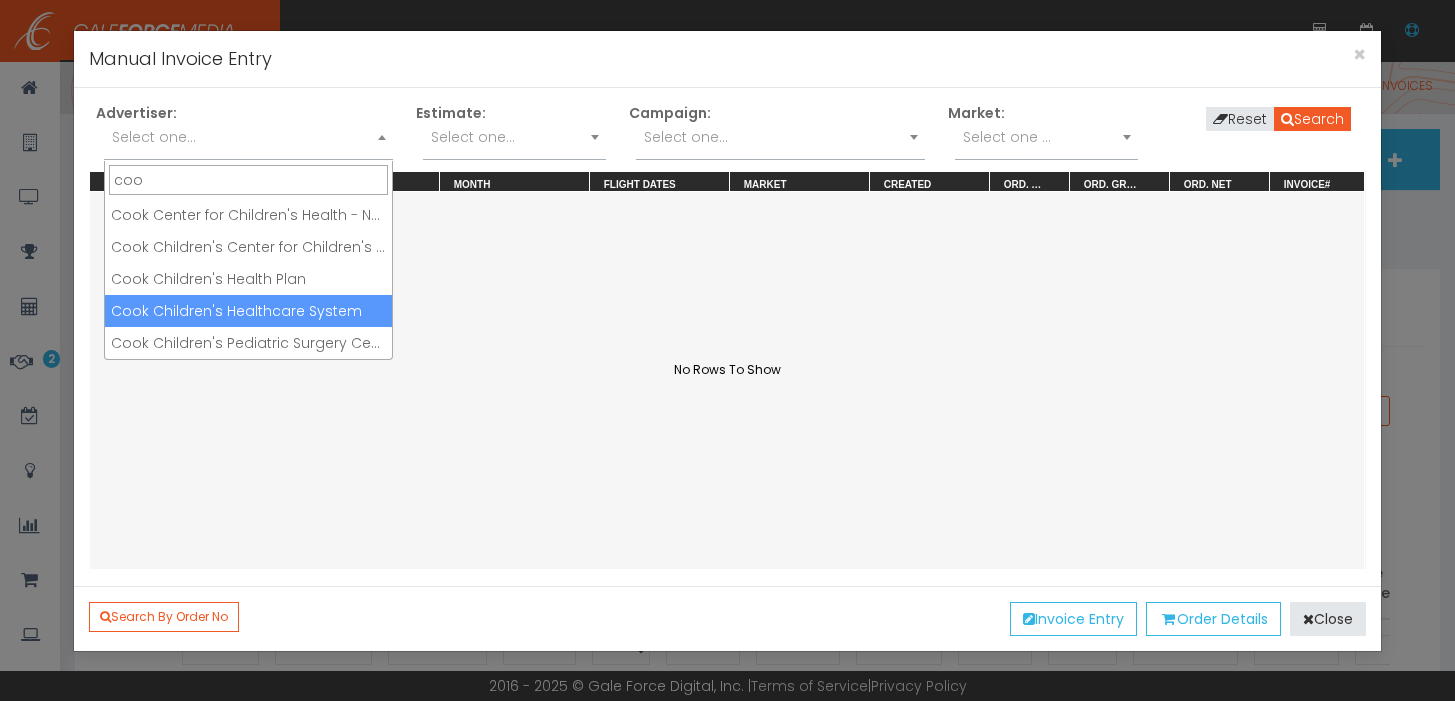 type on "coo" 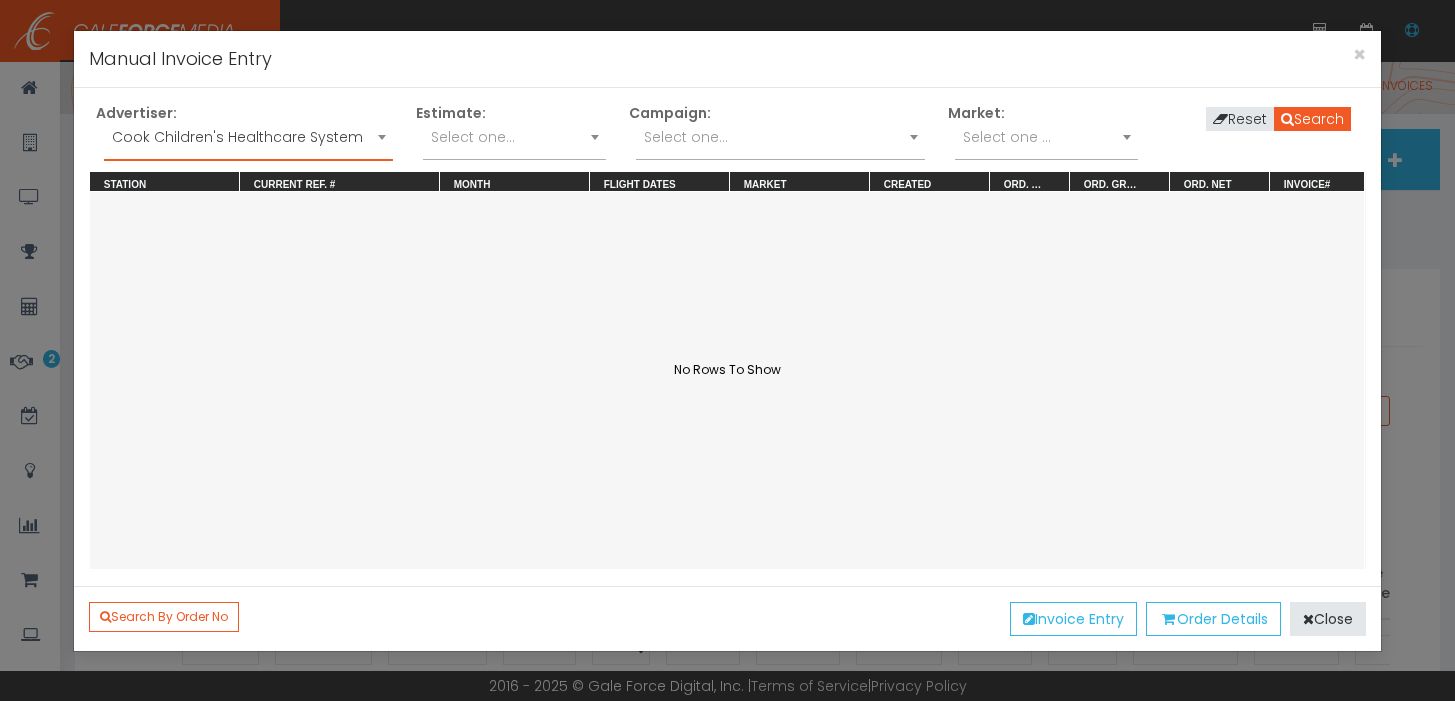 click on "Select one..." at bounding box center (780, 137) 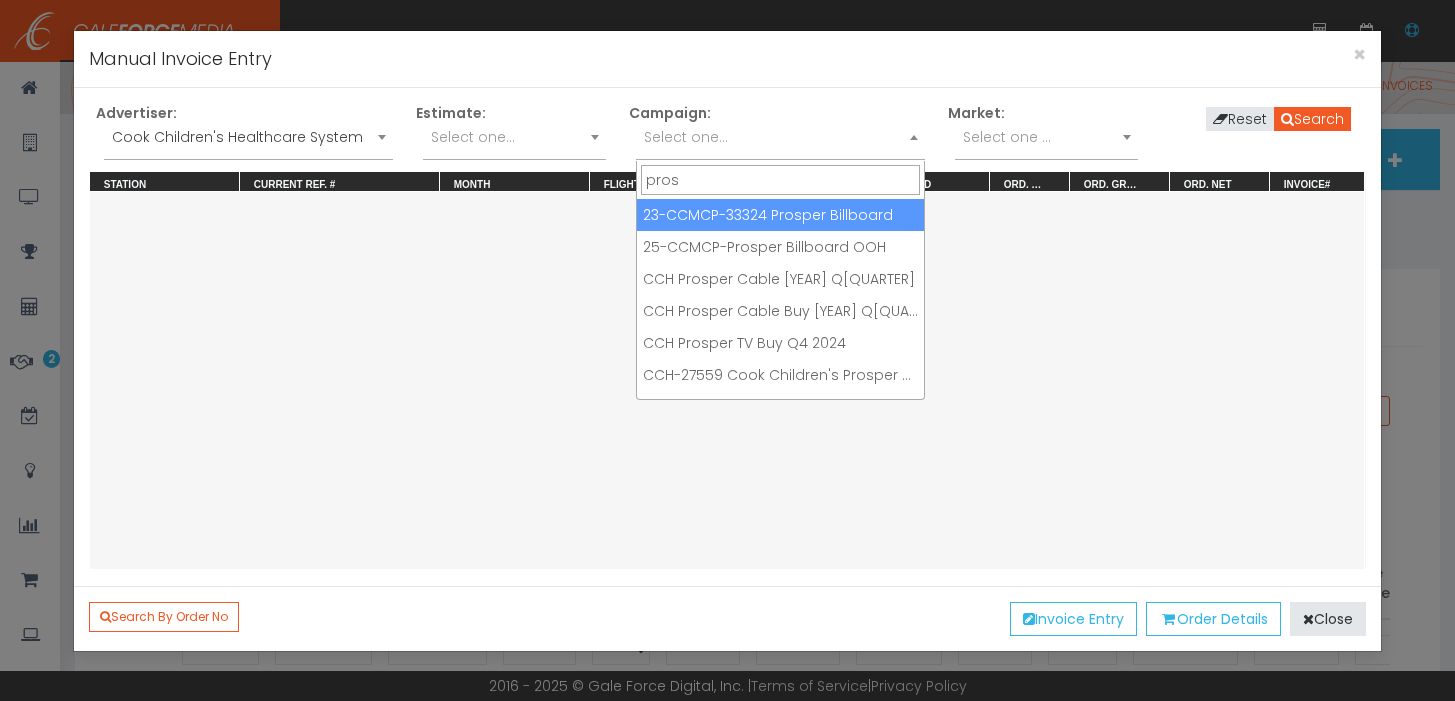 type on "pros" 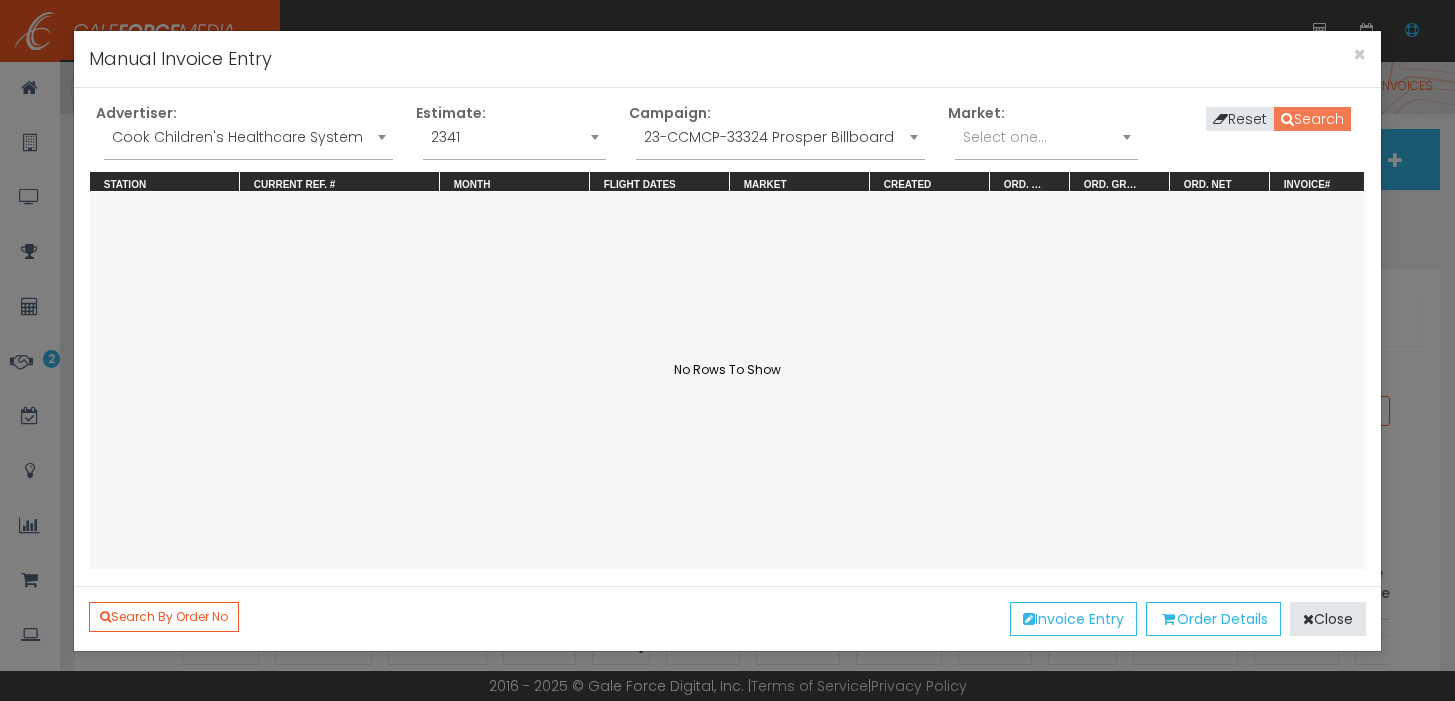 click on "Search" at bounding box center (1312, 119) 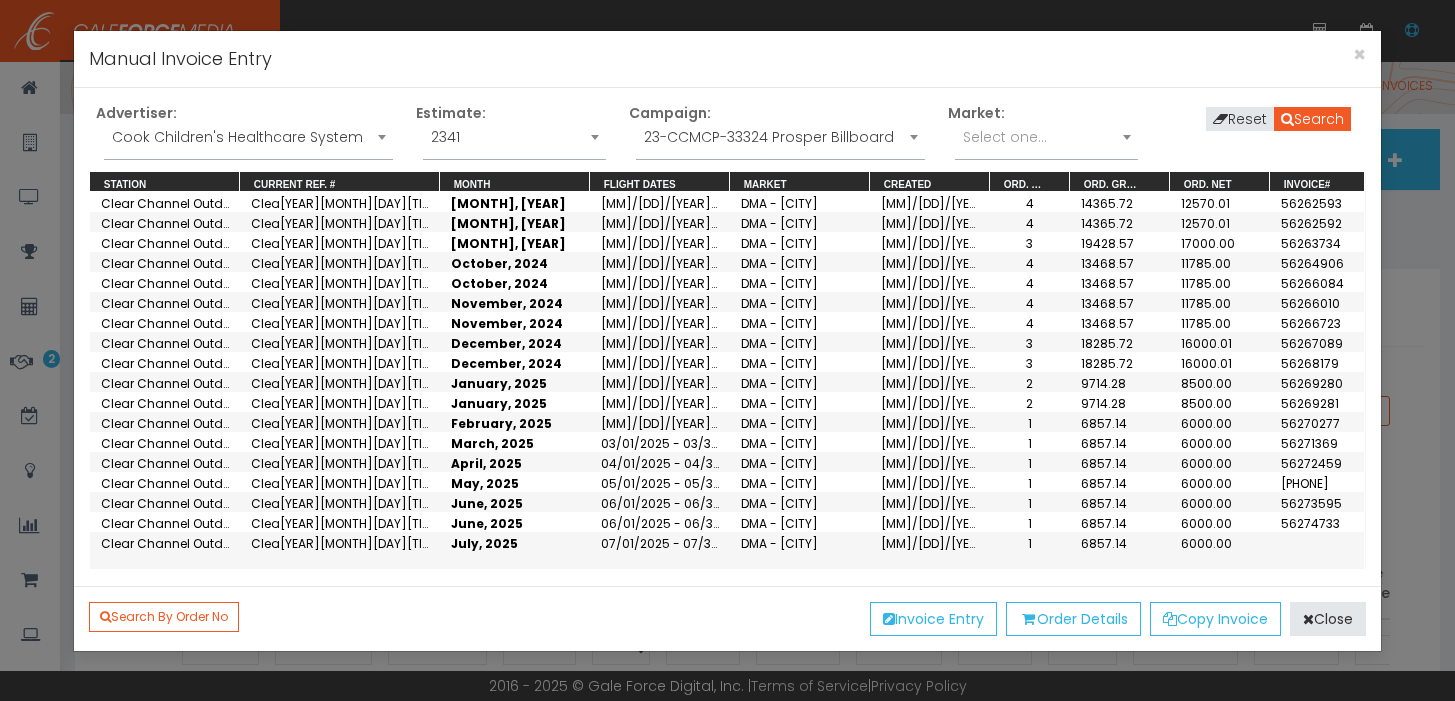 click on "23-CCMCP-33324 Prosper Billboard" at bounding box center (780, 137) 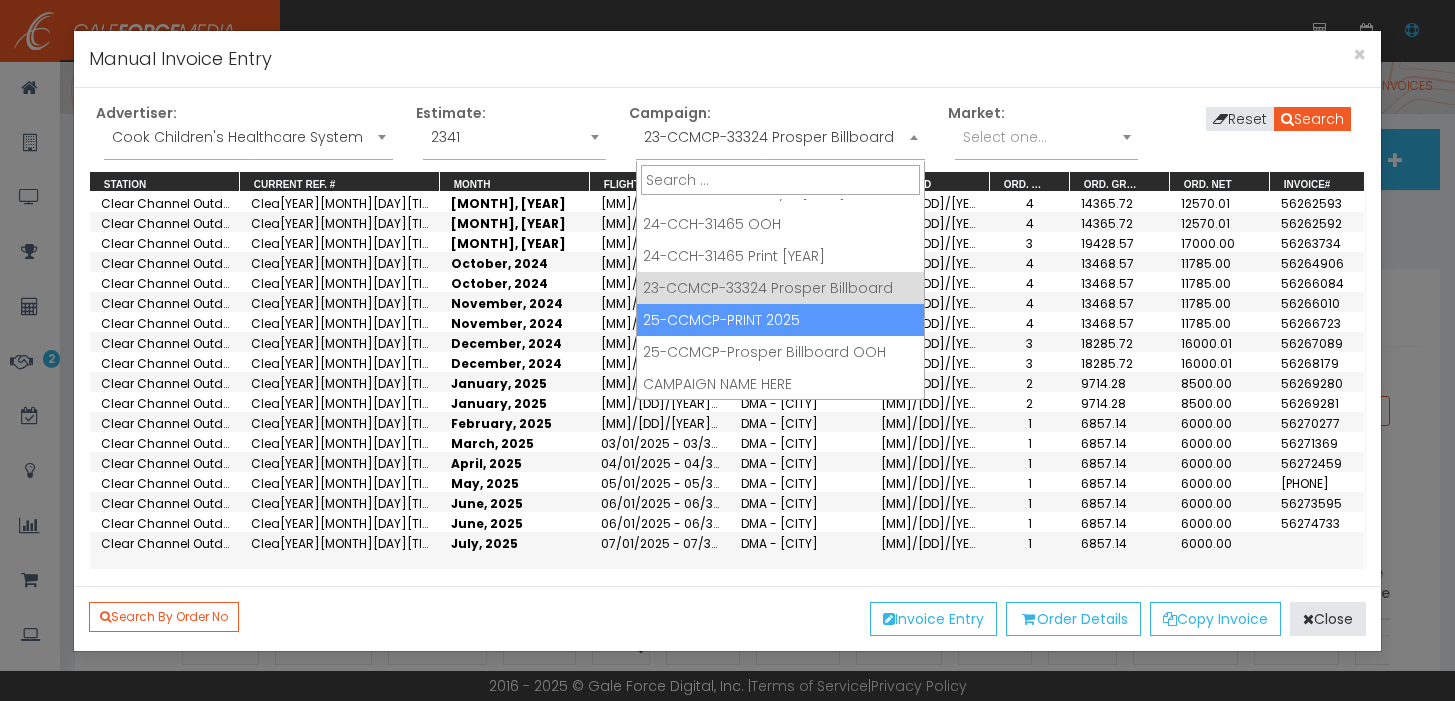 scroll, scrollTop: 123, scrollLeft: 0, axis: vertical 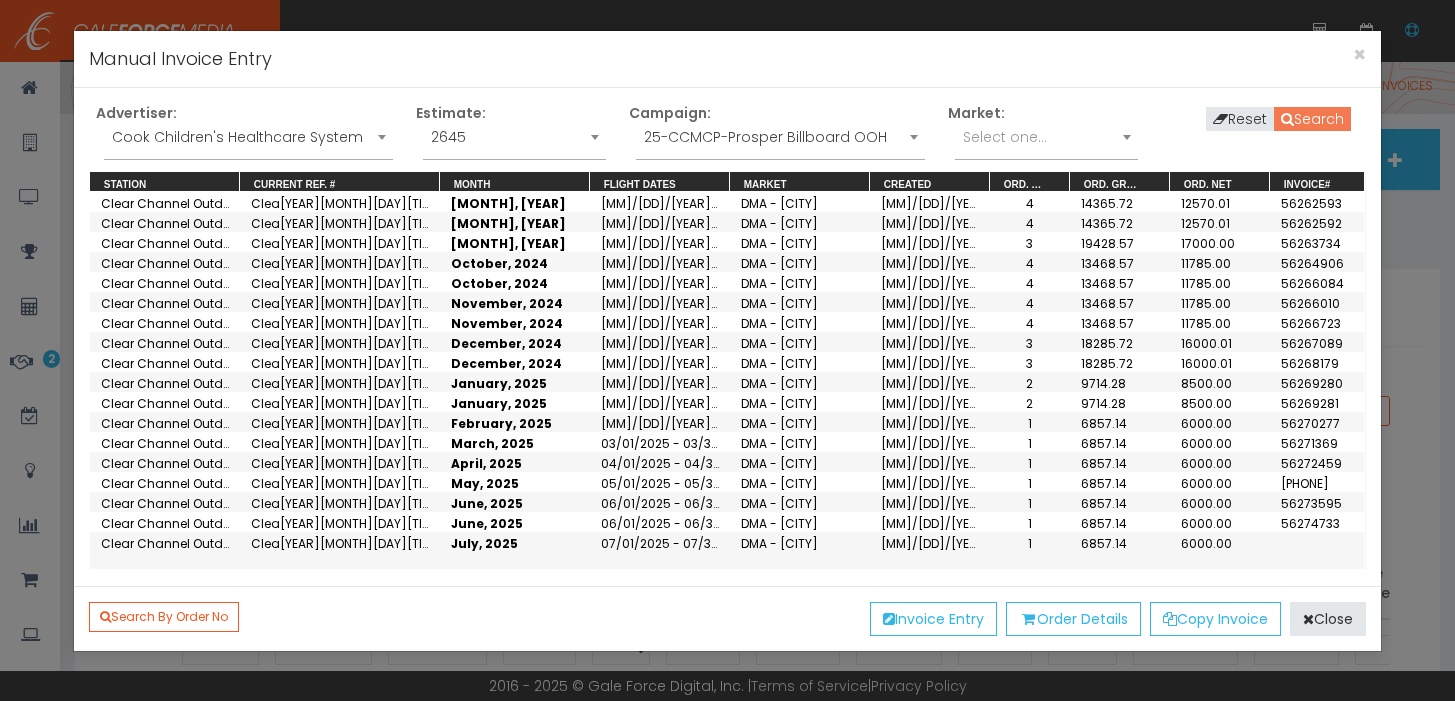 click on "Search" at bounding box center (1312, 119) 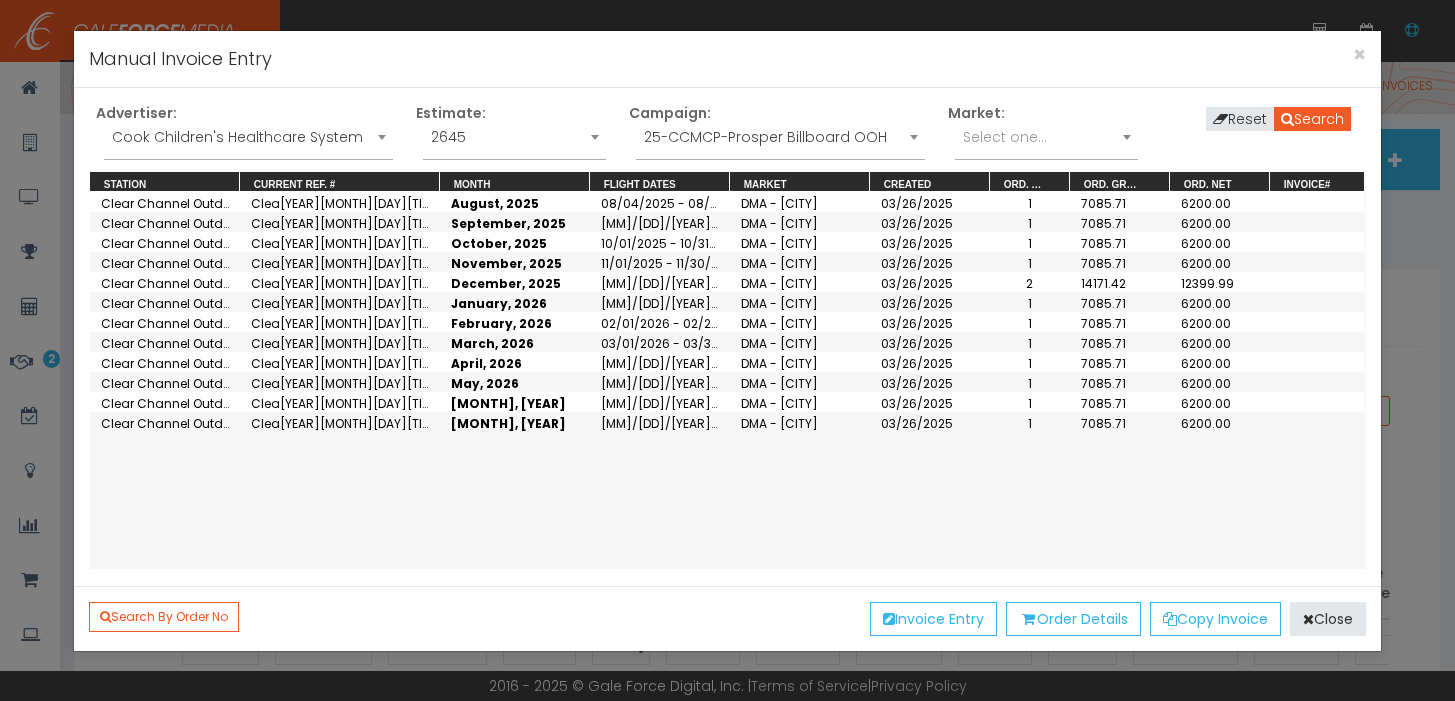 click on "25-CCMCP-Prosper Billboard OOH" at bounding box center [780, 137] 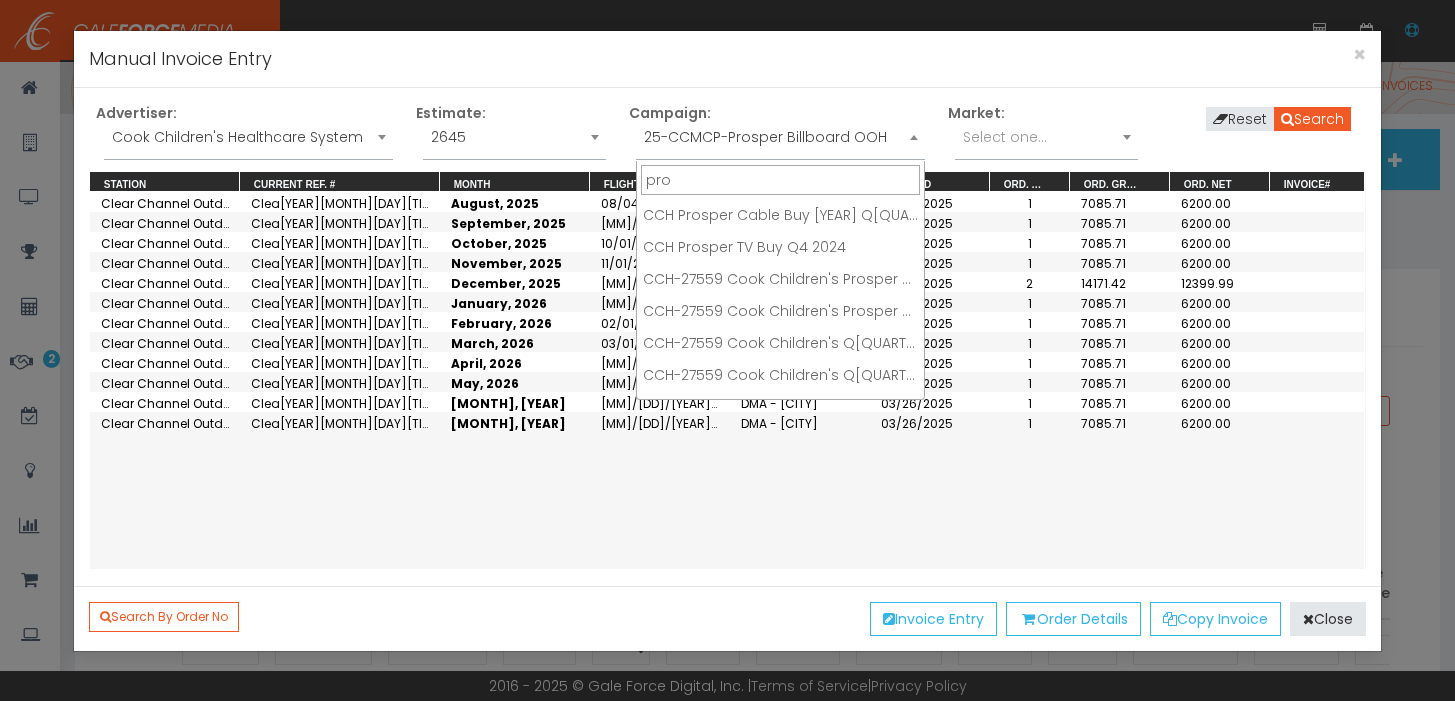 scroll, scrollTop: 0, scrollLeft: 0, axis: both 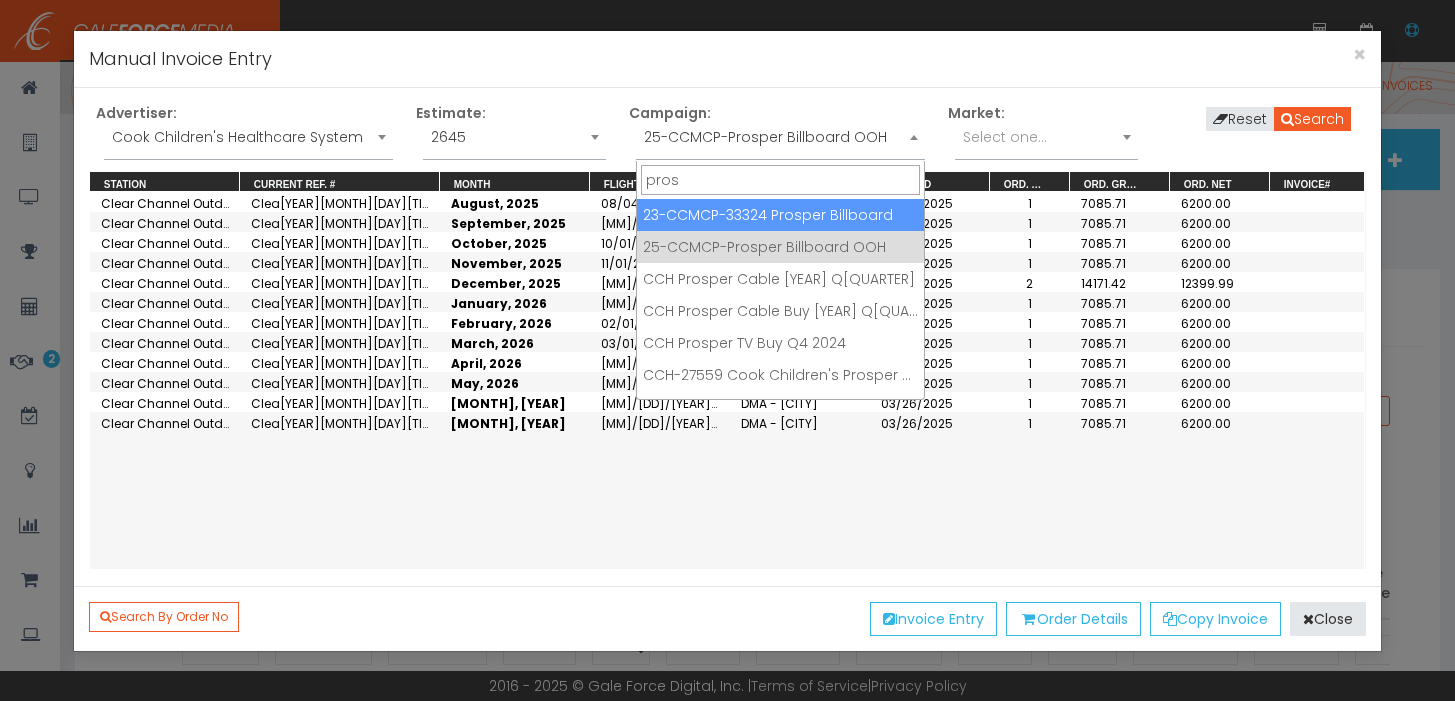 type on "pros" 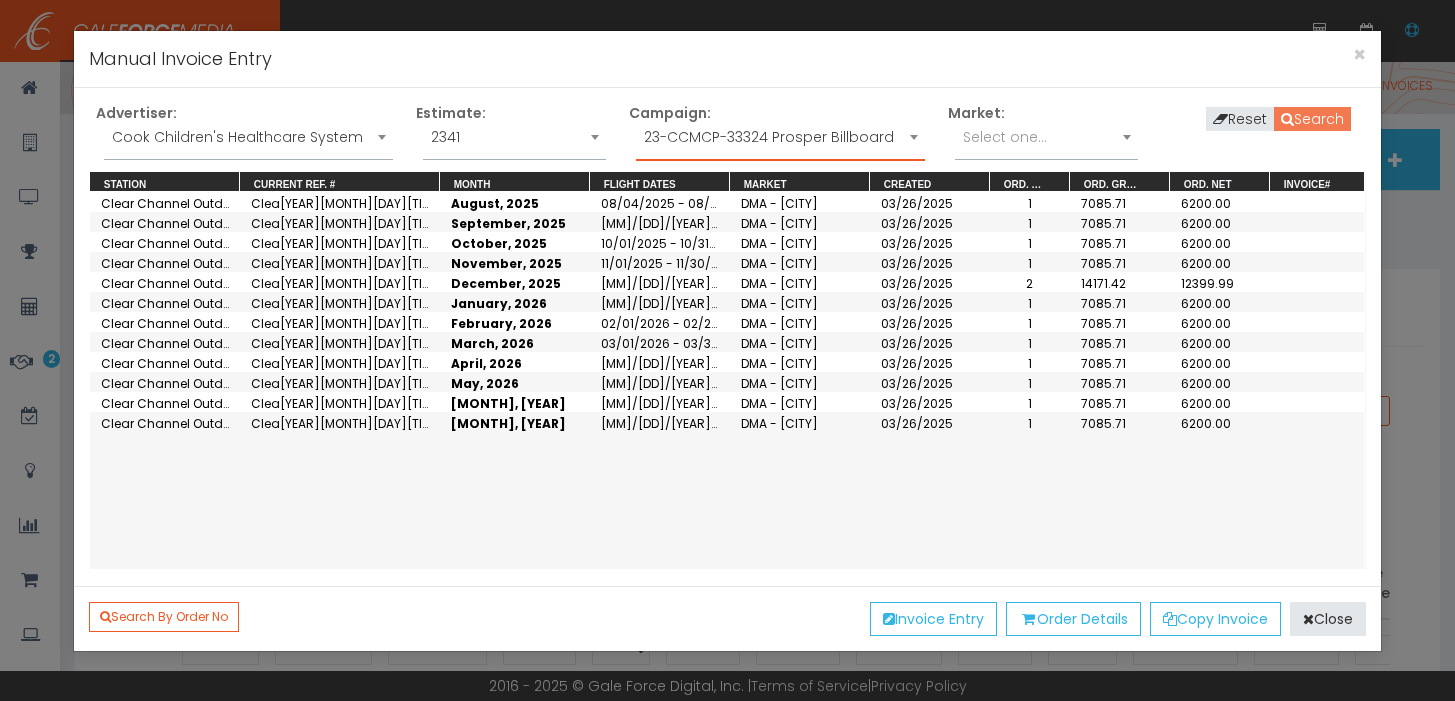 click on "Search" at bounding box center (1312, 119) 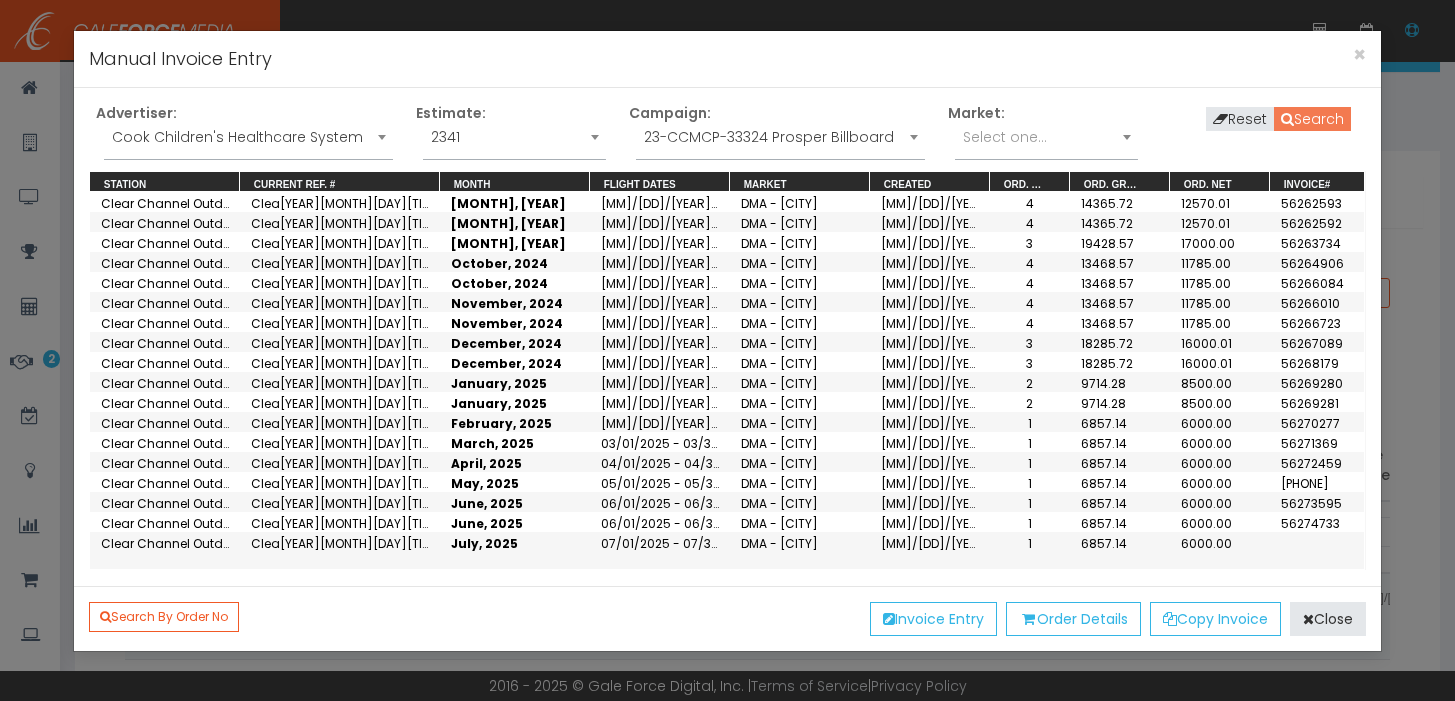 scroll, scrollTop: 119, scrollLeft: 0, axis: vertical 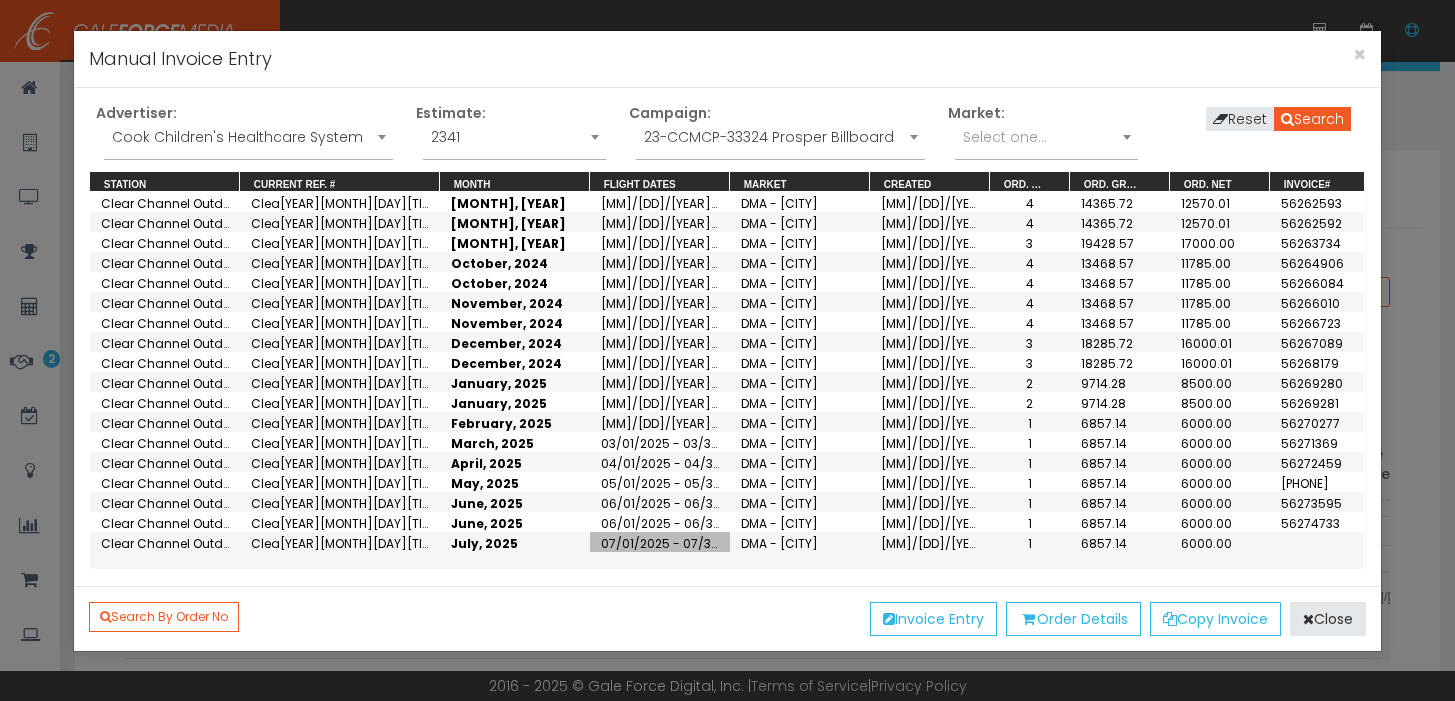 click on "07/01/2025 - 07/31/2025" at bounding box center (660, 542) 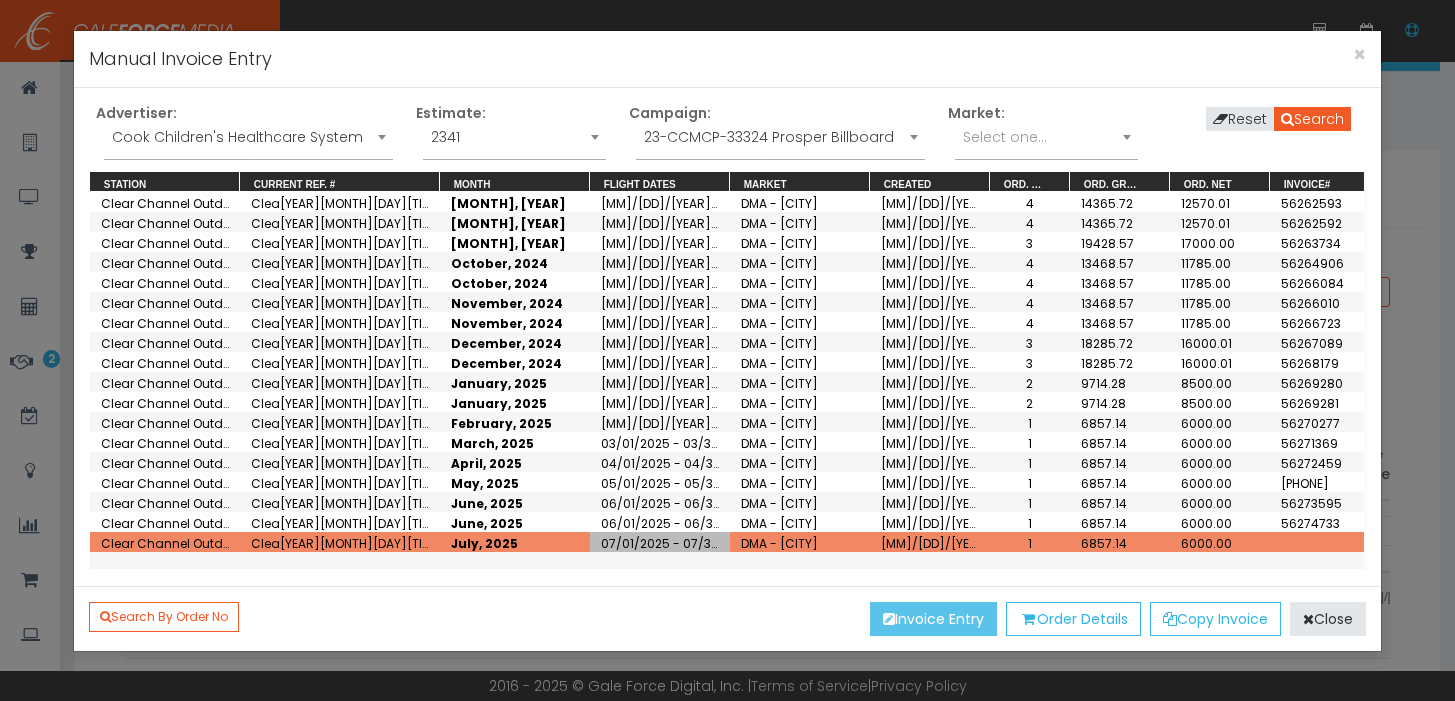 click on "Invoice Entry" at bounding box center [933, 619] 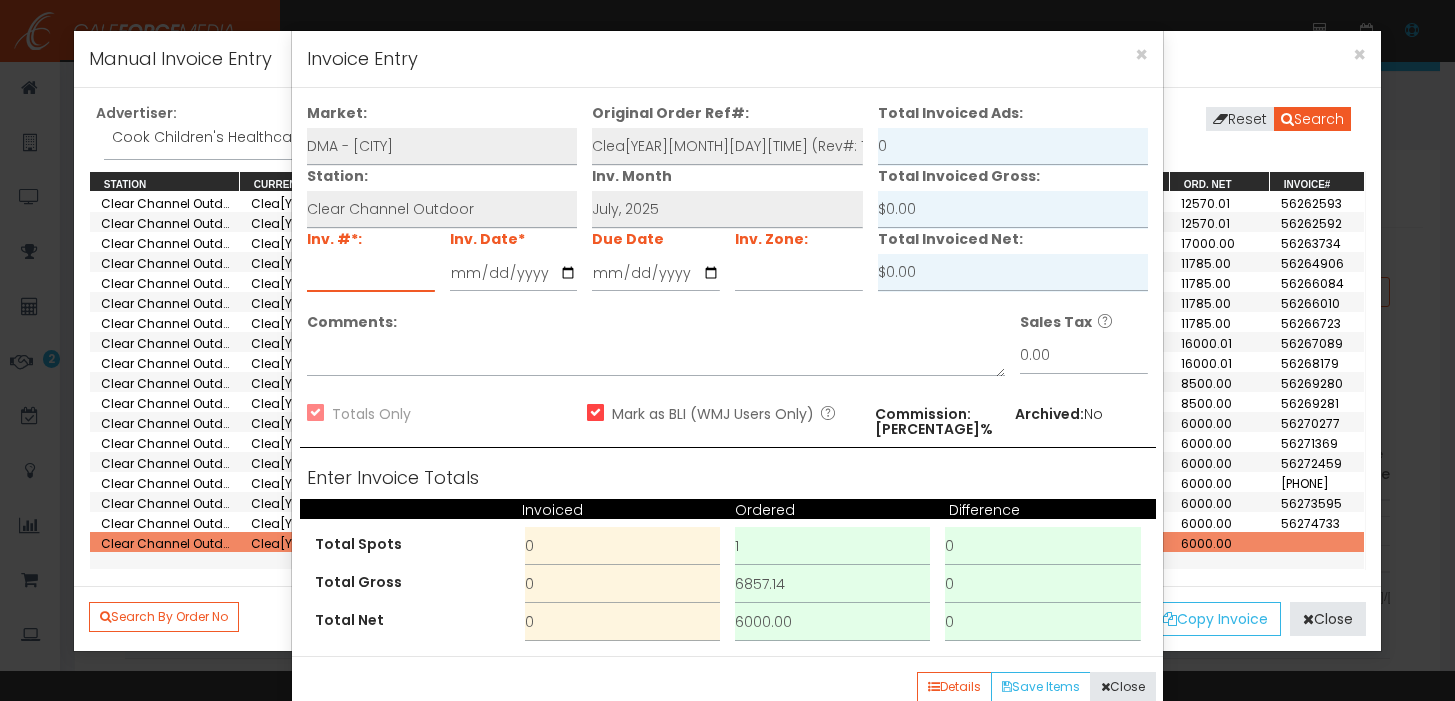 click at bounding box center [371, 273] 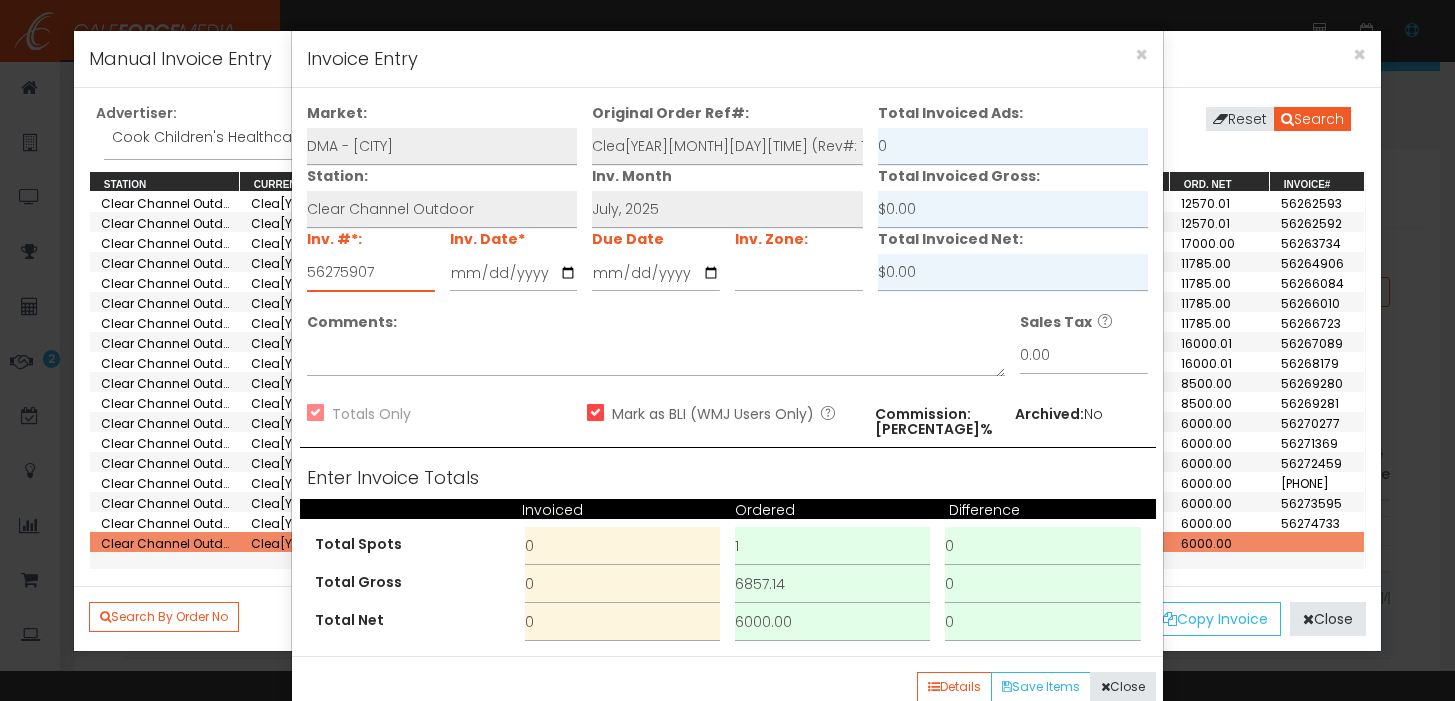 type on "56275907" 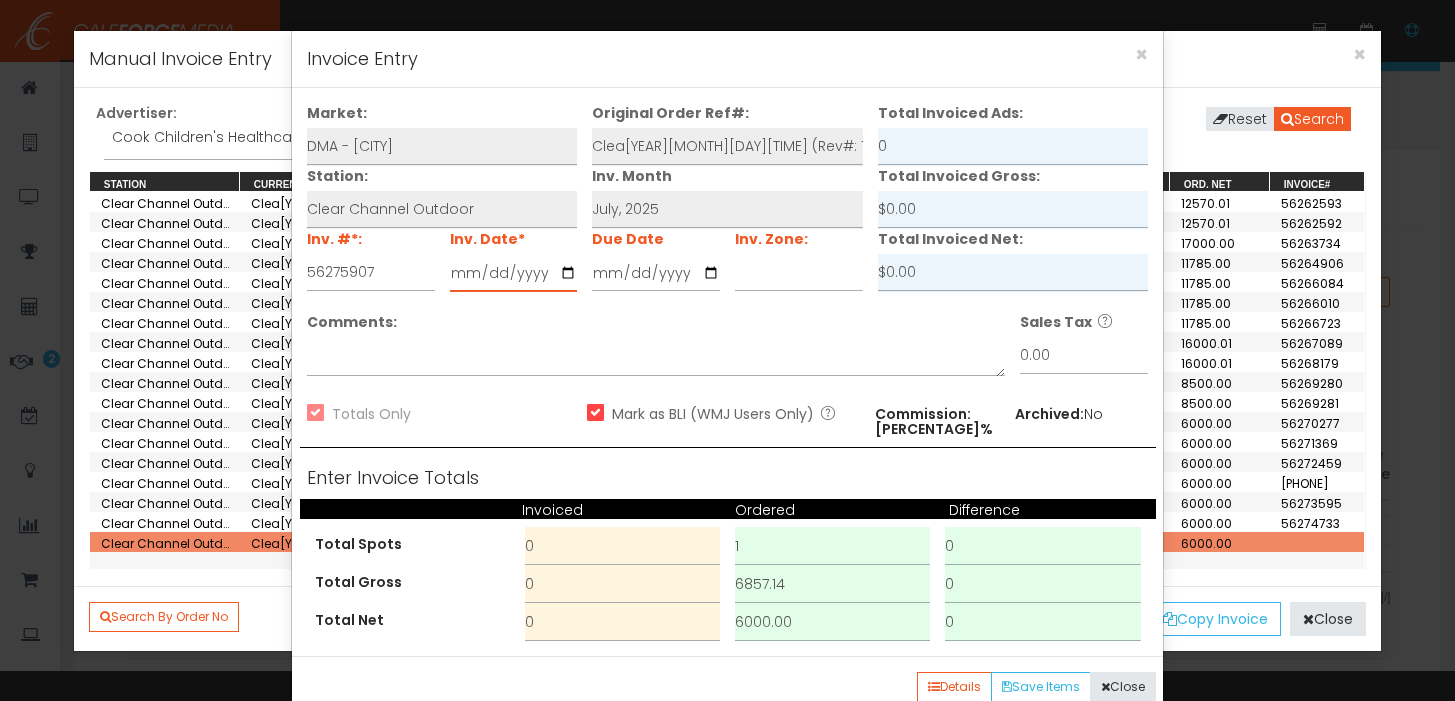 type on "2025-07-07" 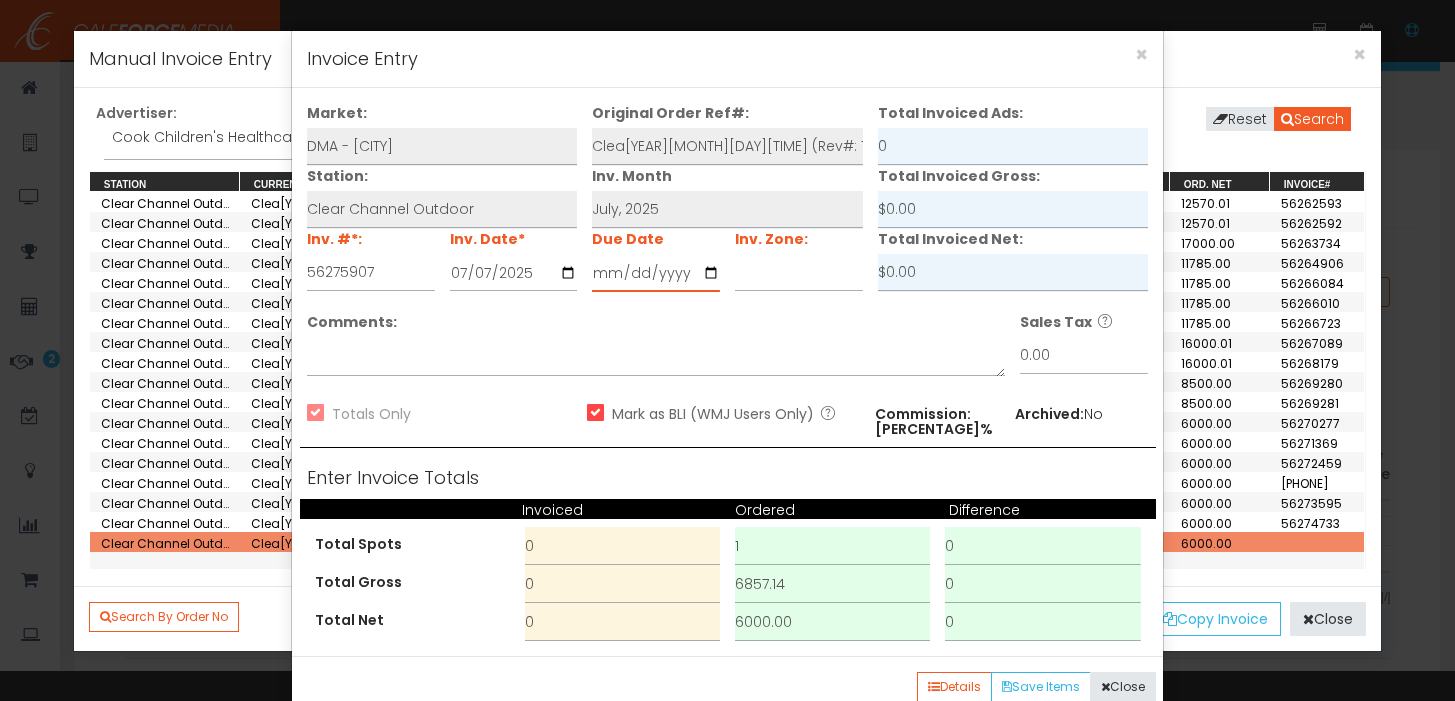 type on "[YEAR]-[MM]-[DD]" 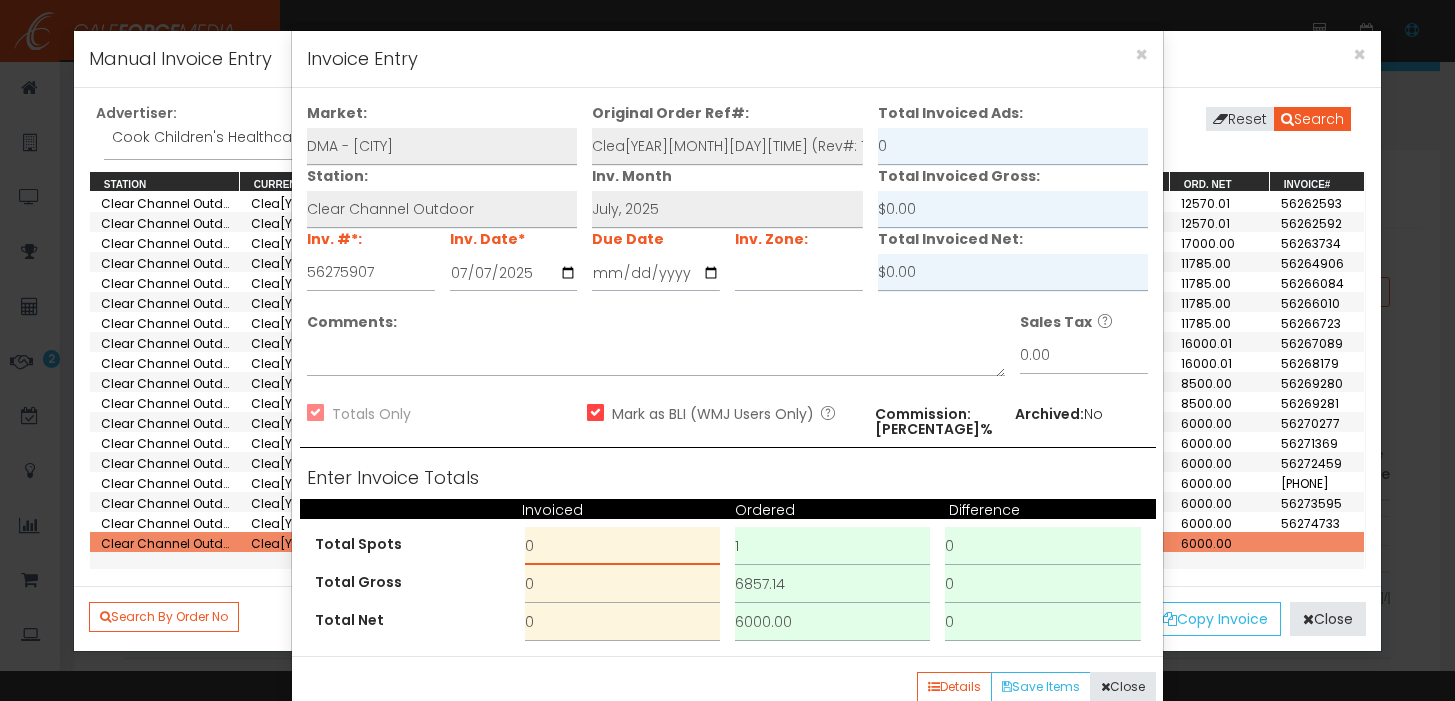 drag, startPoint x: 578, startPoint y: 536, endPoint x: 308, endPoint y: 522, distance: 270.36273 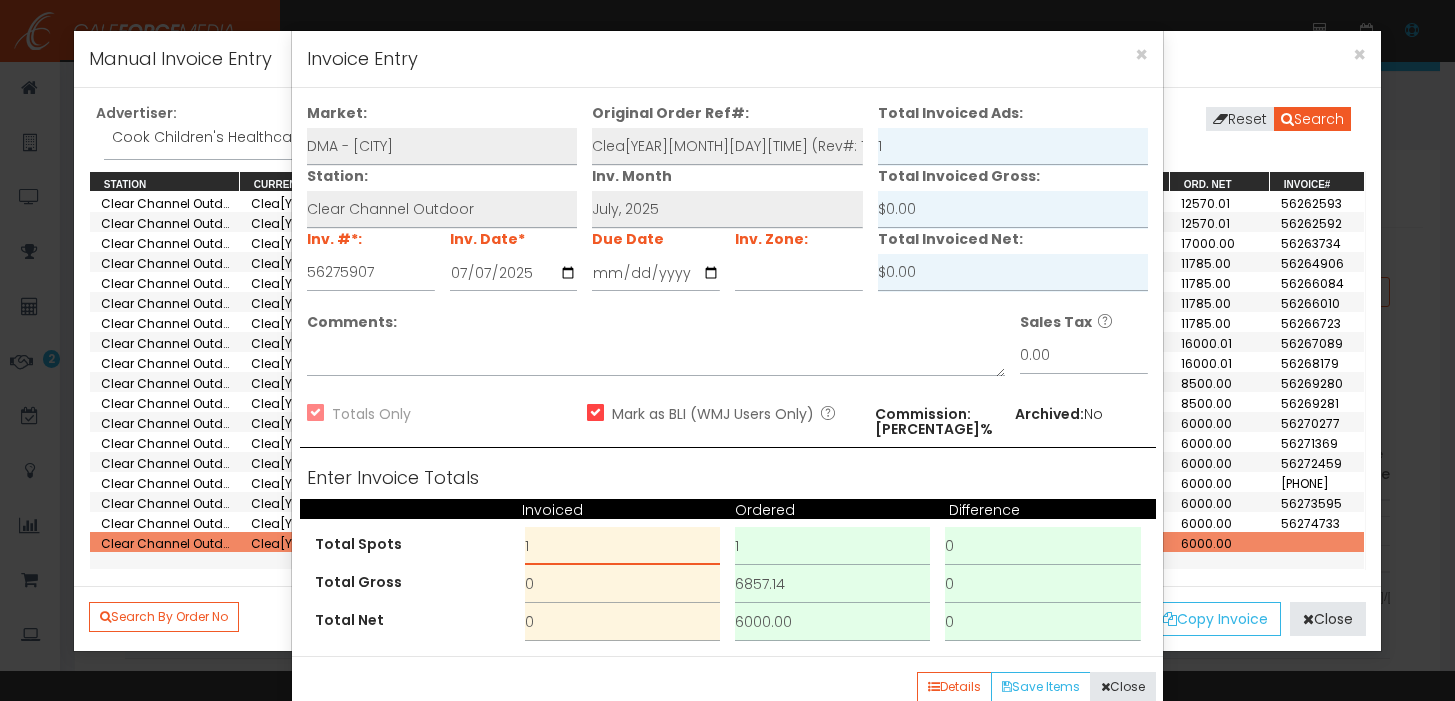 type on "1" 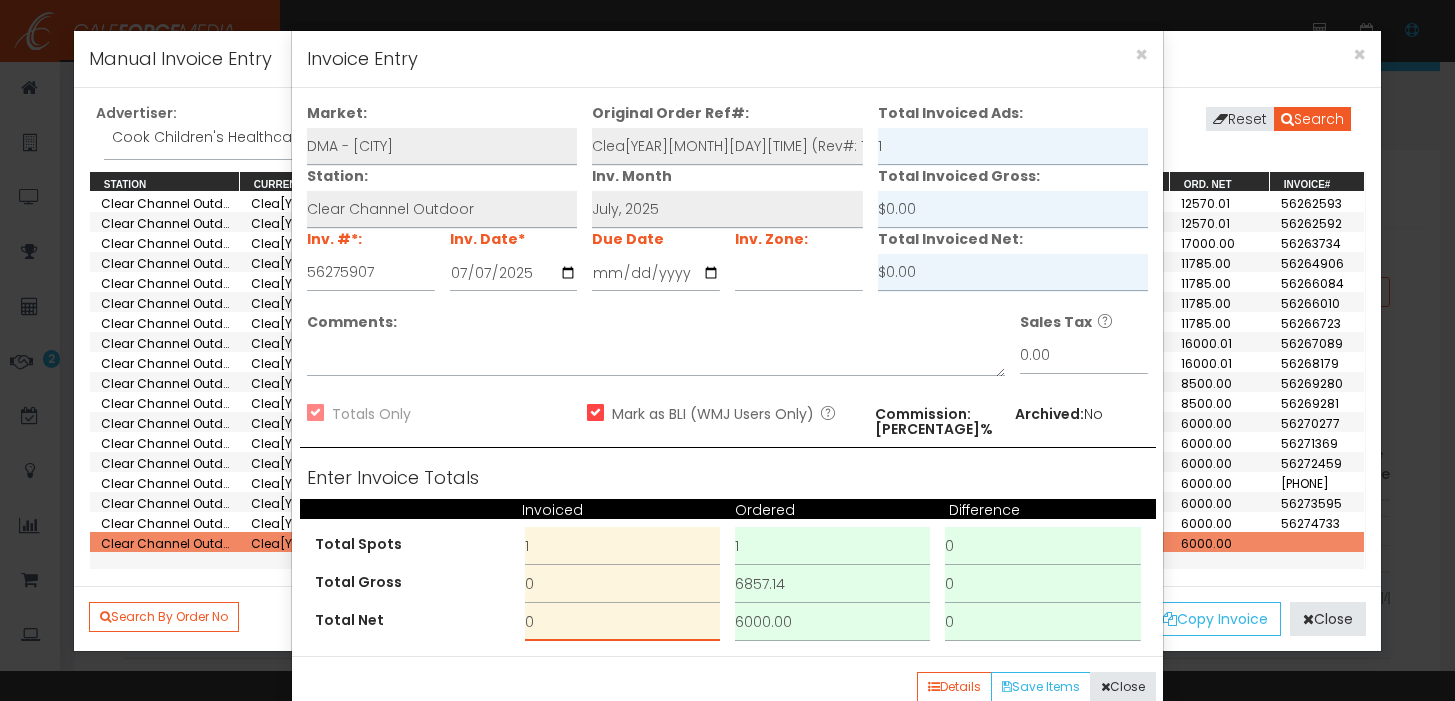 drag, startPoint x: 584, startPoint y: 623, endPoint x: 335, endPoint y: 618, distance: 249.0502 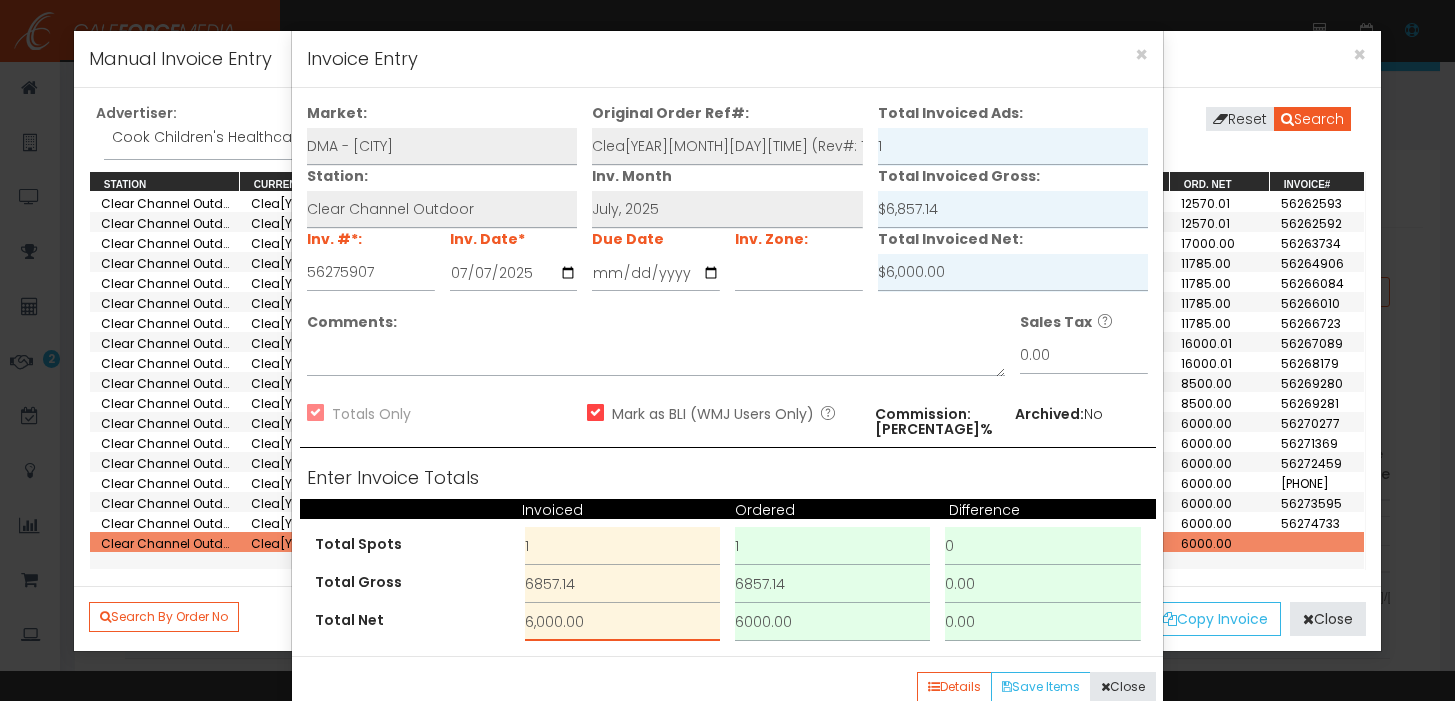 scroll, scrollTop: 47, scrollLeft: 0, axis: vertical 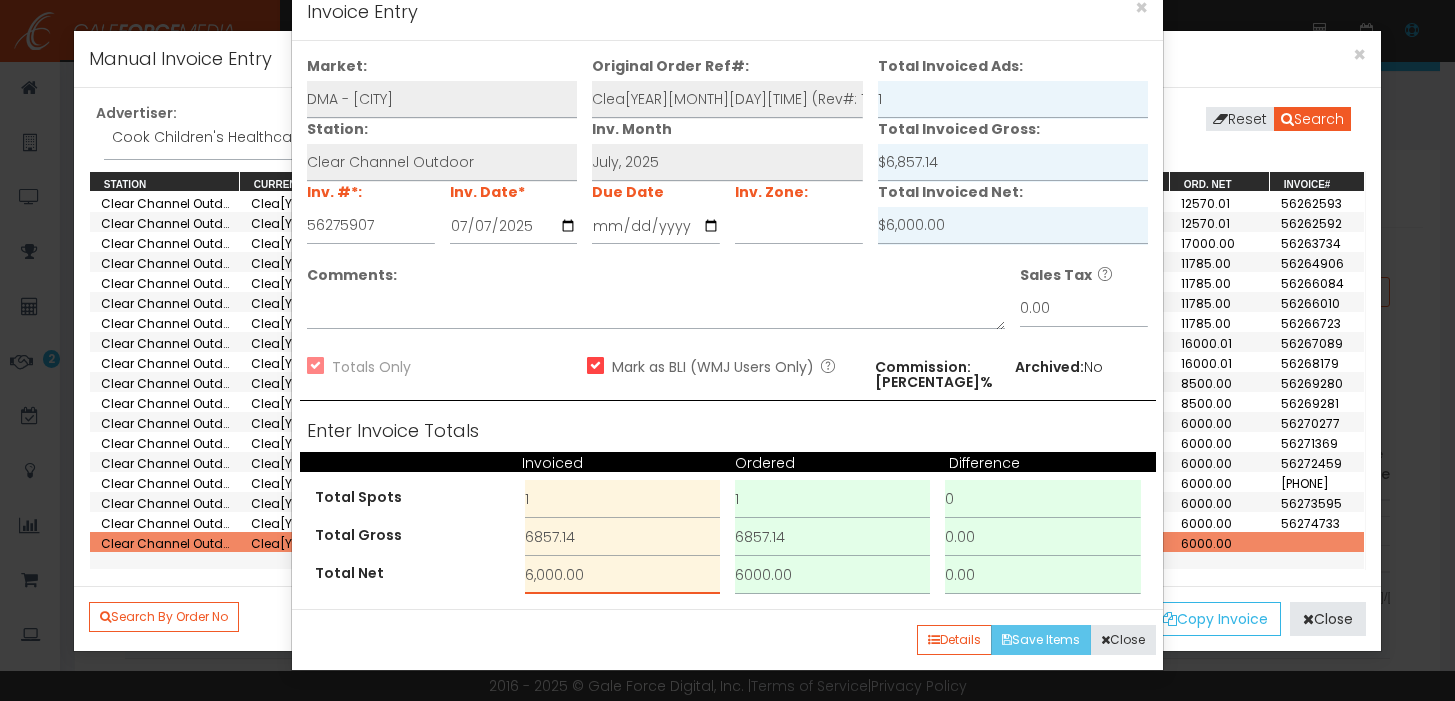 type on "6,000.00" 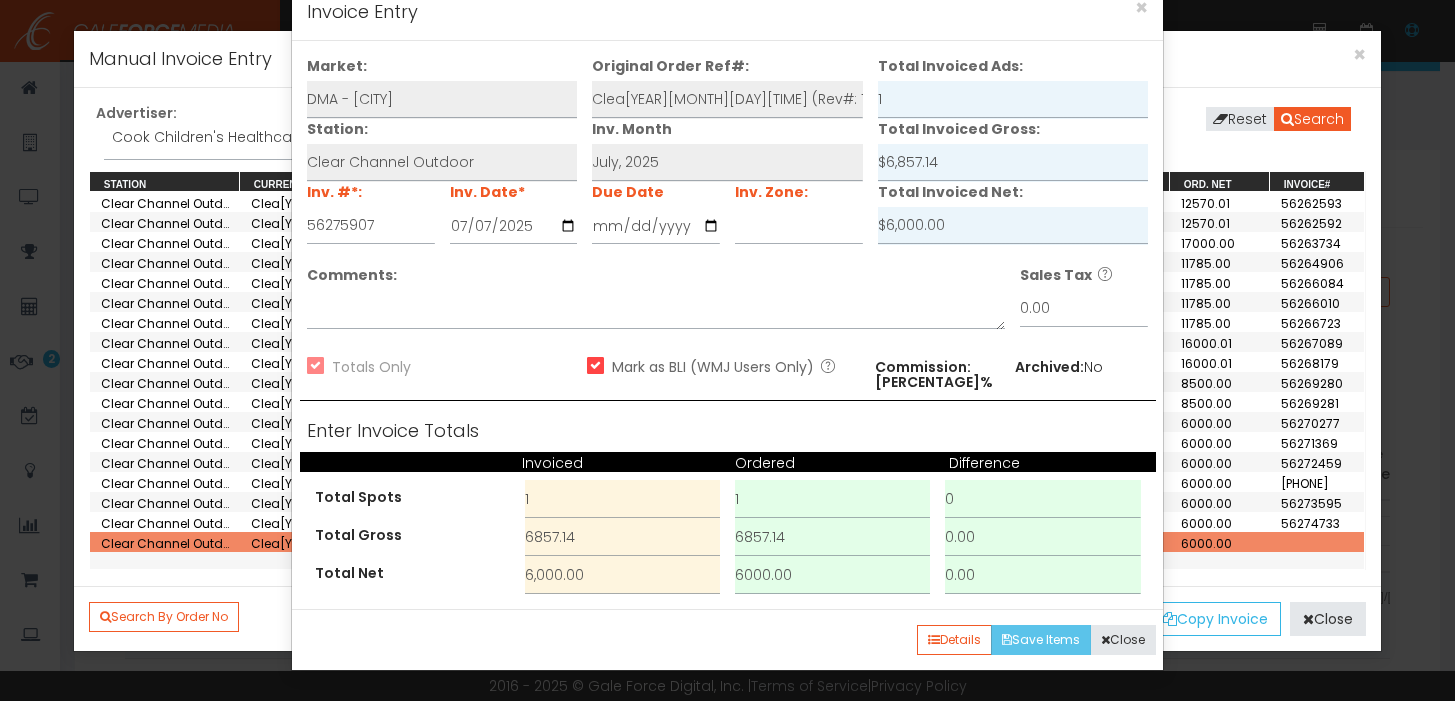 click on "Save Items" at bounding box center (1041, 640) 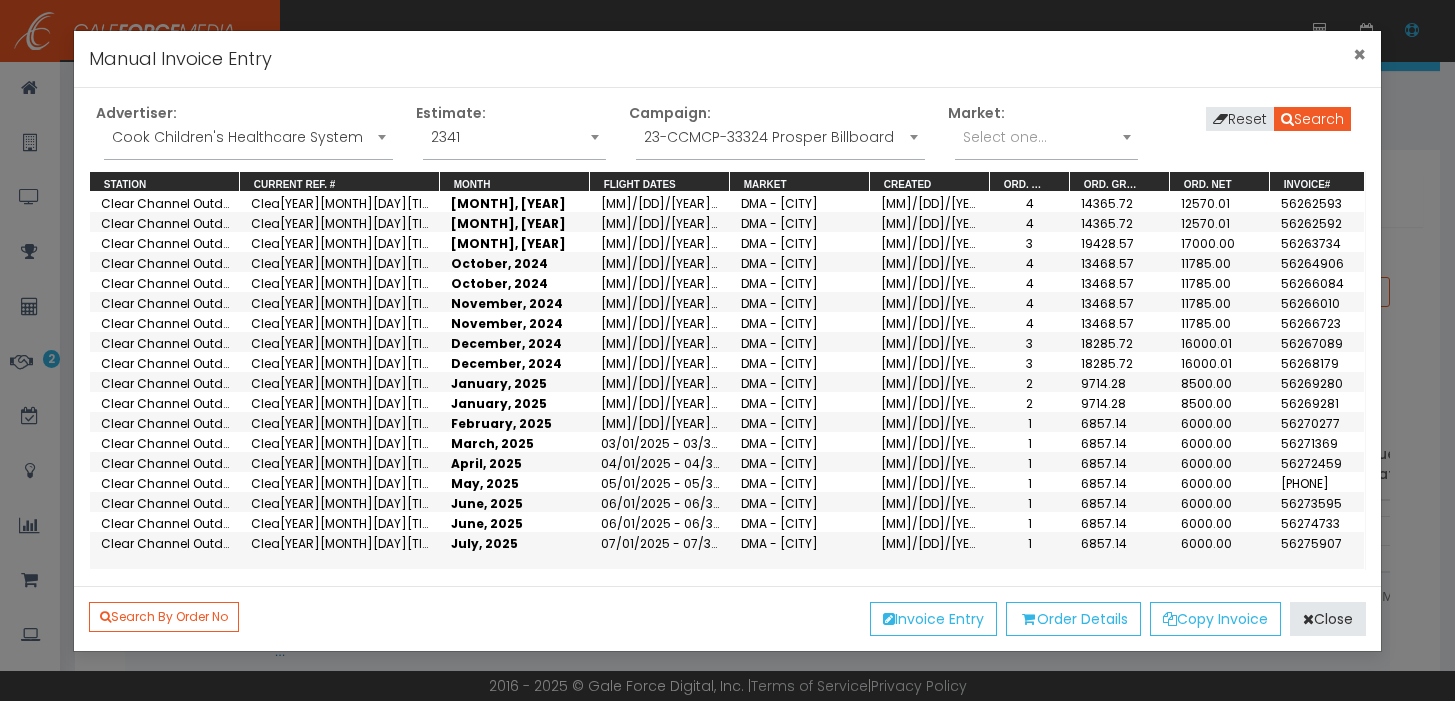click on "×" at bounding box center (1359, 54) 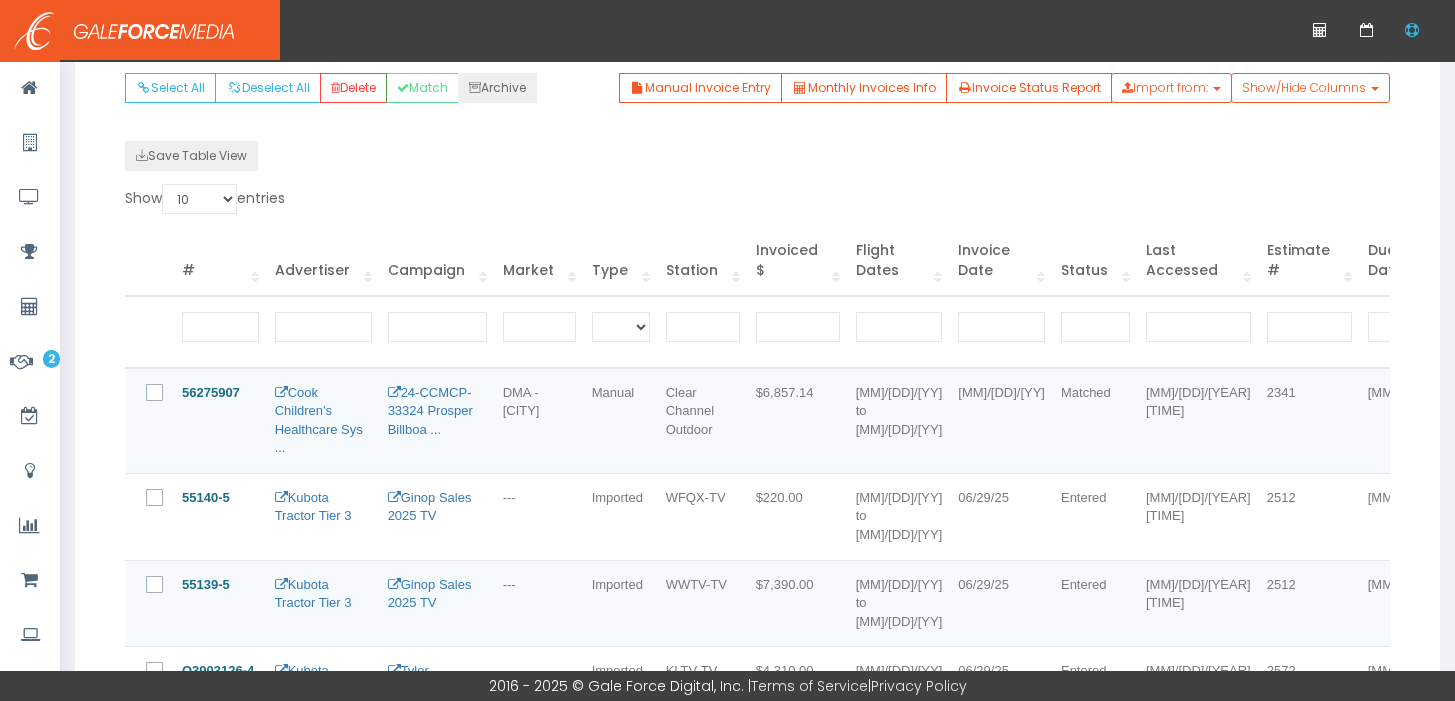 scroll, scrollTop: 328, scrollLeft: 0, axis: vertical 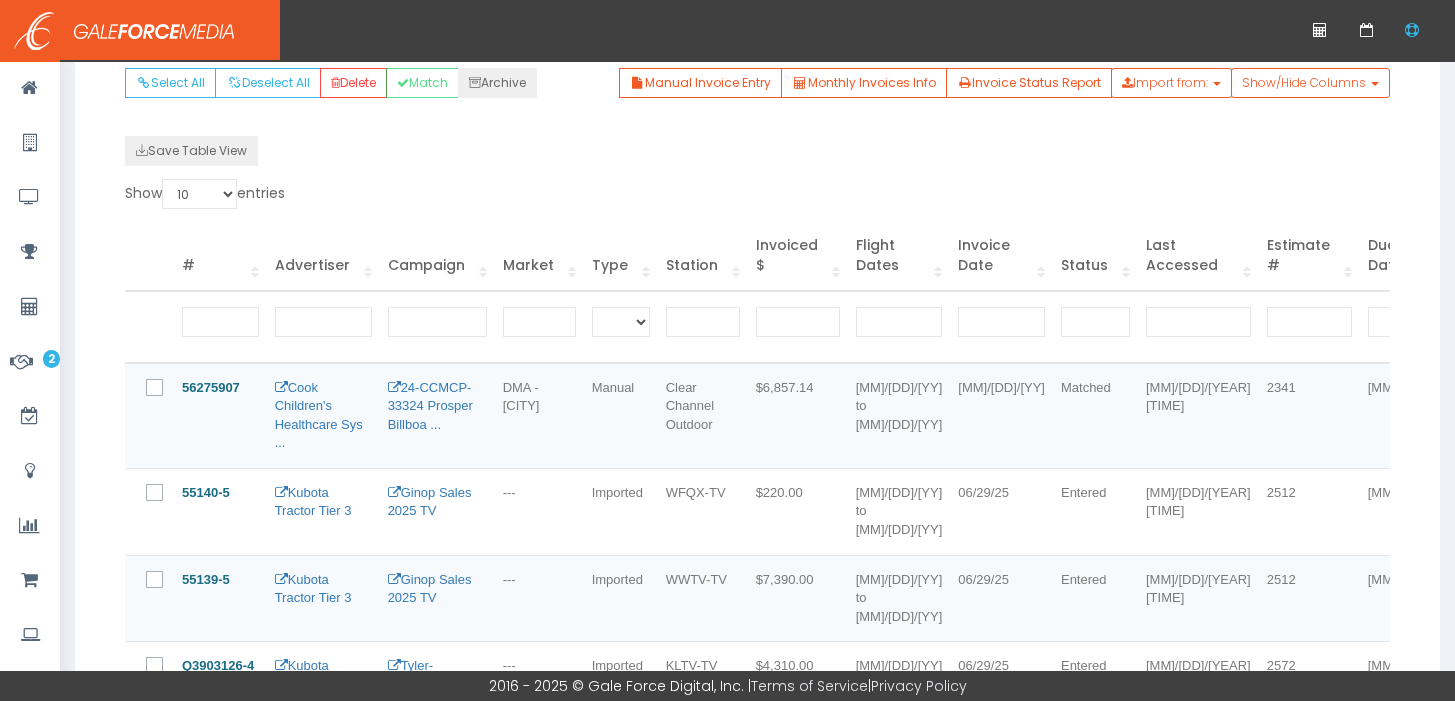 click at bounding box center [166, 389] 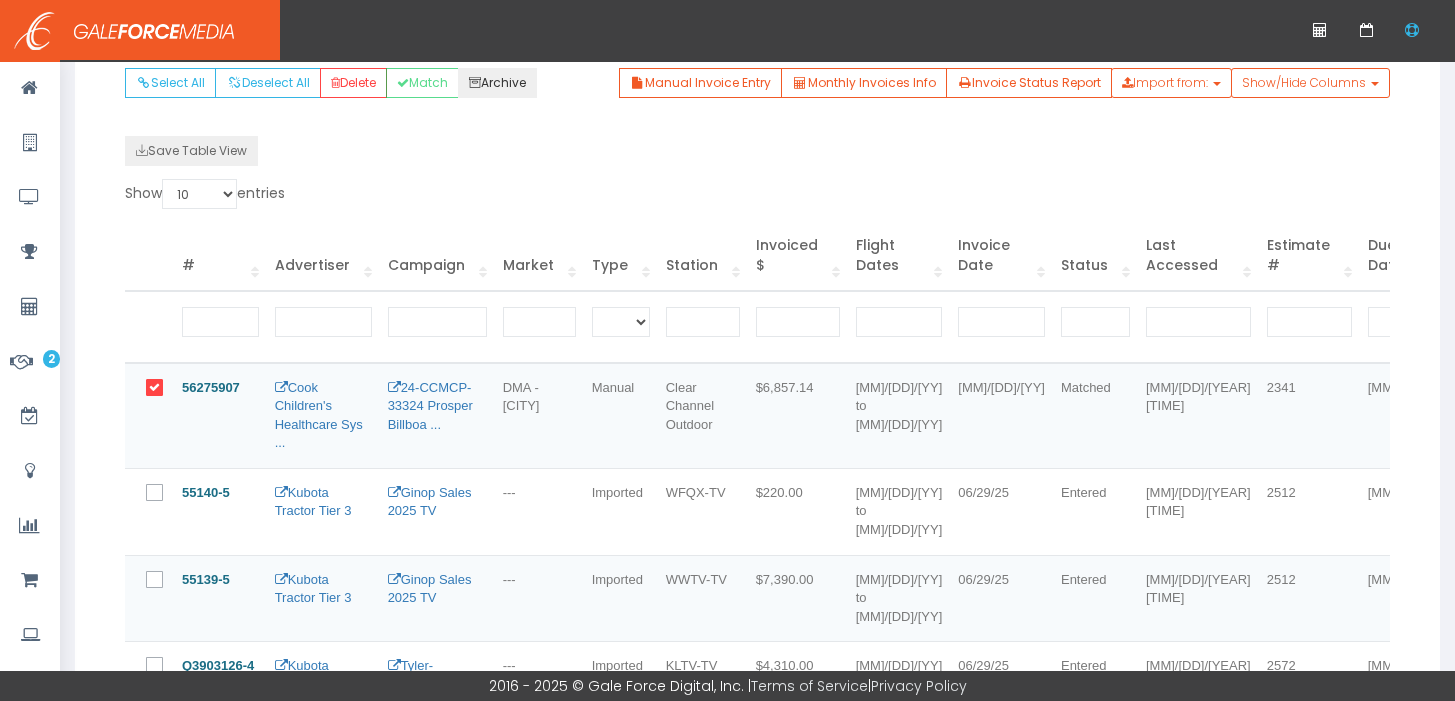 click on "Archive" at bounding box center [497, 83] 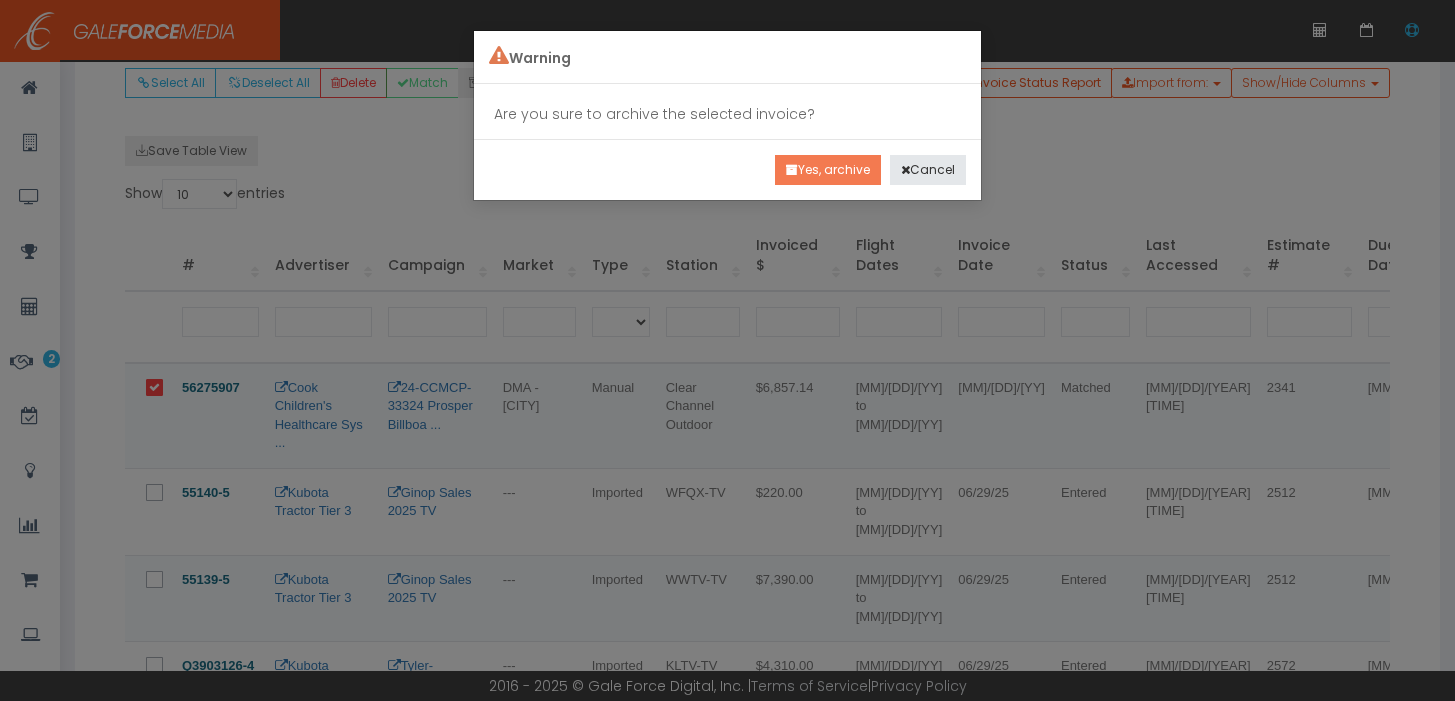 click on "Yes, archive" at bounding box center [828, 170] 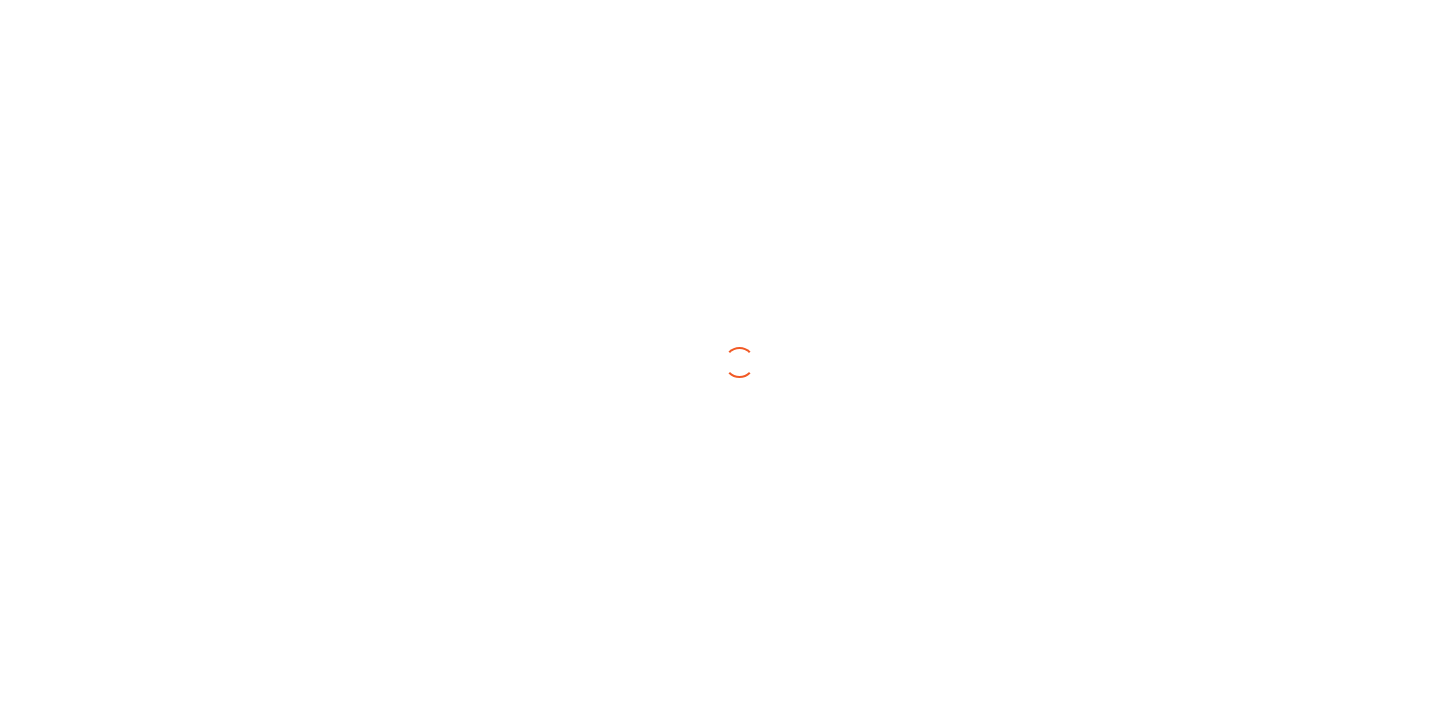 scroll, scrollTop: 0, scrollLeft: 0, axis: both 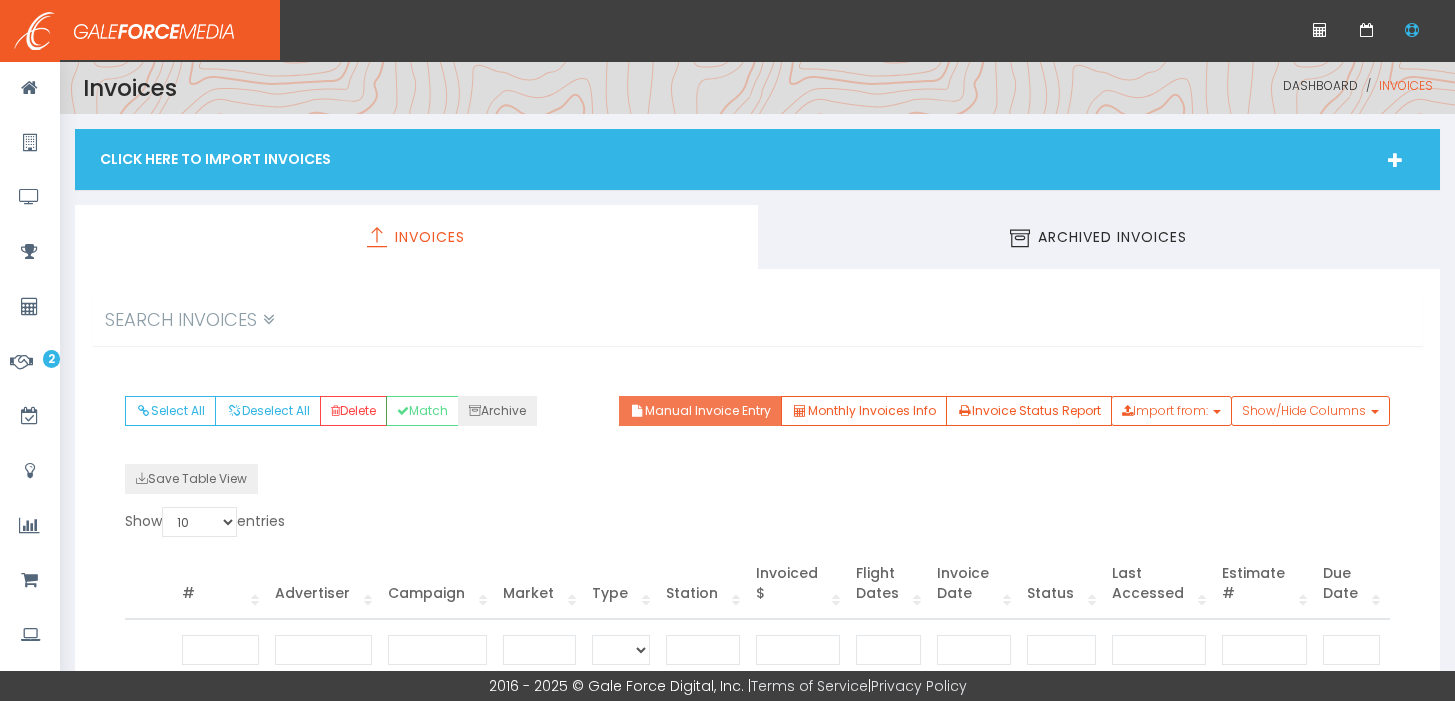 click on "Manual Invoice Entry" at bounding box center (700, 411) 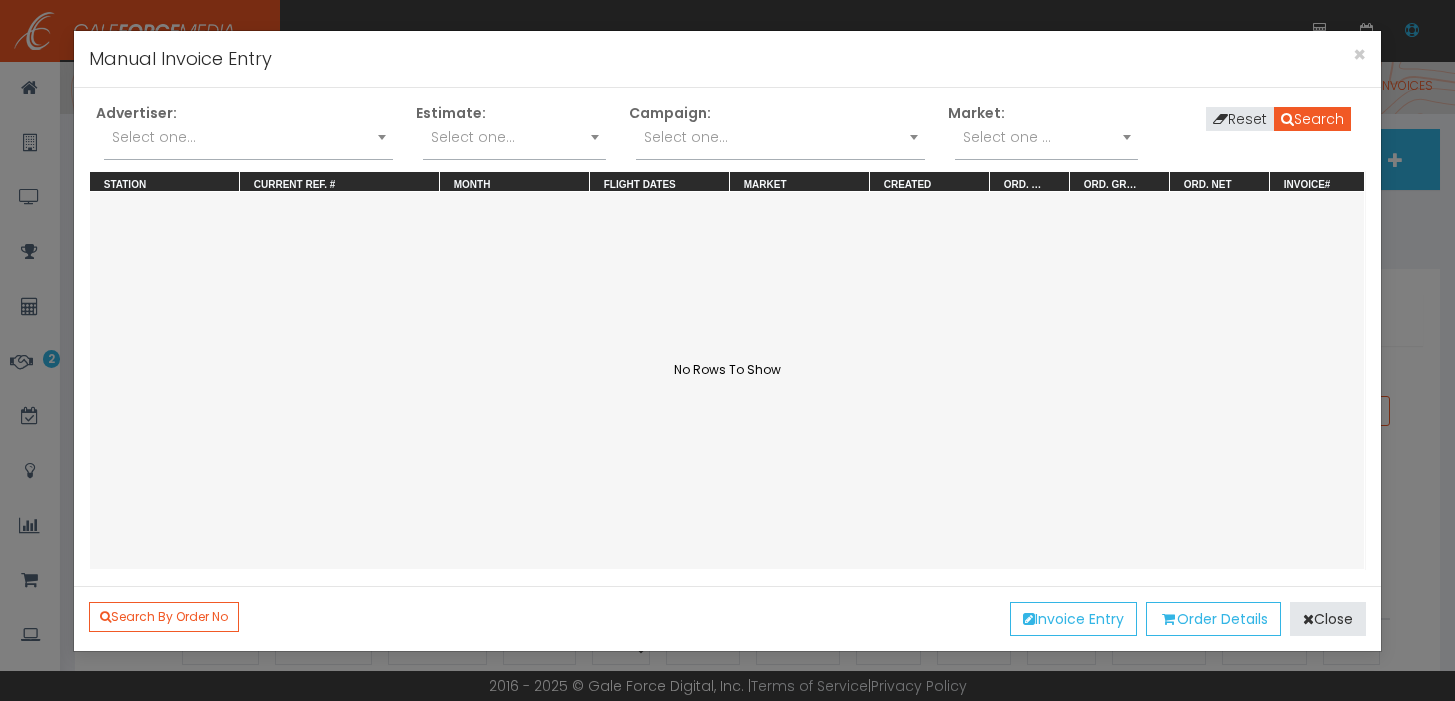 click on "Select one..." at bounding box center (248, 137) 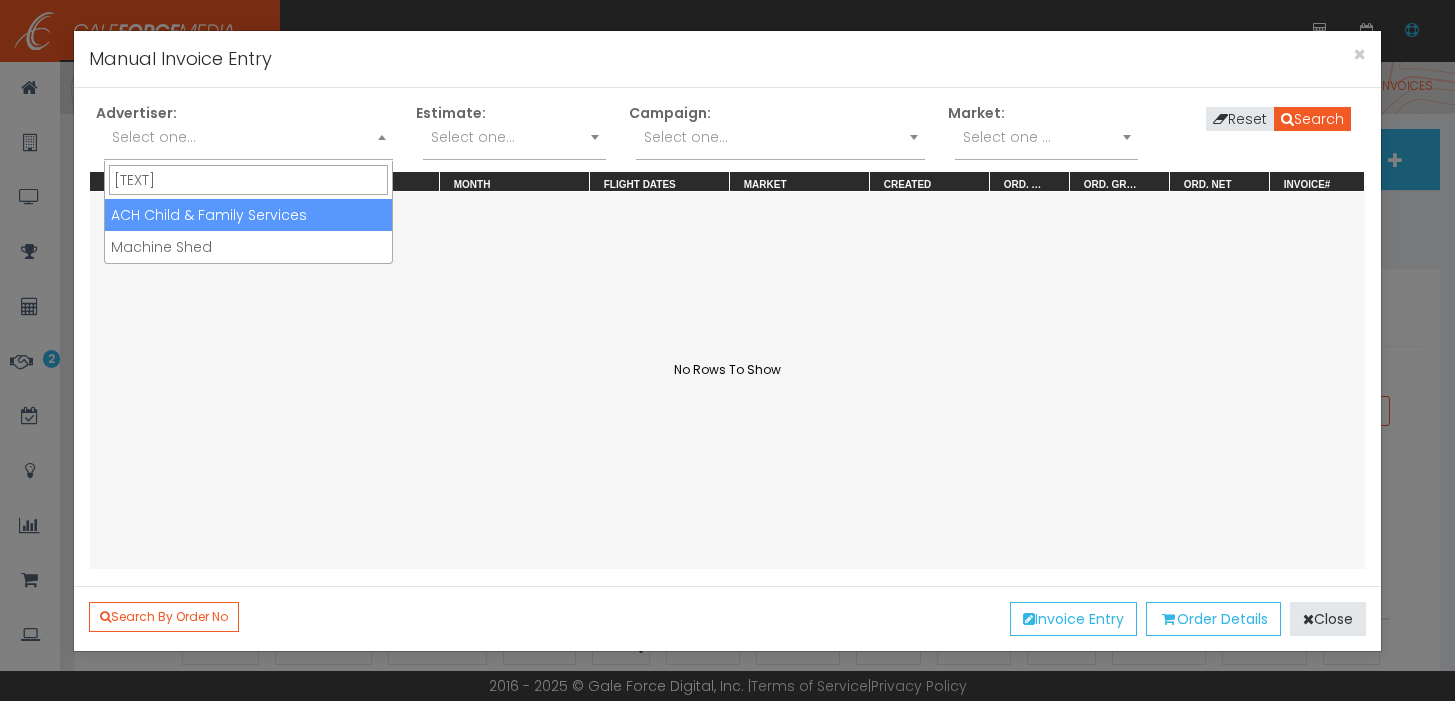 type on "ach" 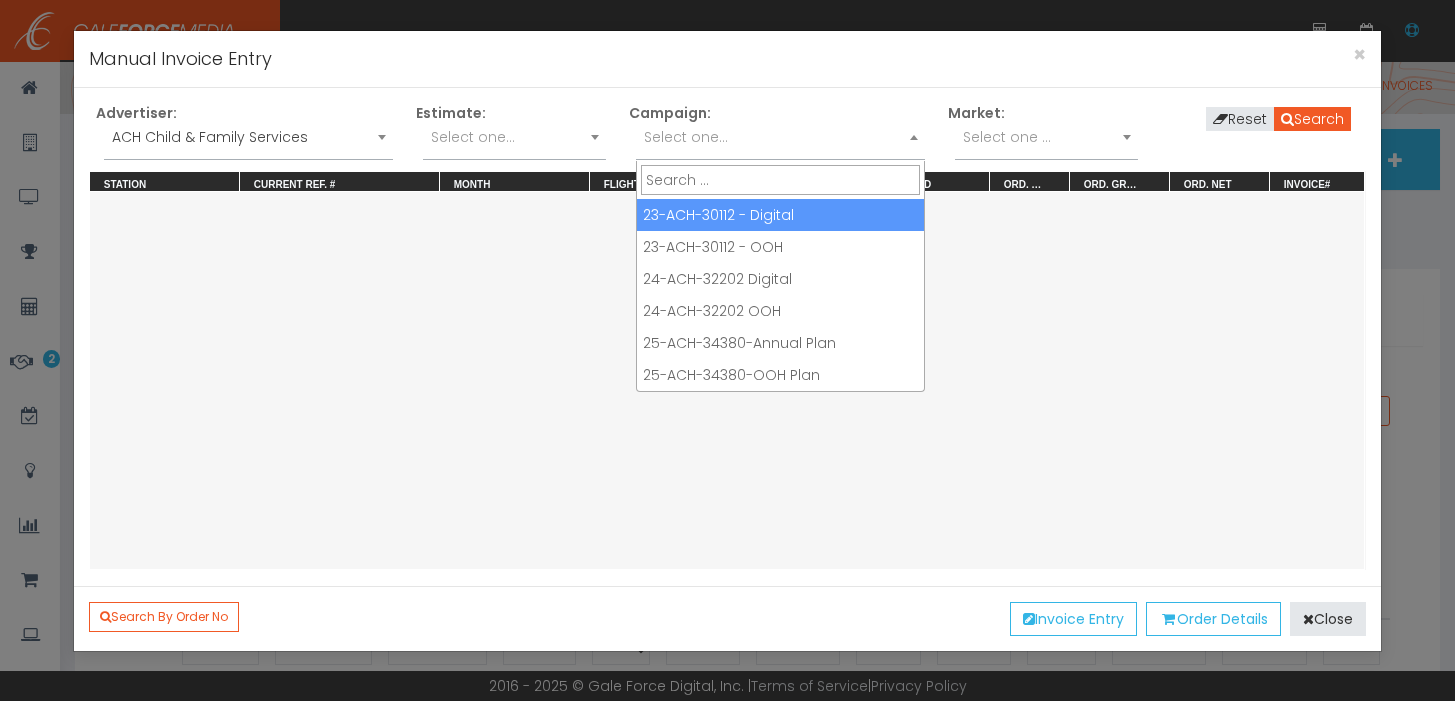 click on "Select one..." at bounding box center [780, 137] 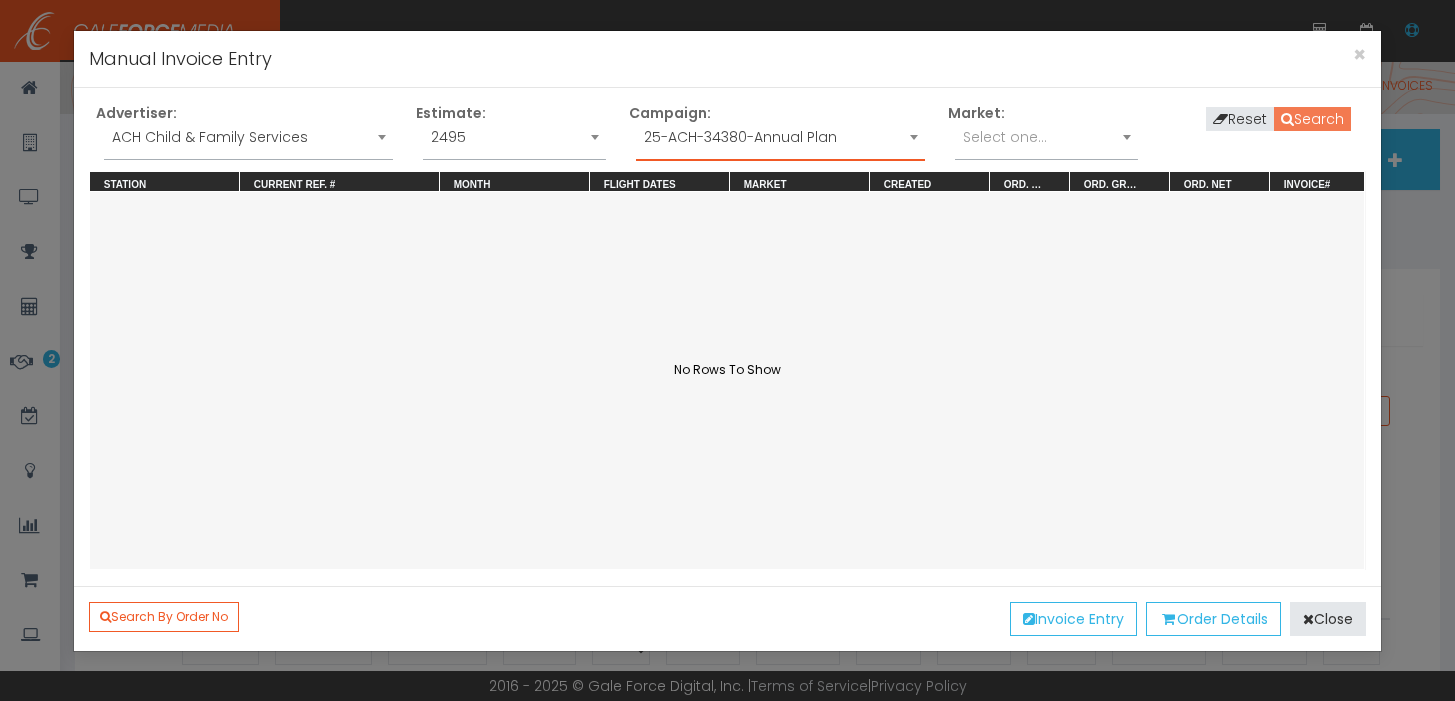 click on "Search" at bounding box center (1312, 119) 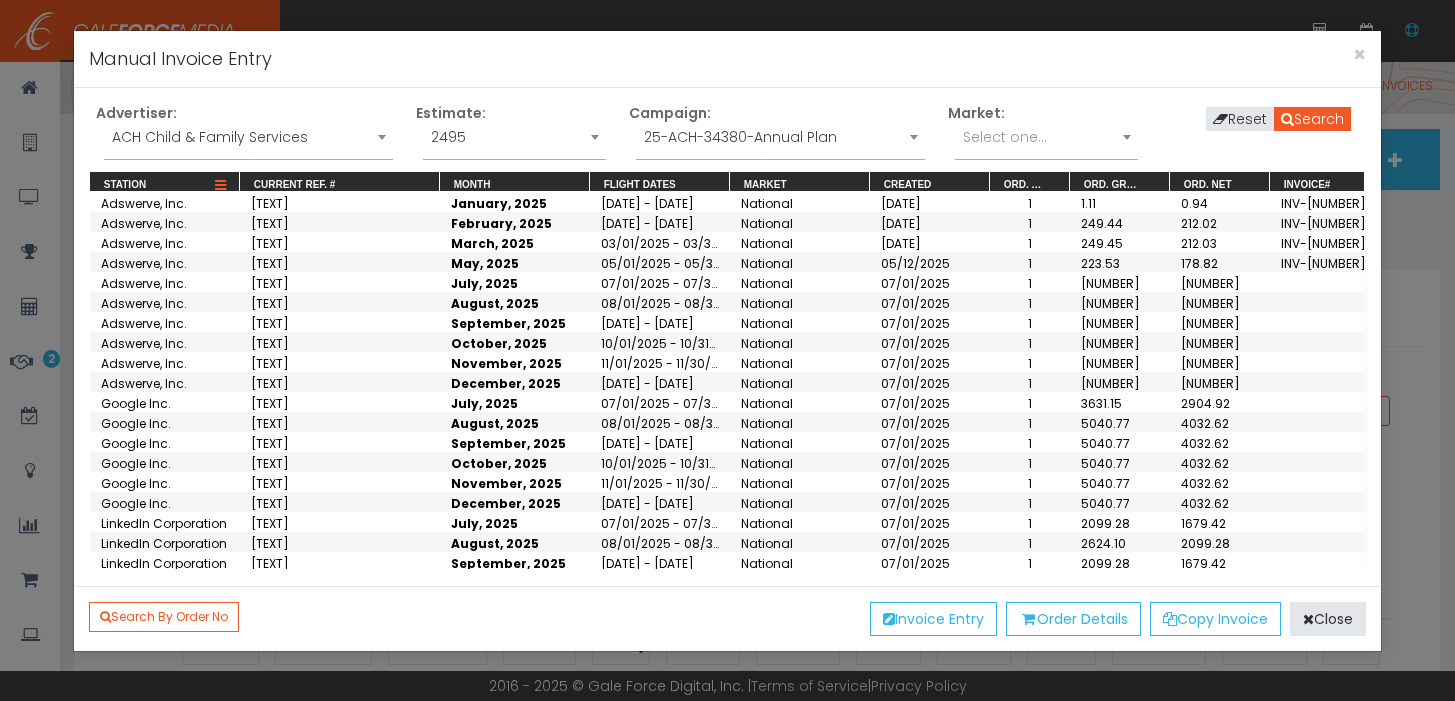 click at bounding box center [220, 186] 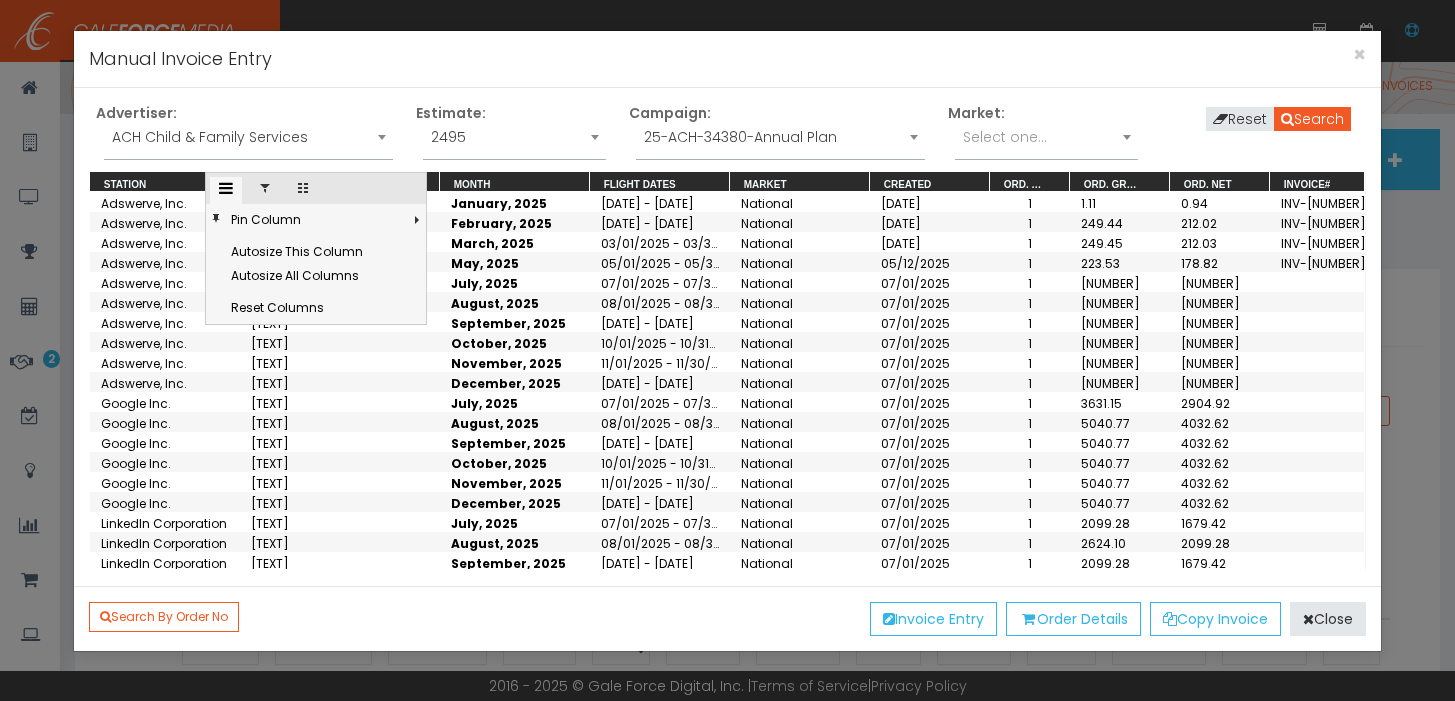 click at bounding box center (265, 188) 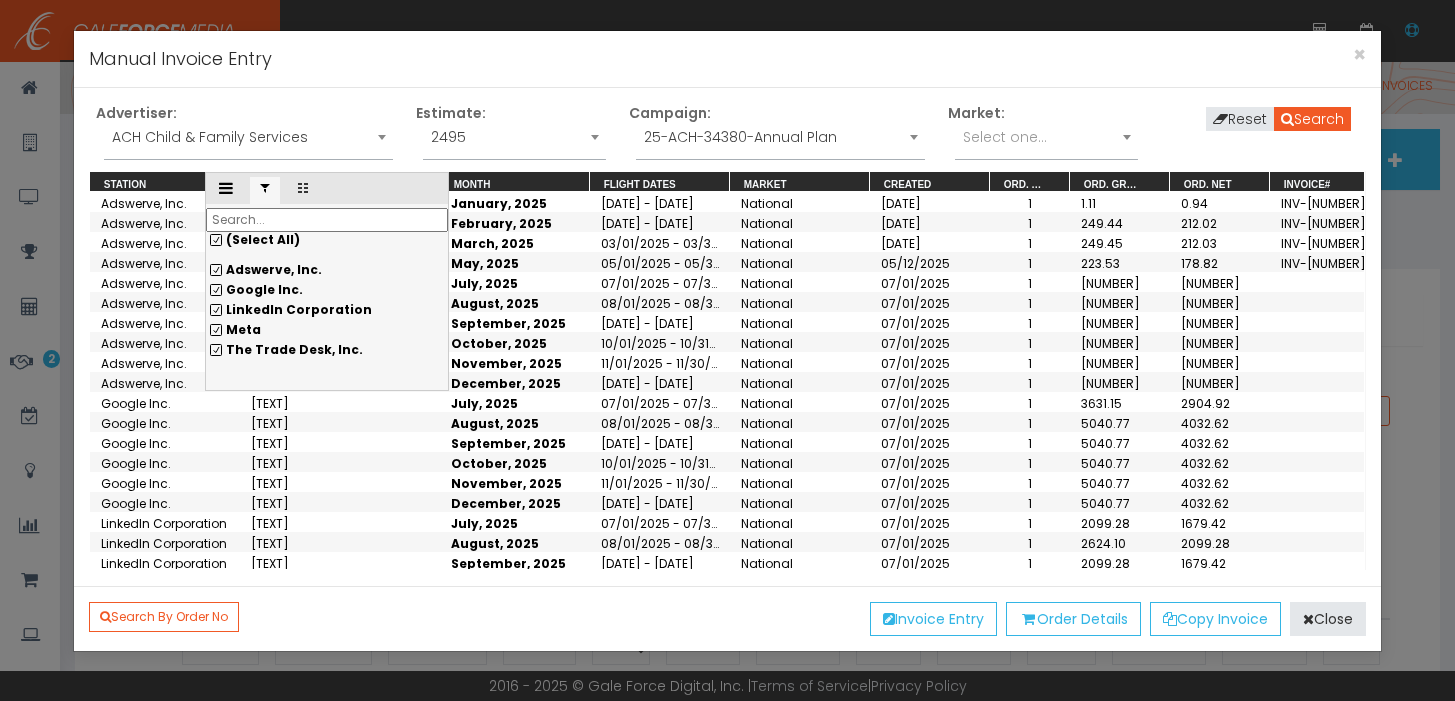 click on "(Select All)" at bounding box center (327, 240) 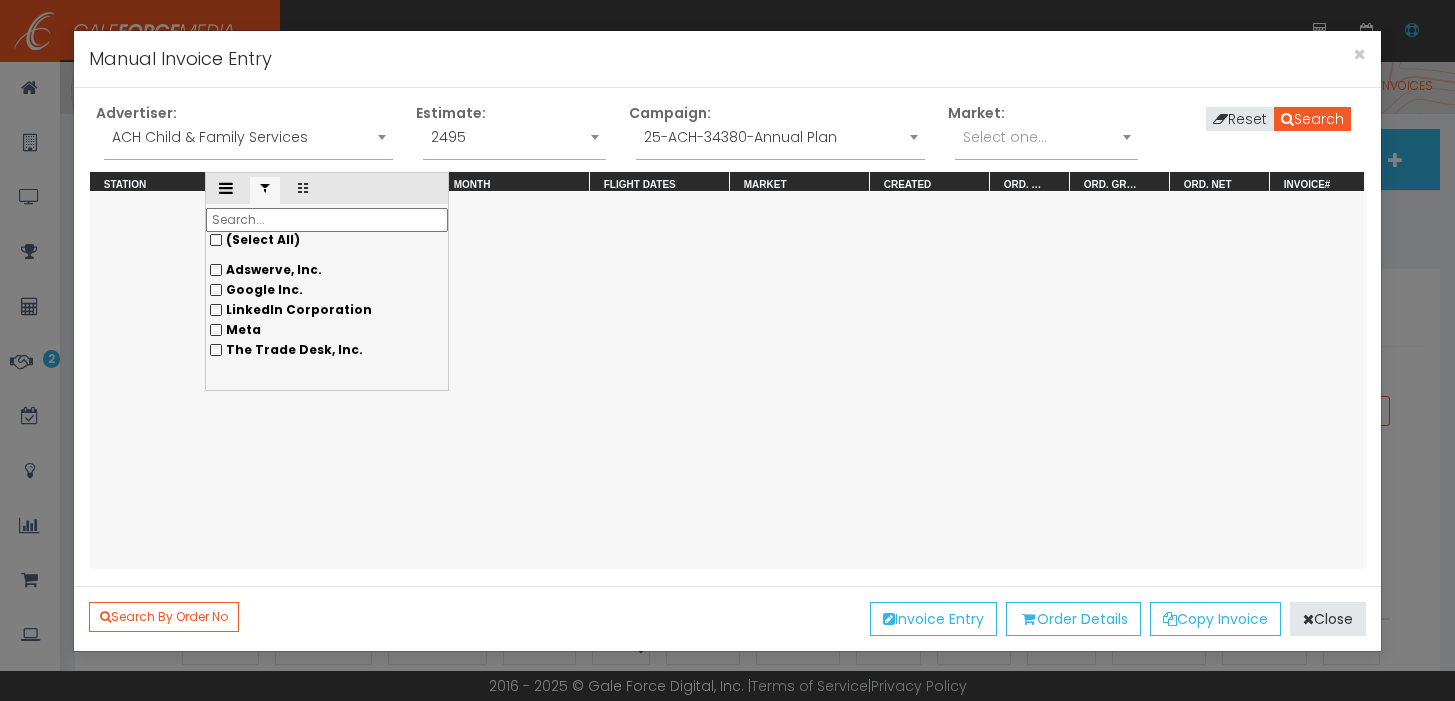 click on "Adswerve, Inc." at bounding box center (327, 270) 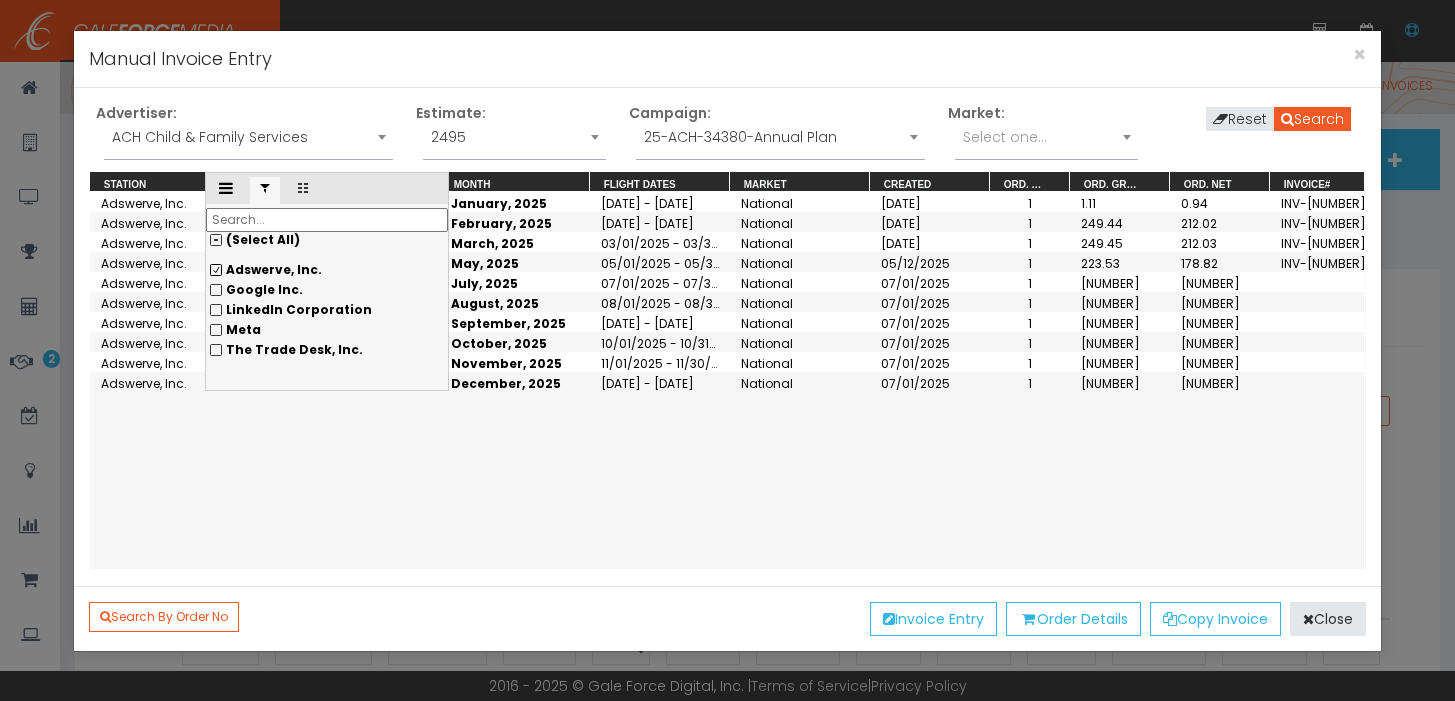 click on "Adswerve, Inc. Adsw202507011552404 January, 2025 01/31/2025 - 01/31/2025 National 02/06/2025 1 1.11 0.94 INV-4238384 (ACH-Jan 2025) Adswerve, Inc. Adsw202507011552404 February, 2025 02/01/2025 - 02/28/2025 National 02/06/2025 1 249.44 212.02 INV-4240350 (ACH-Feb 2025) Adswerve, Inc. Adsw202507011552404 March, 2025 03/01/2025 - 03/31/2025 National 02/06/2025 1 249.45 212.03 INV-4246789 (ACH-March 2025) Adswerve, Inc. Adsw202507011552404 May, 2025 05/01/2025 - 05/31/2025 National 05/12/2025 1 223.53 178.82 INV-4254819 (ACH-May 2025) Adswerve, Inc. Adsw202507011552404 July, 2025 07/01/2025 - 07/31/2025 National 07/01/2025 1 409.83 327.86 Adswerve, Inc. Adsw202507011552404 August, 2025 08/01/2025 - 08/31/2025 National 07/01/2025 1 409.83 327.86 Adswerve, Inc. Adsw202507011552404 September, 2025 09/01/2025 - 09/30/2025 National 07/01/2025 1 409.83 327.86 Adswerve, Inc. Adsw202507011552404 October, 2025 10/01/2025 - 10/31/2025 National 07/01/2025 1 409.83 327.86 Adswerve, Inc. November, 2025 1" at bounding box center (727, 380) 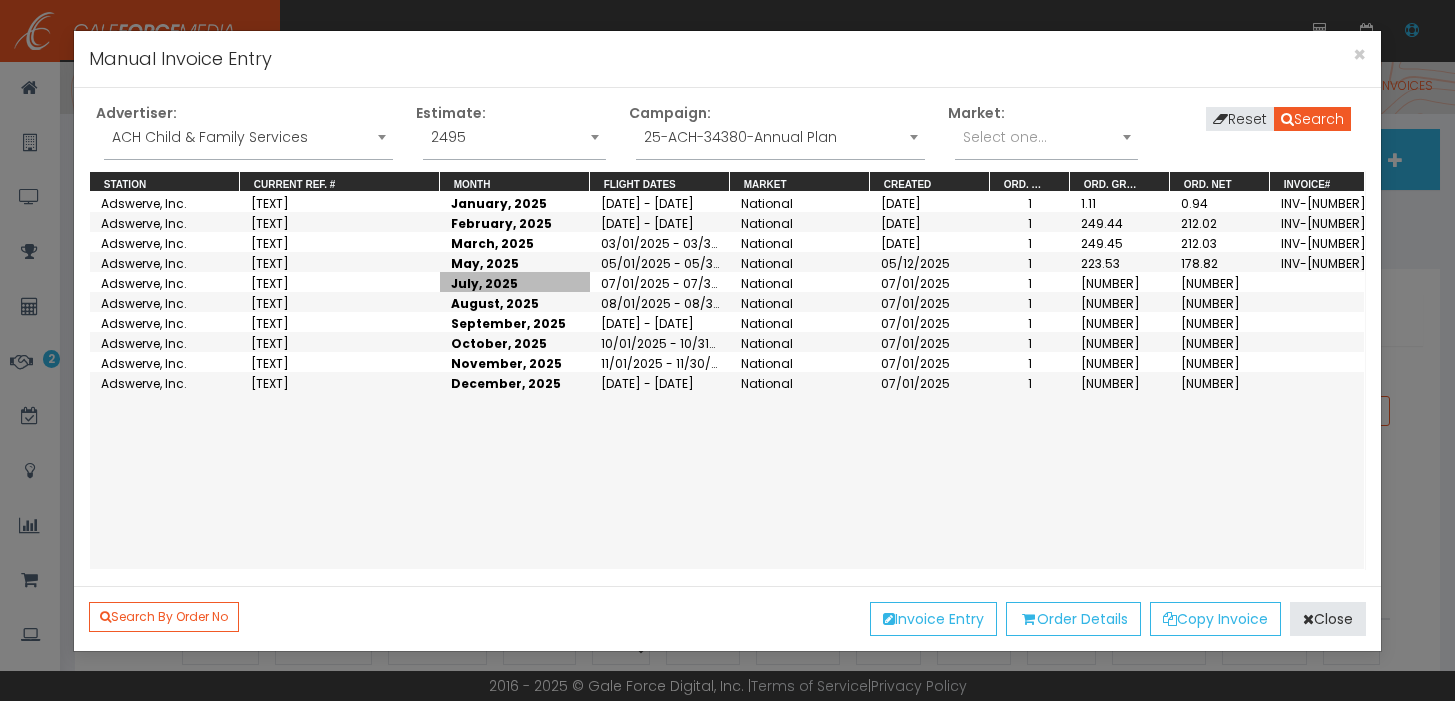 click on "July, 2025" at bounding box center (515, 282) 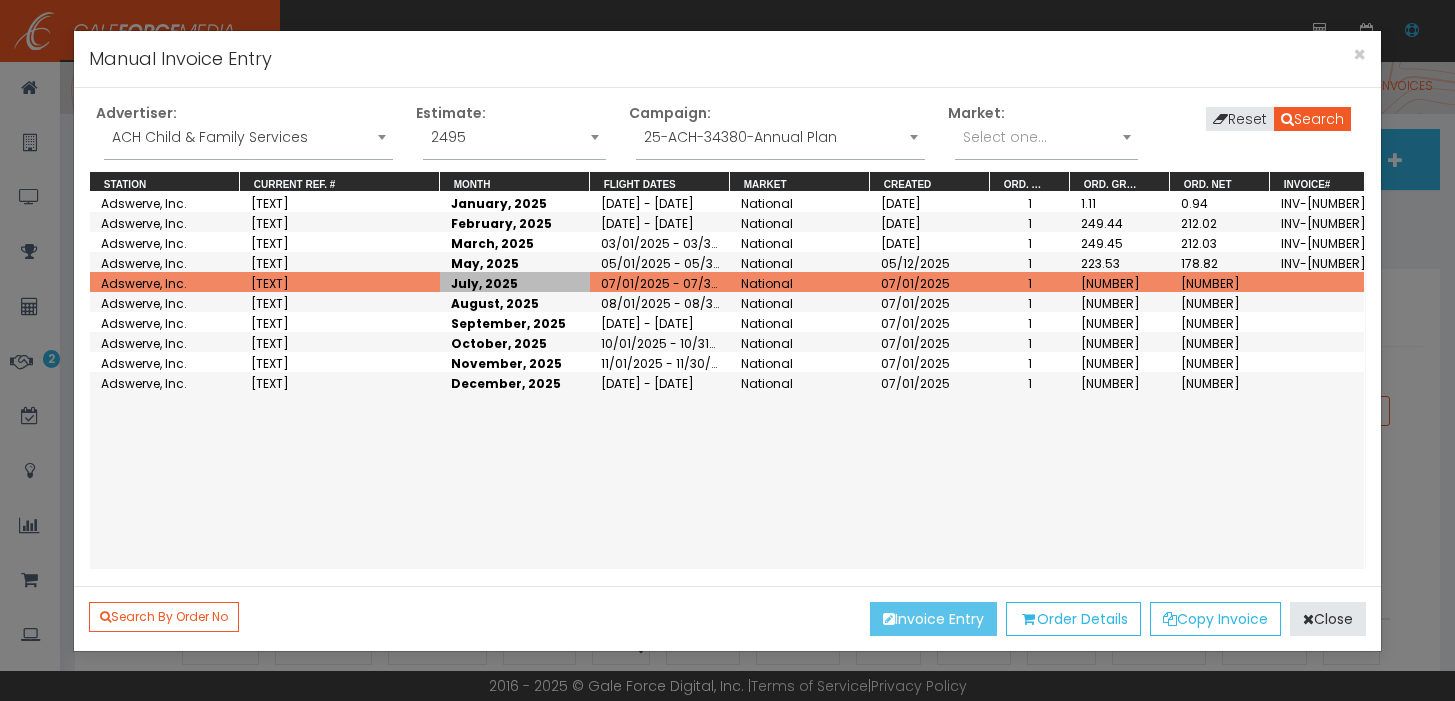 click on "Invoice Entry" at bounding box center (933, 619) 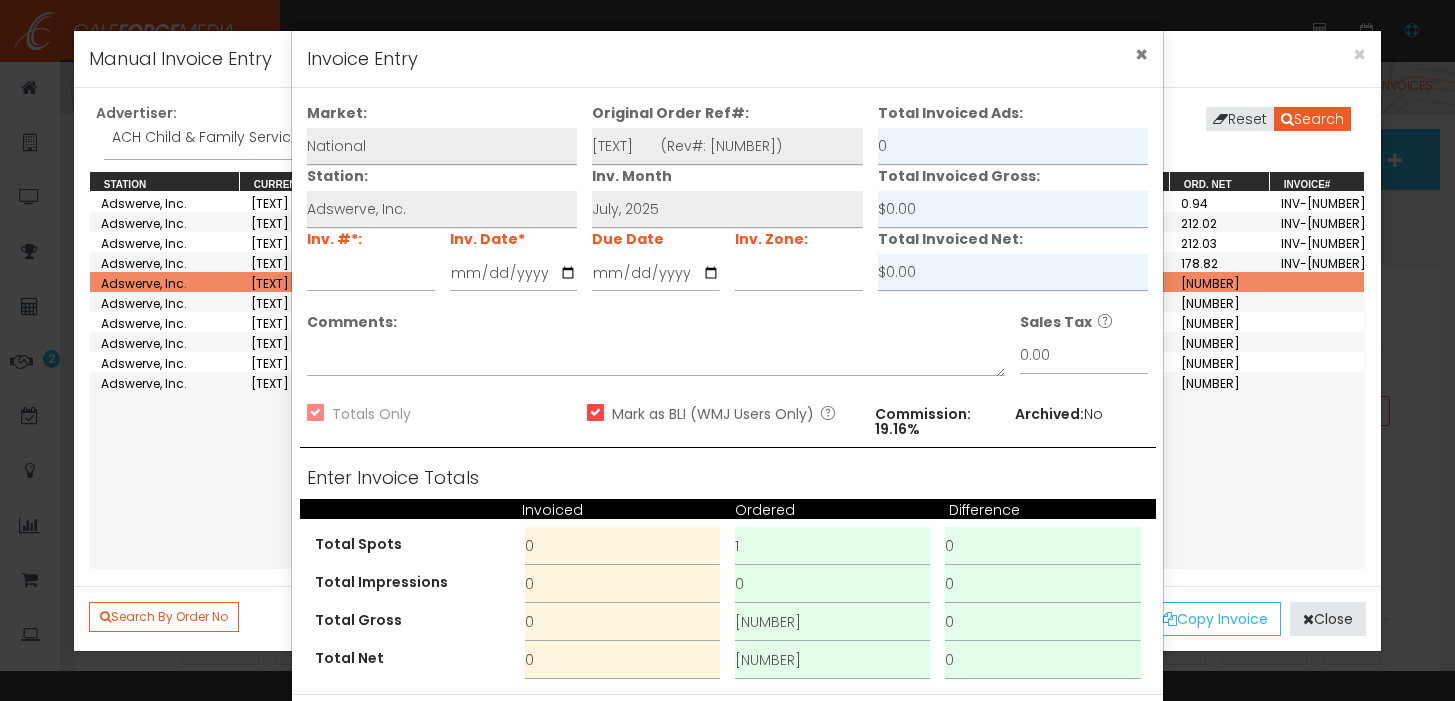 click on "×" at bounding box center [1141, 54] 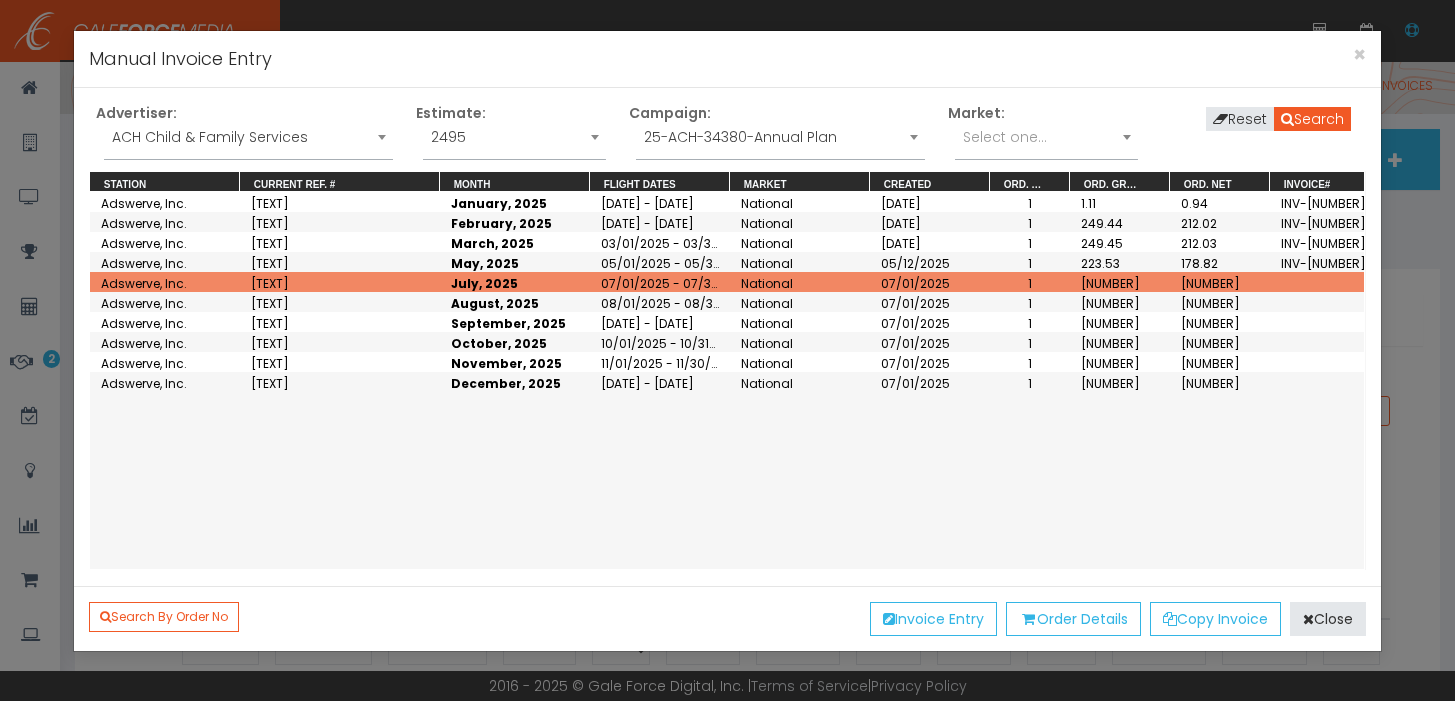 click on "ACH Child & Family Services" at bounding box center (248, 137) 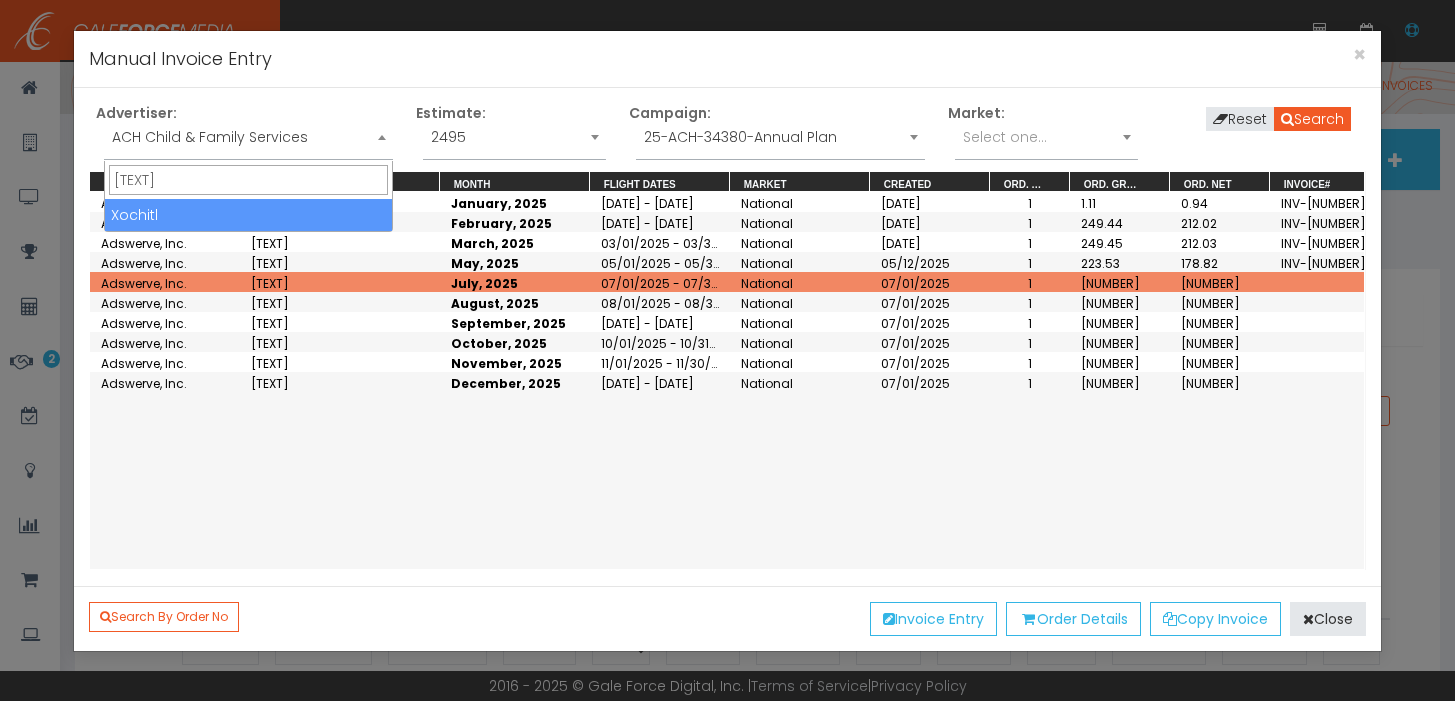 type on "xoc" 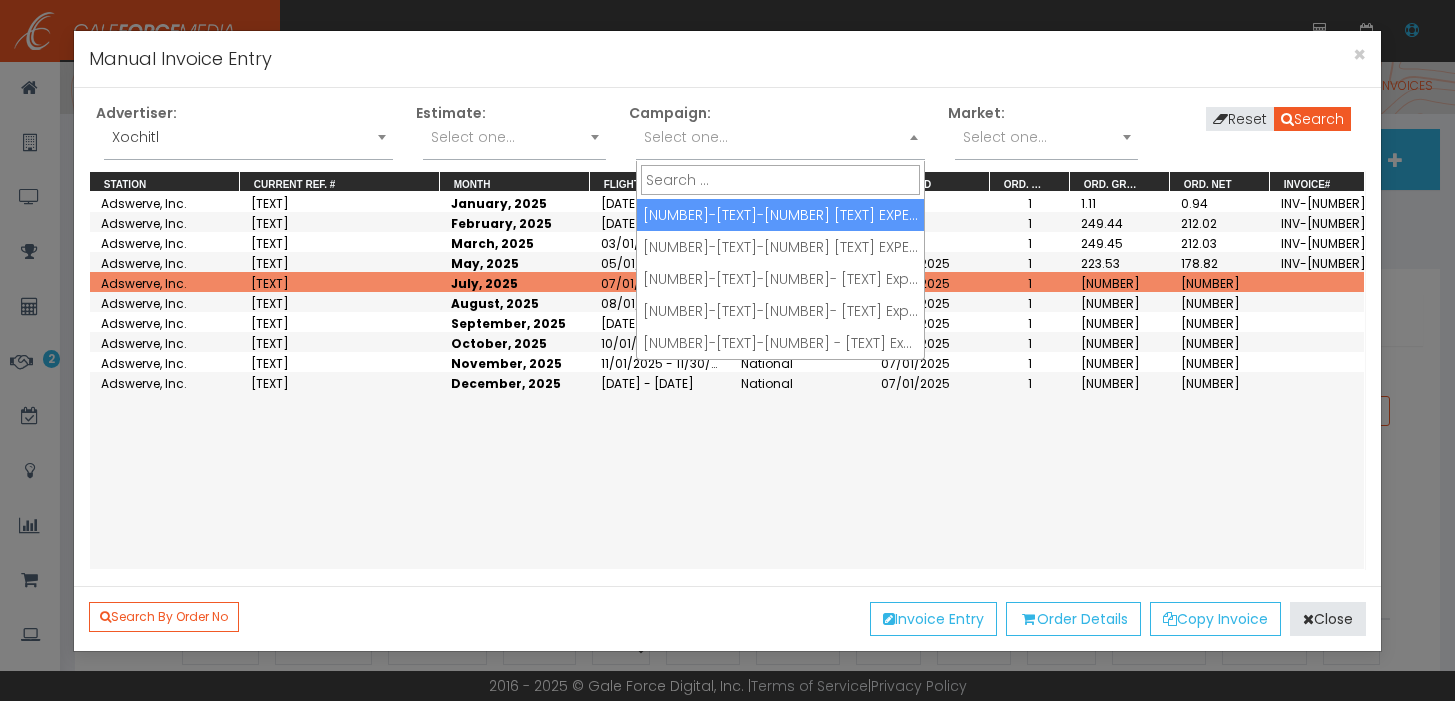 click on "Select one..." at bounding box center [686, 137] 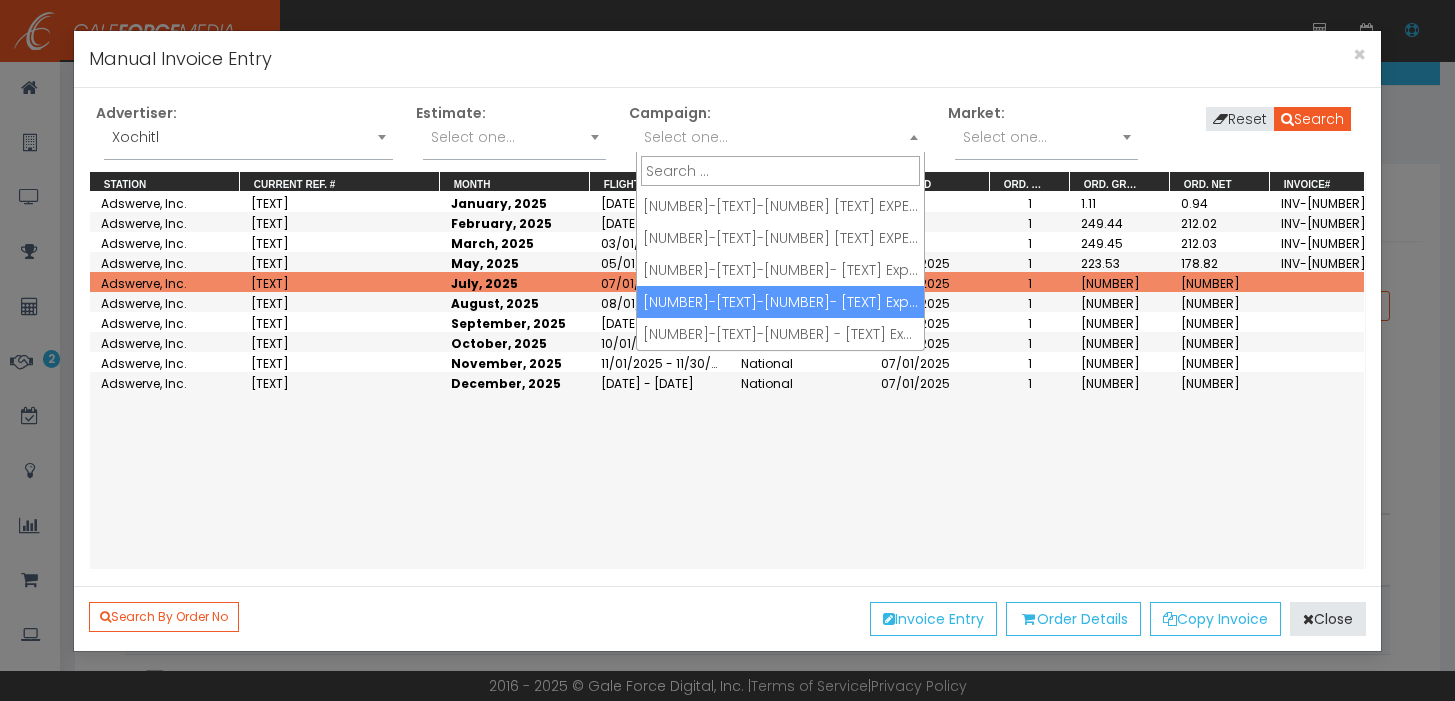 scroll, scrollTop: 106, scrollLeft: 0, axis: vertical 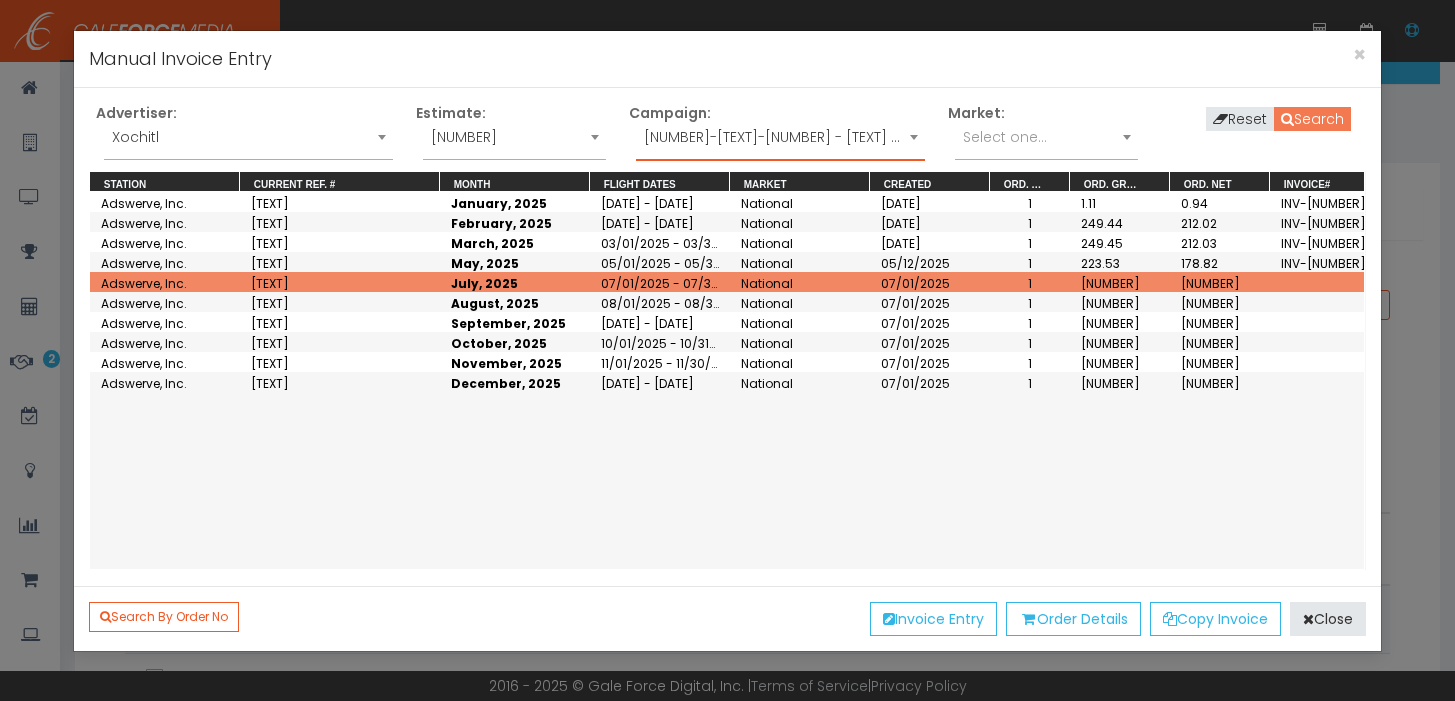click on "Search" at bounding box center [1312, 119] 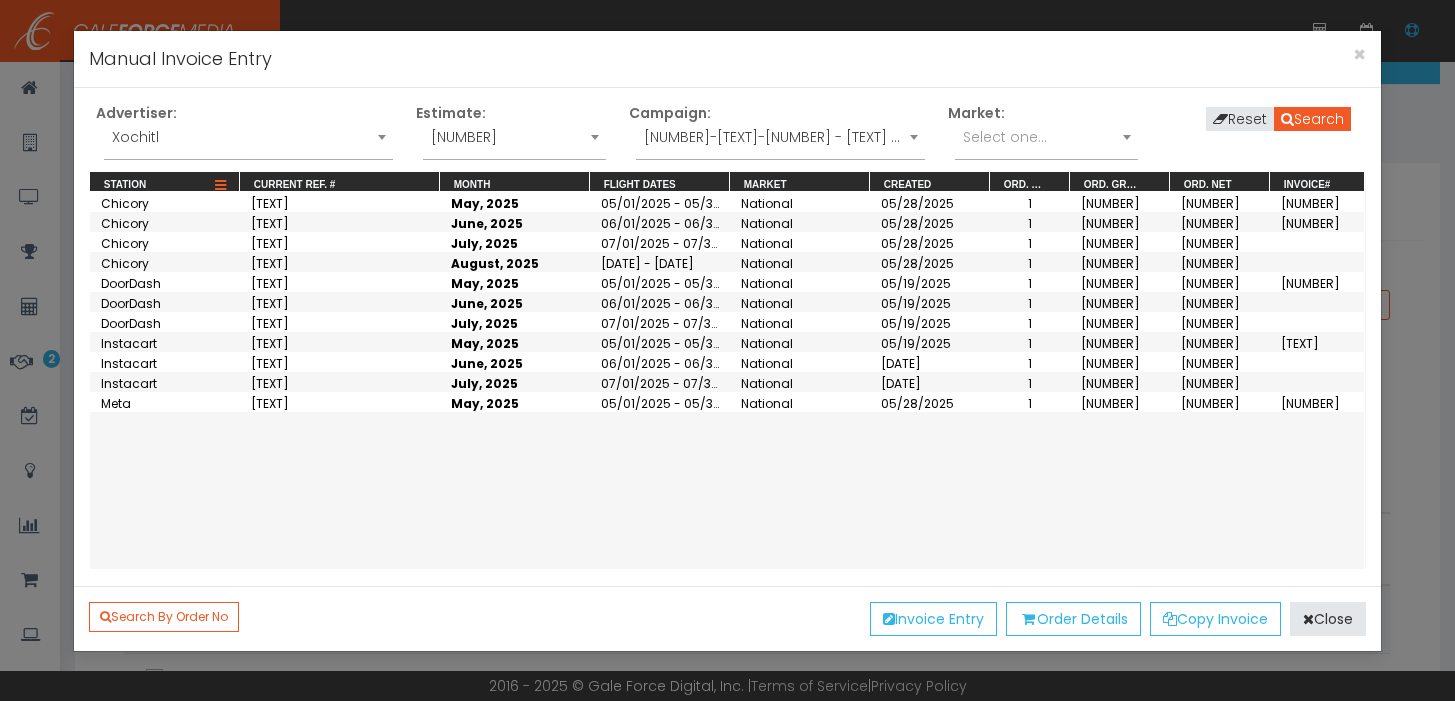 click at bounding box center [220, 186] 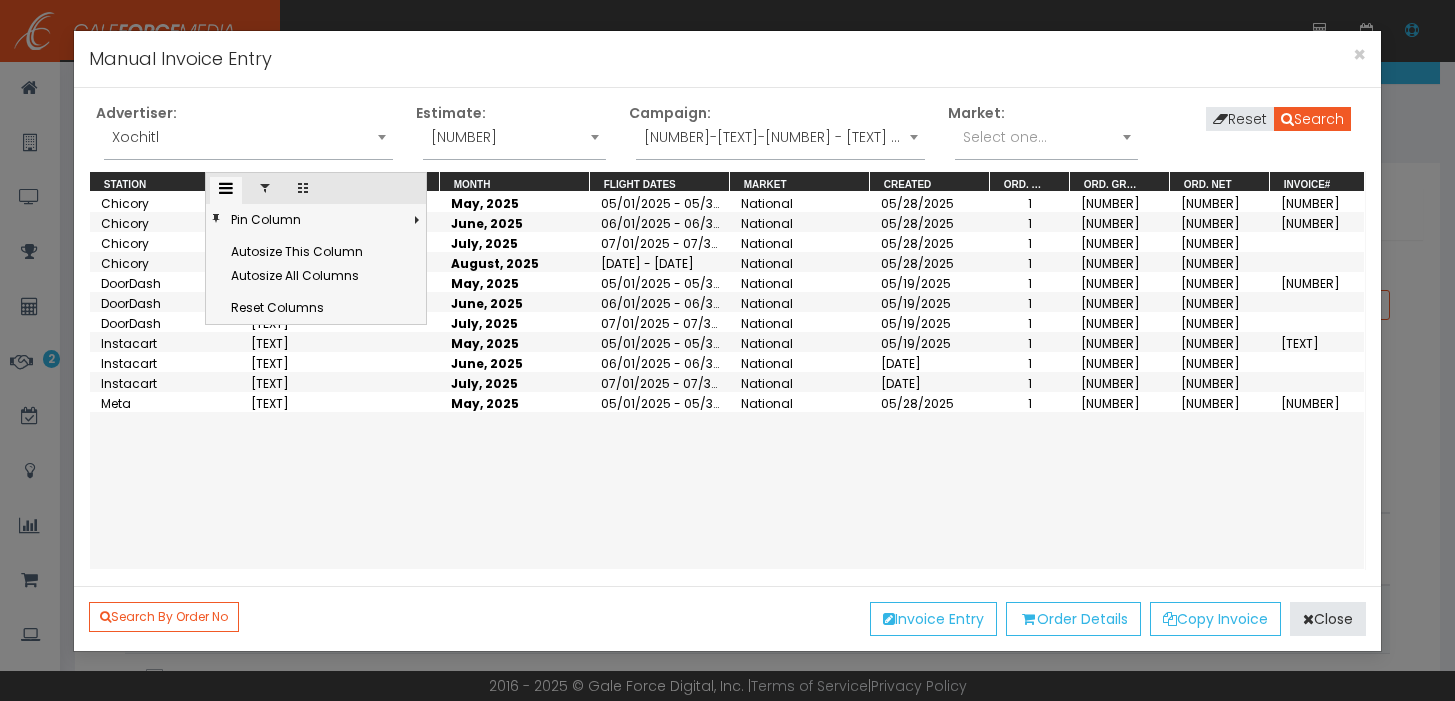 click at bounding box center [265, 188] 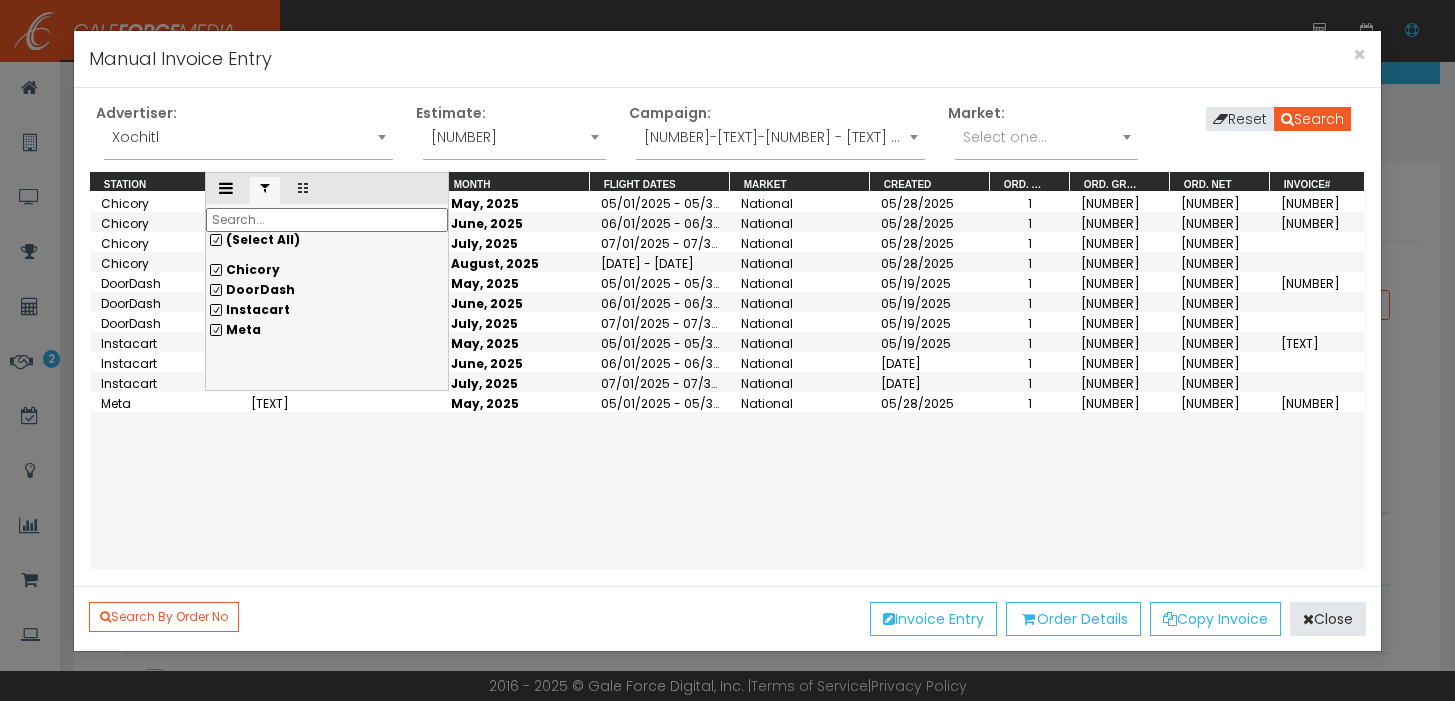 click on "(Select All)" at bounding box center (327, 240) 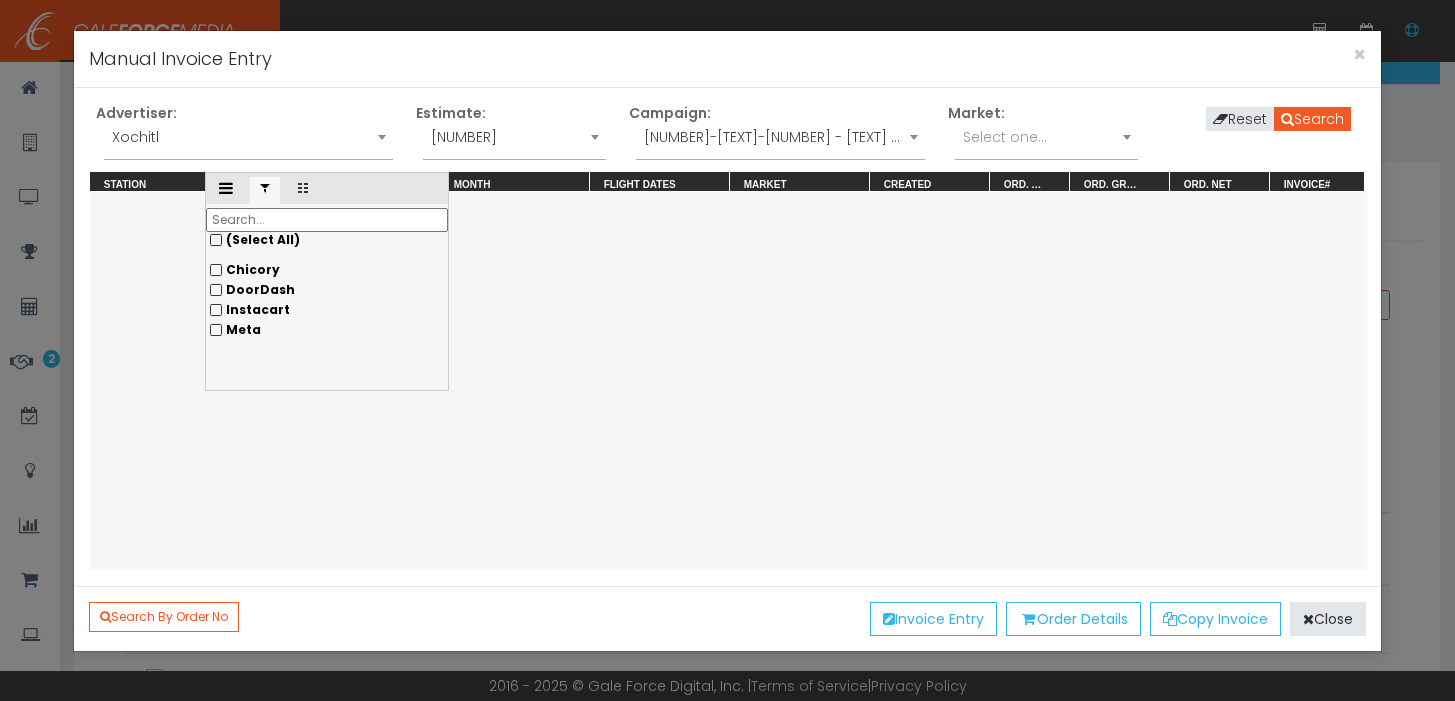 click on "DoorDash" at bounding box center [327, 270] 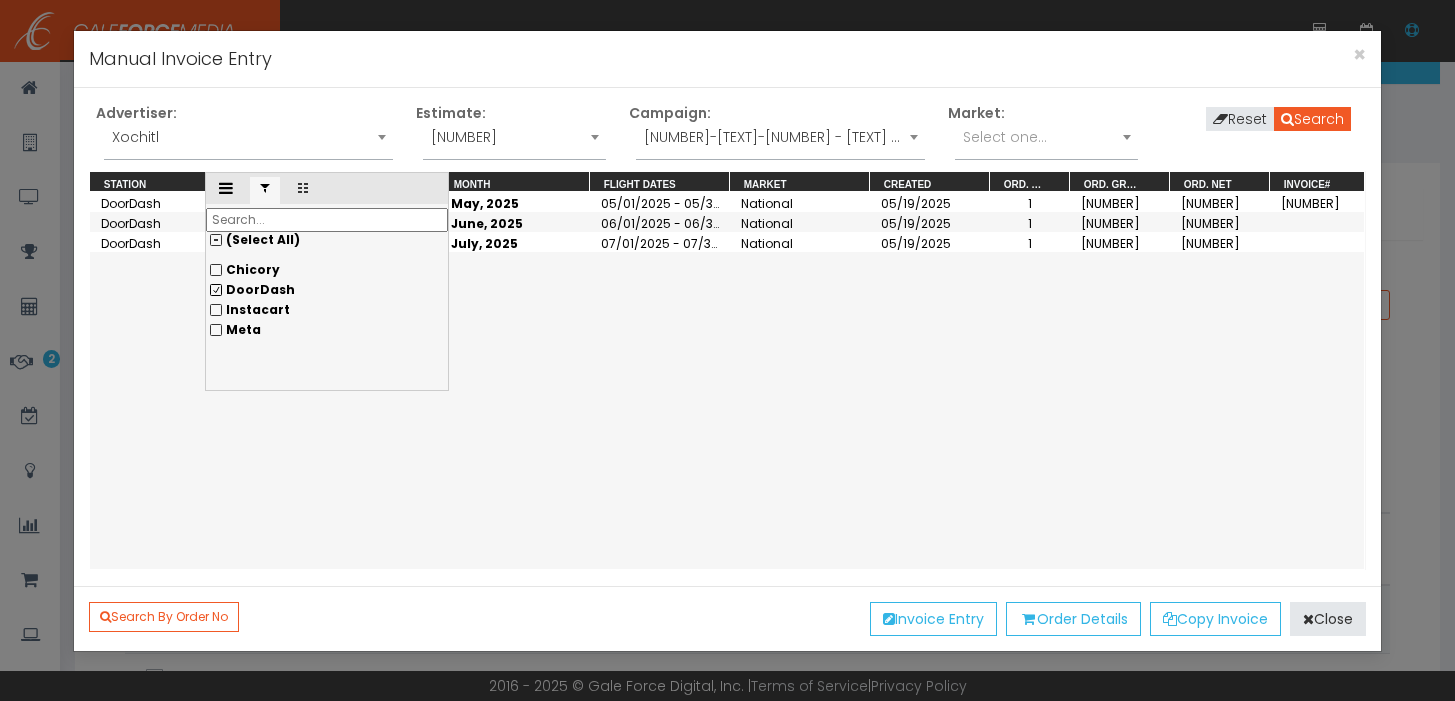 click on "DoorDash Door202505191537167 May, 2025 05/01/2025 - 05/31/2025 National 05/19/2025 1 1200.00 960.00 2314085 DoorDash Door202505191537167 June, 2025 06/01/2025 - 06/30/2025 National 05/19/2025 1 1200.00 960.00 DoorDash Door202505191537167 July, 2025 07/01/2025 - 07/31/2025 National 05/19/2025 1 1200.00 960.00" at bounding box center (727, 380) 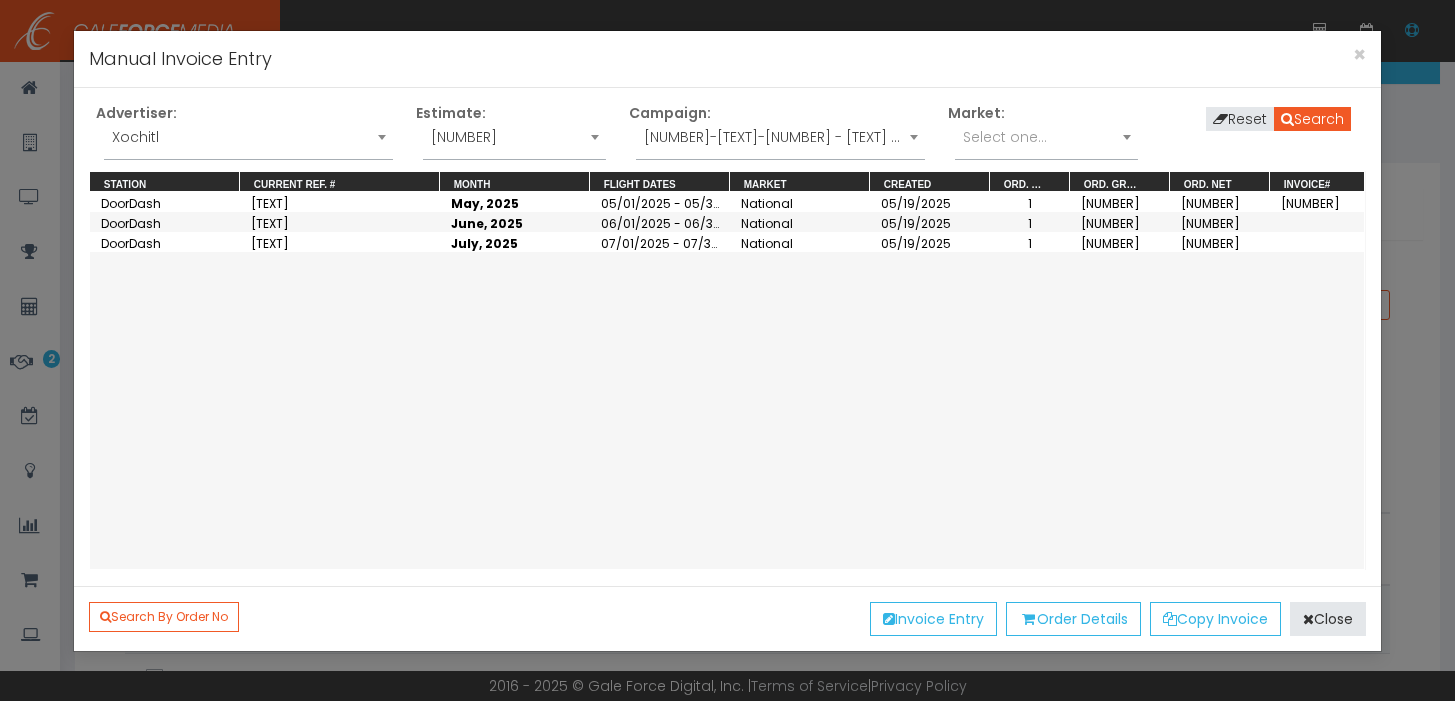 click on "06/01/2025 - 06/30/2025" at bounding box center (660, 222) 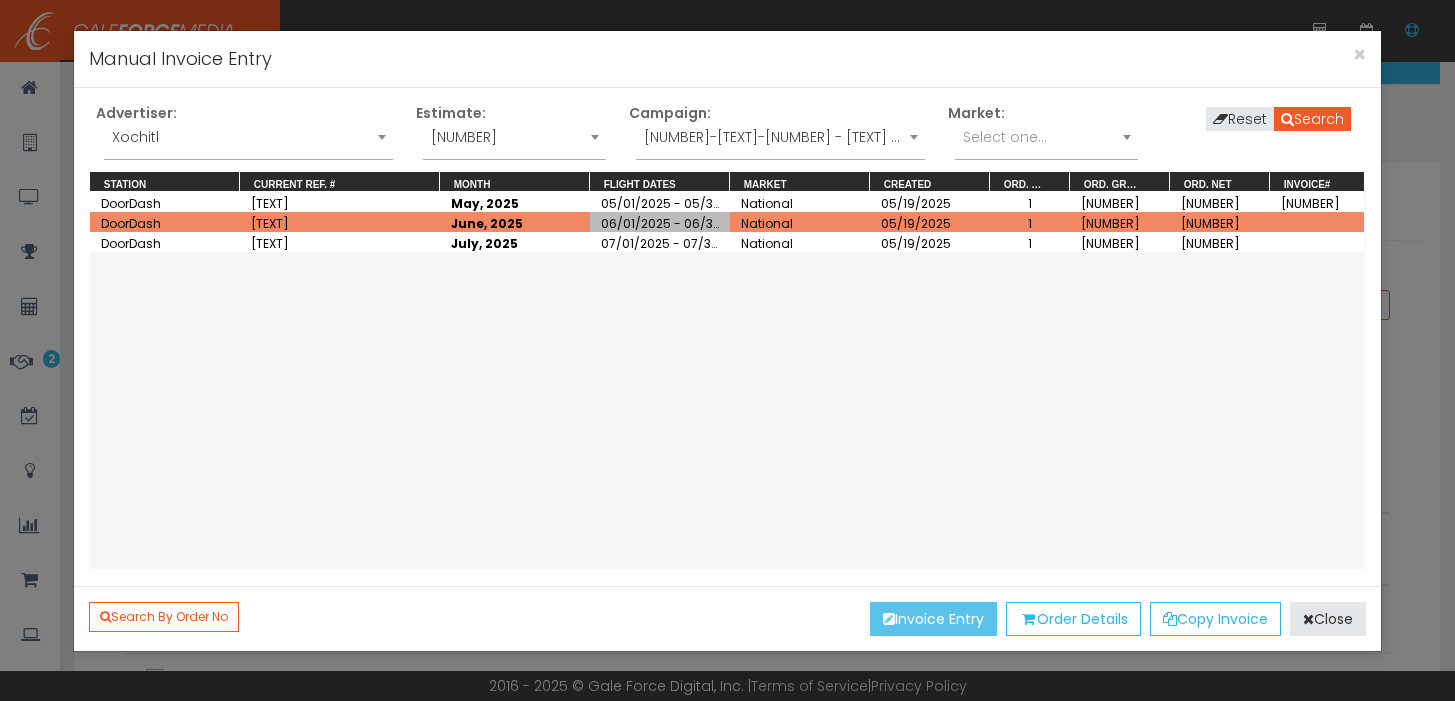 click on "Invoice Entry" at bounding box center [933, 619] 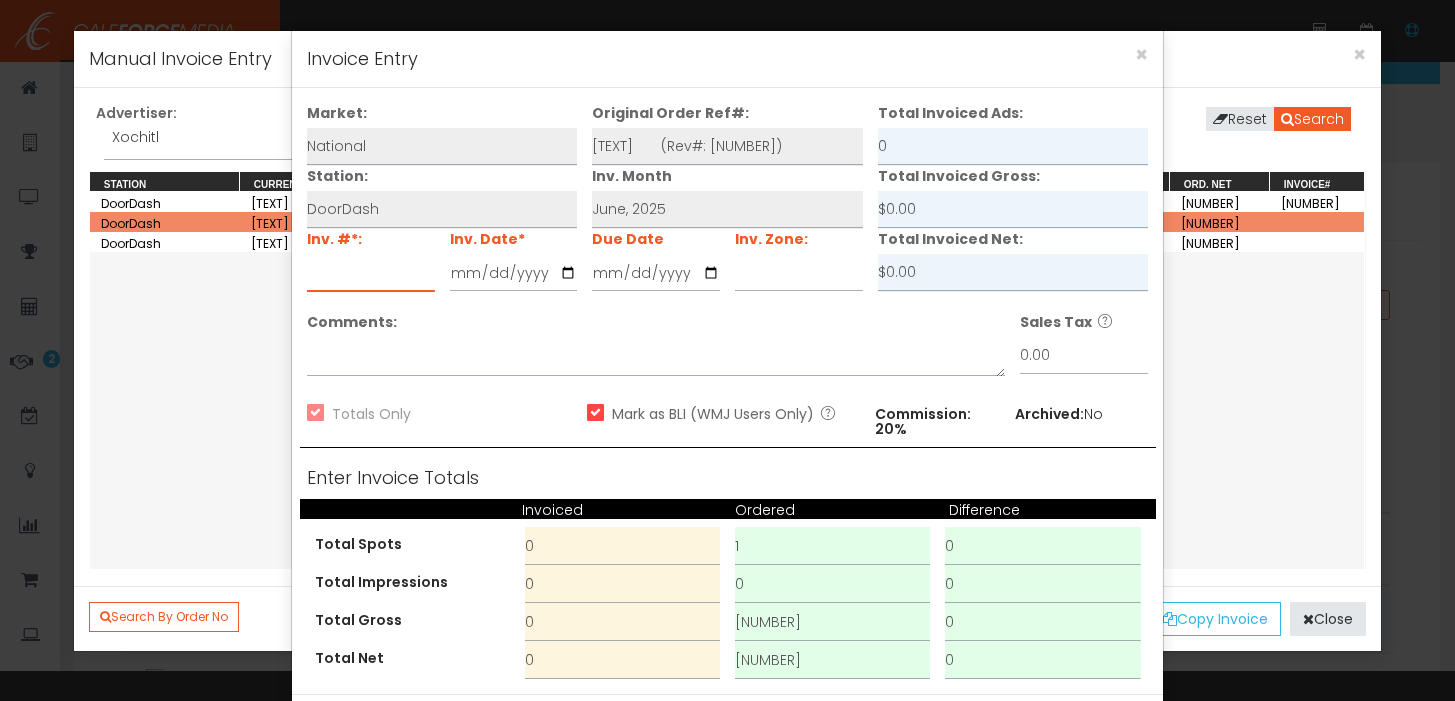 paste on "2367712" 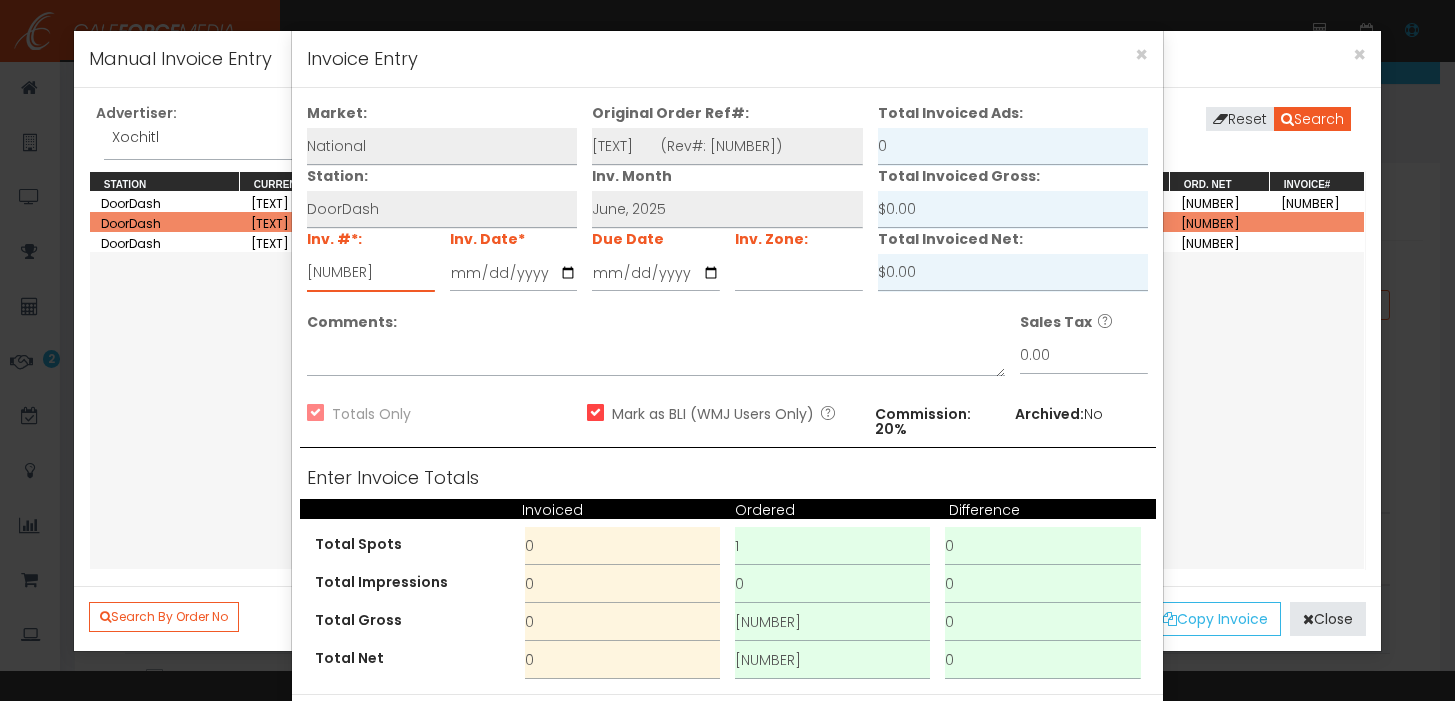 type on "2367712" 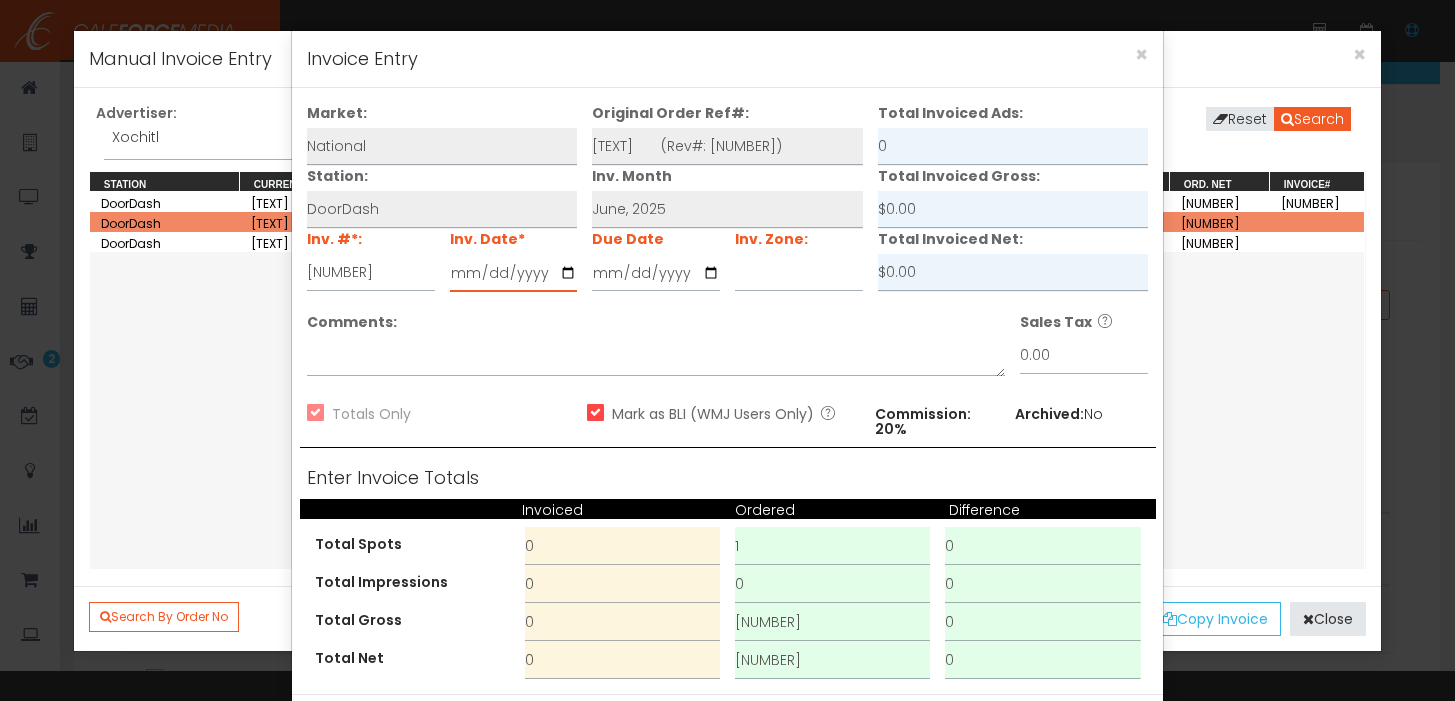 type on "2025-06-30" 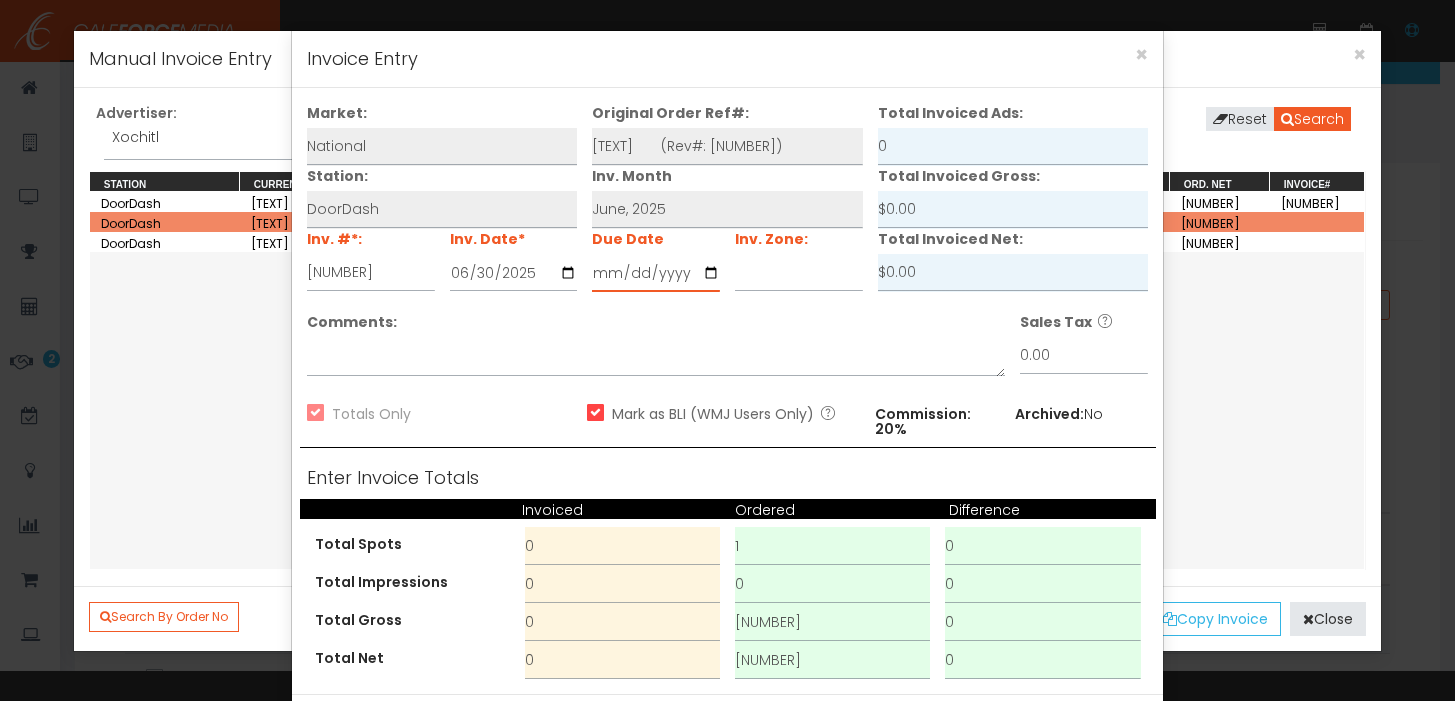 type on "2025-07-30" 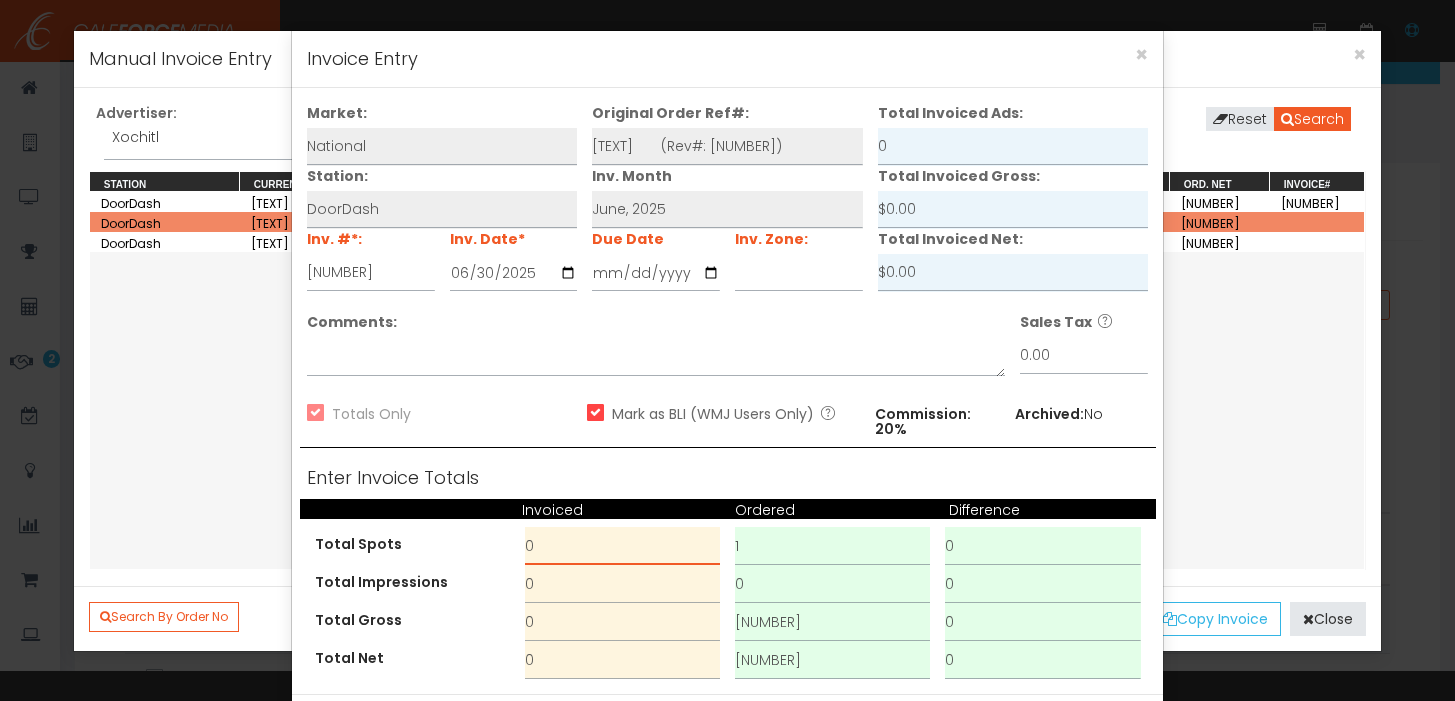 drag, startPoint x: 578, startPoint y: 552, endPoint x: 508, endPoint y: 560, distance: 70.45566 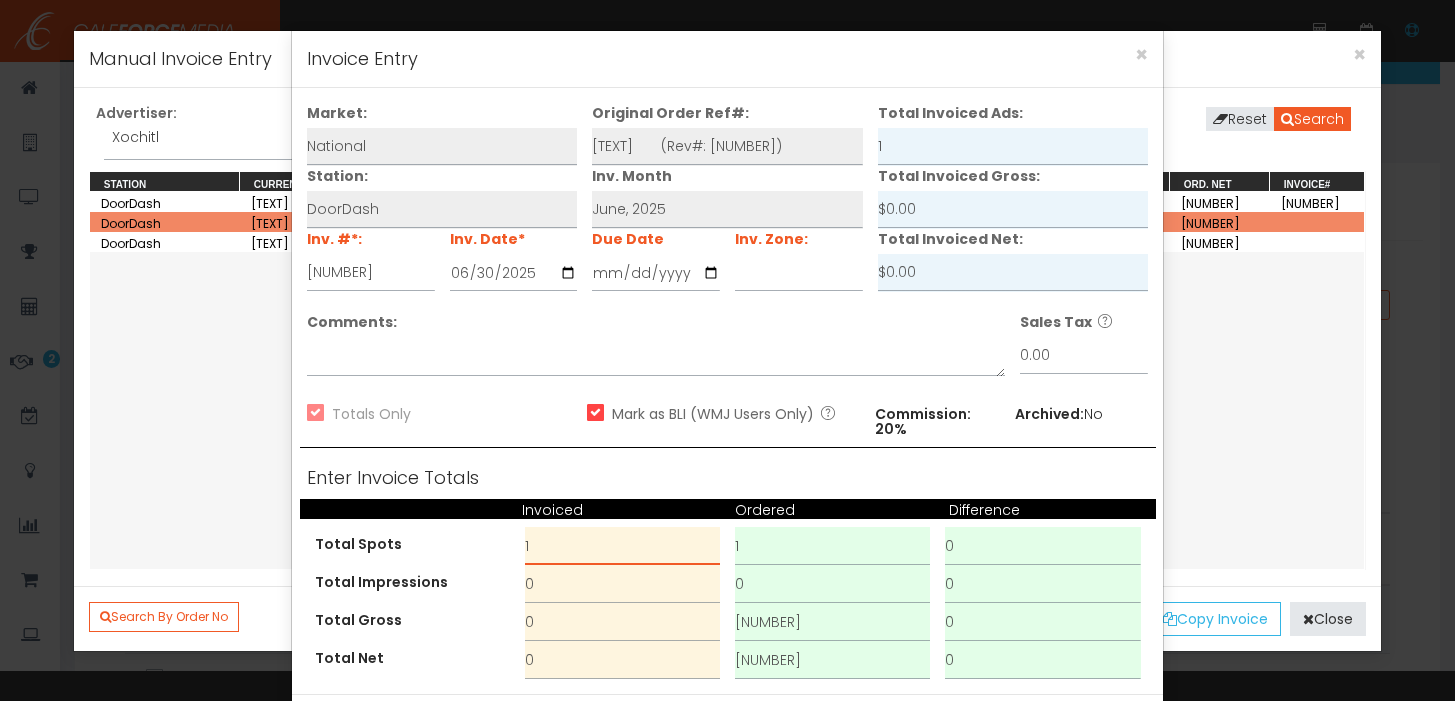 type on "1" 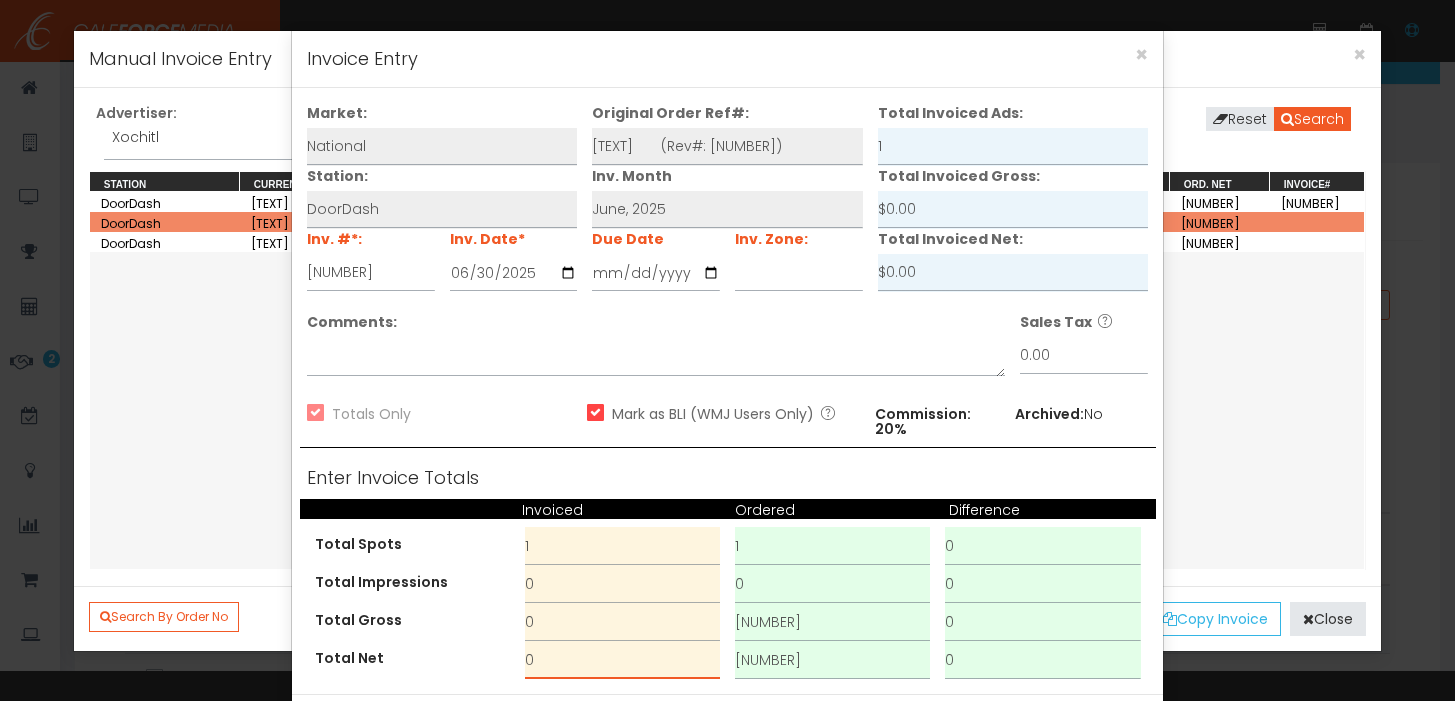 drag, startPoint x: 644, startPoint y: 652, endPoint x: 375, endPoint y: 632, distance: 269.74246 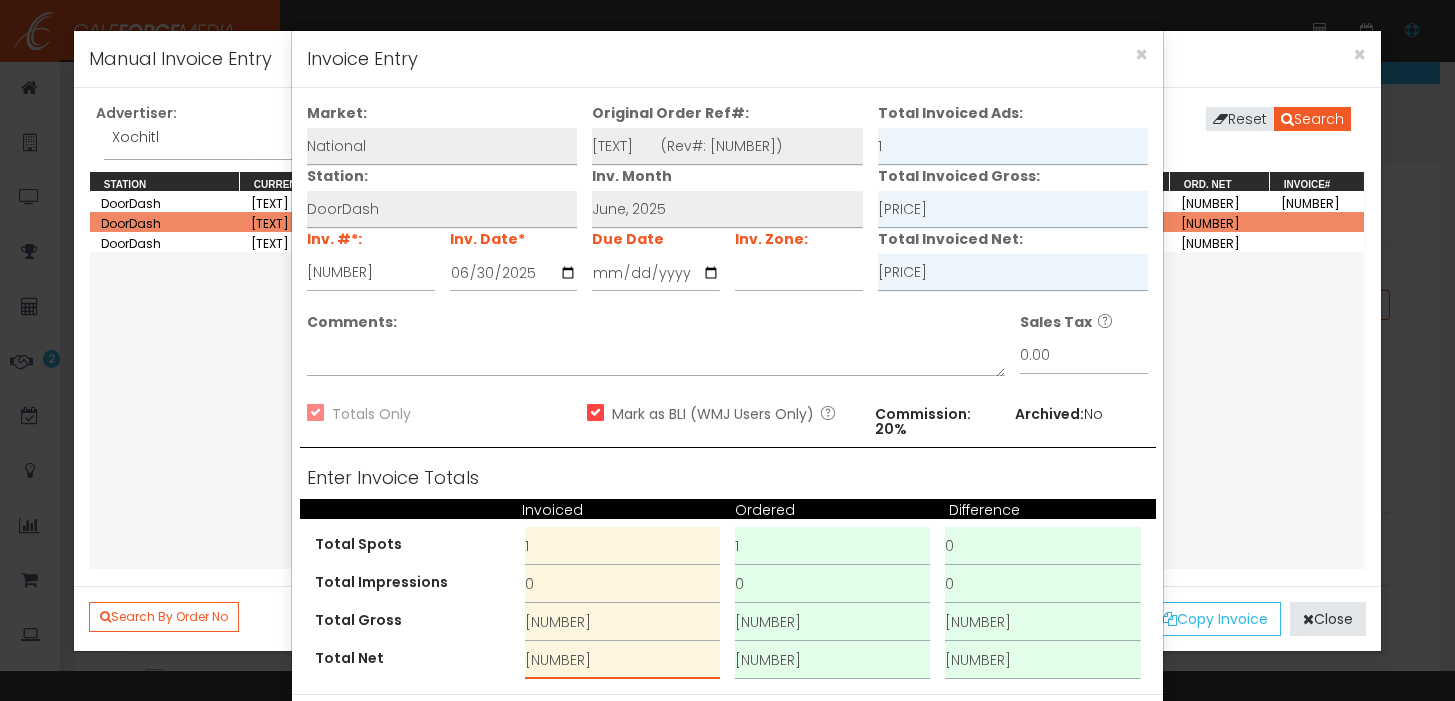 scroll, scrollTop: 85, scrollLeft: 0, axis: vertical 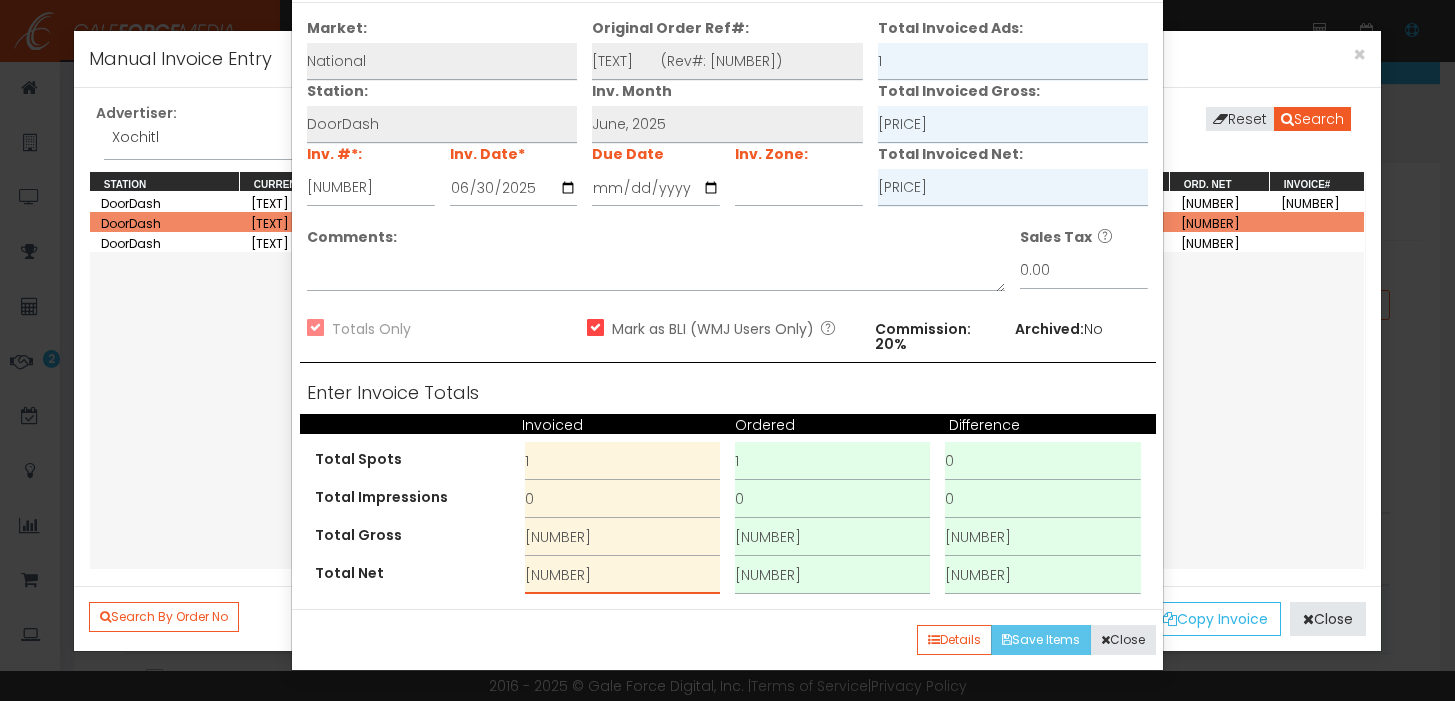 type on "911.17" 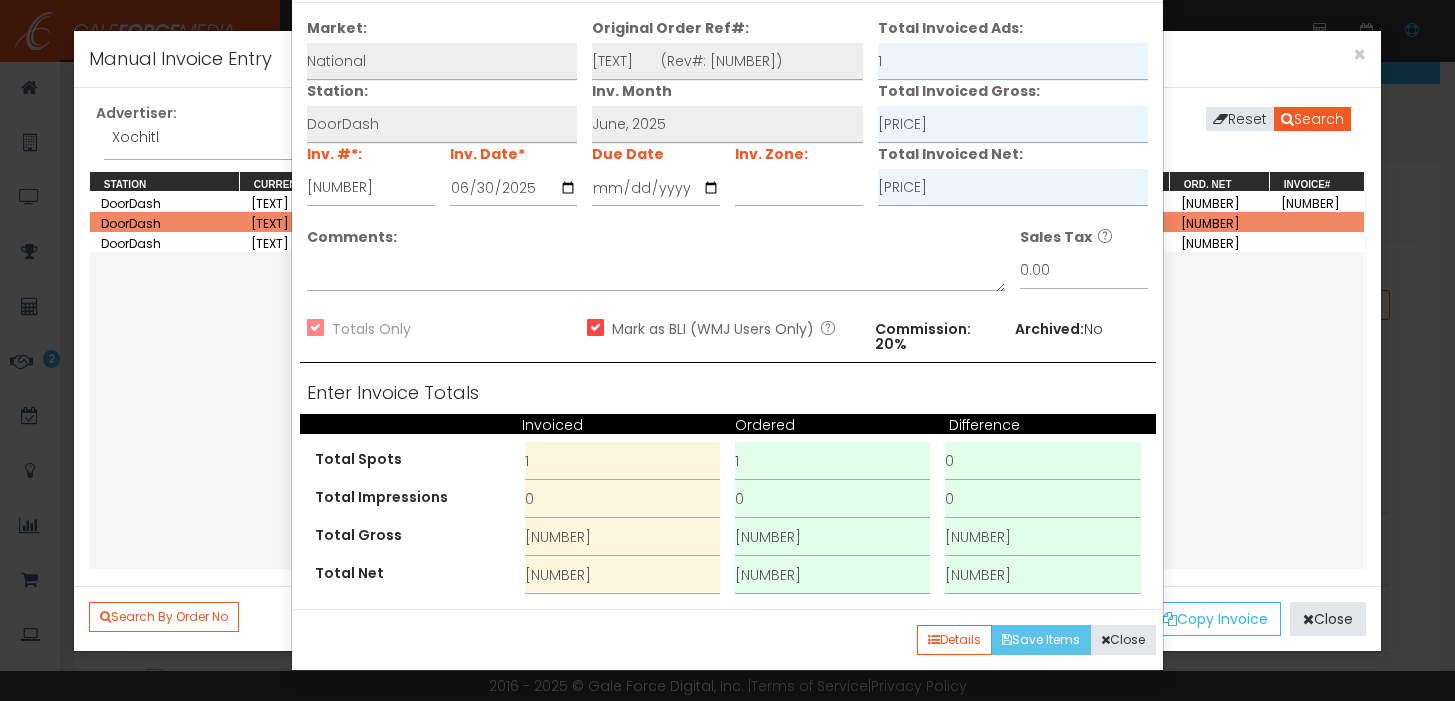 click on "Save Items" at bounding box center (1041, 640) 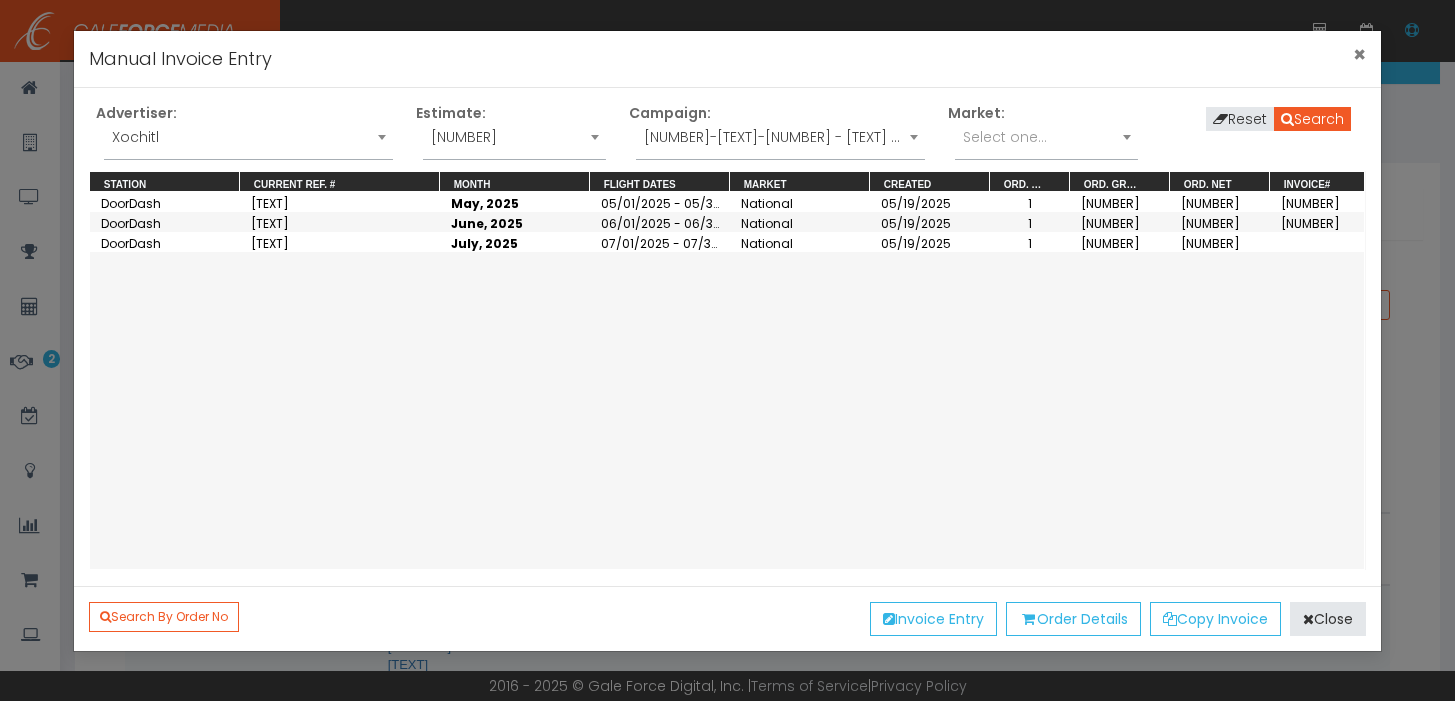 click on "×" at bounding box center (1359, 54) 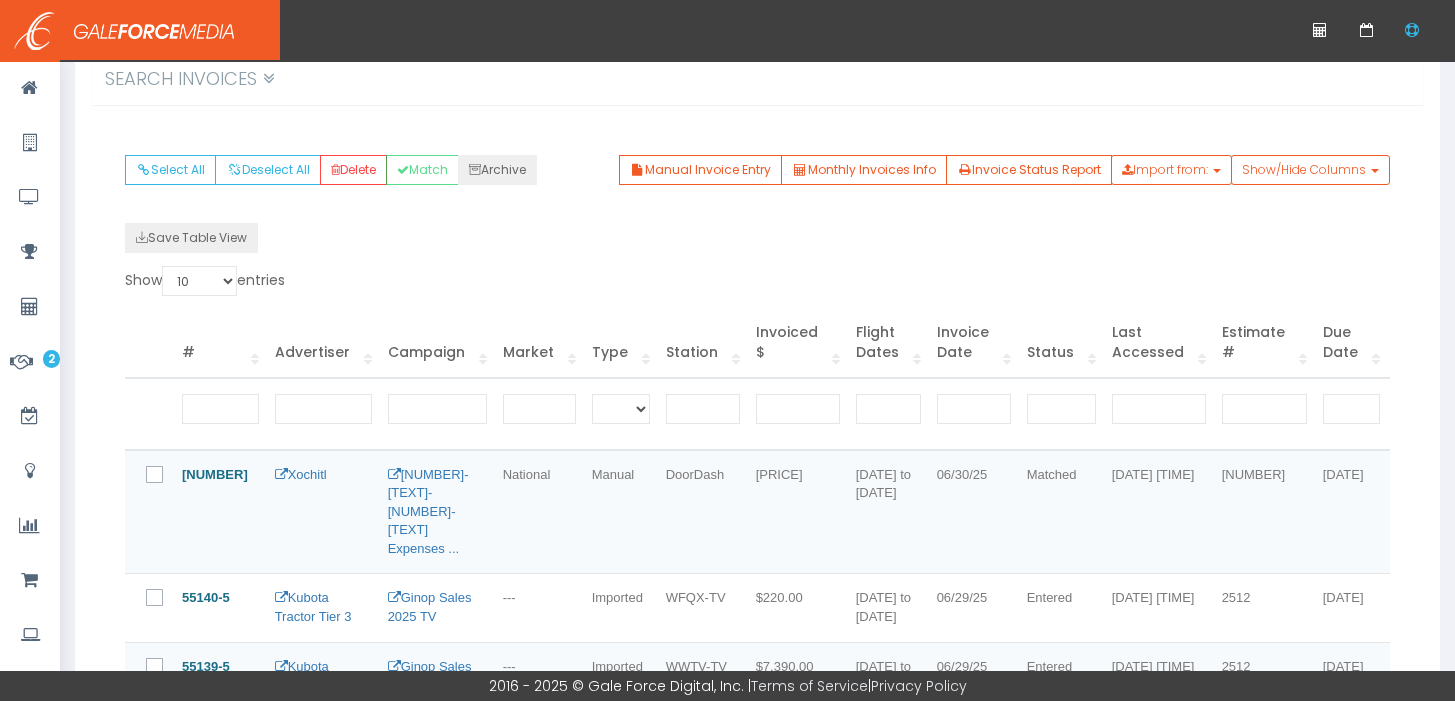 scroll, scrollTop: 242, scrollLeft: 0, axis: vertical 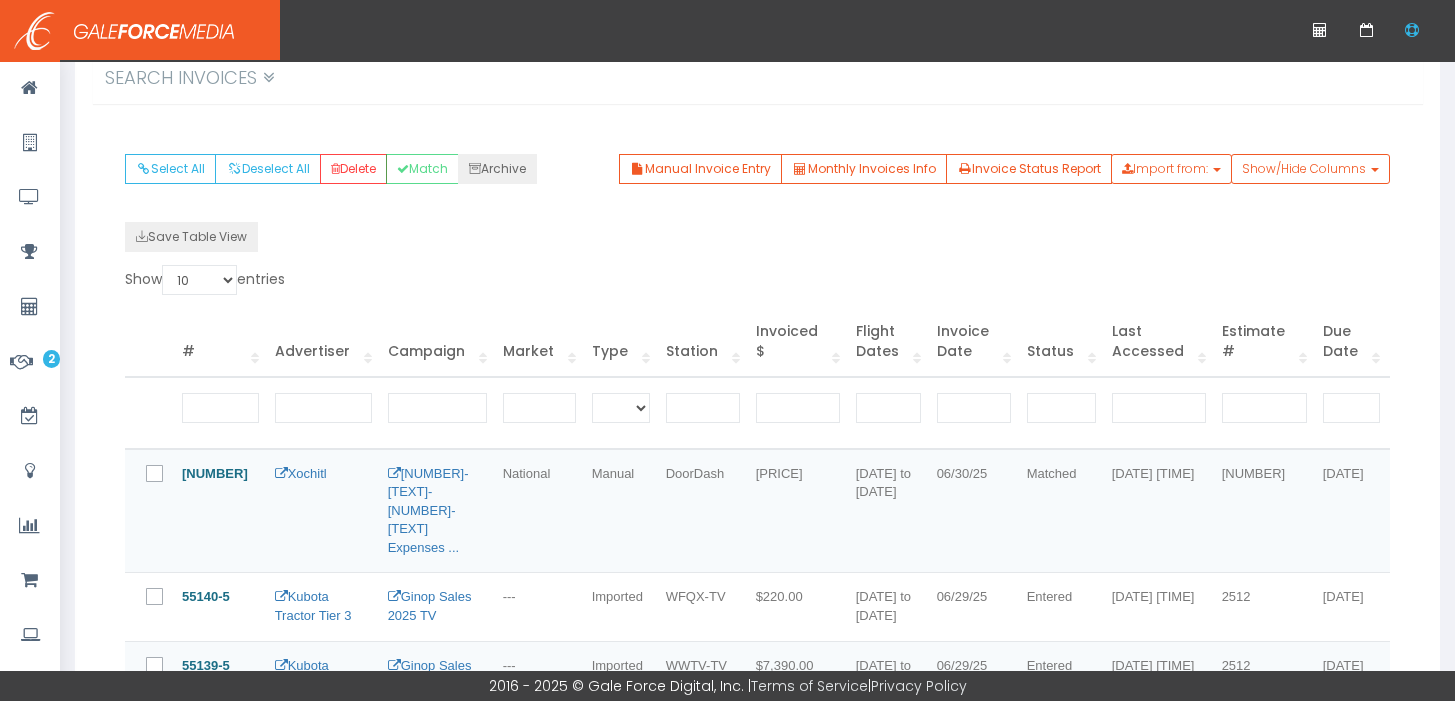 click at bounding box center [166, 475] 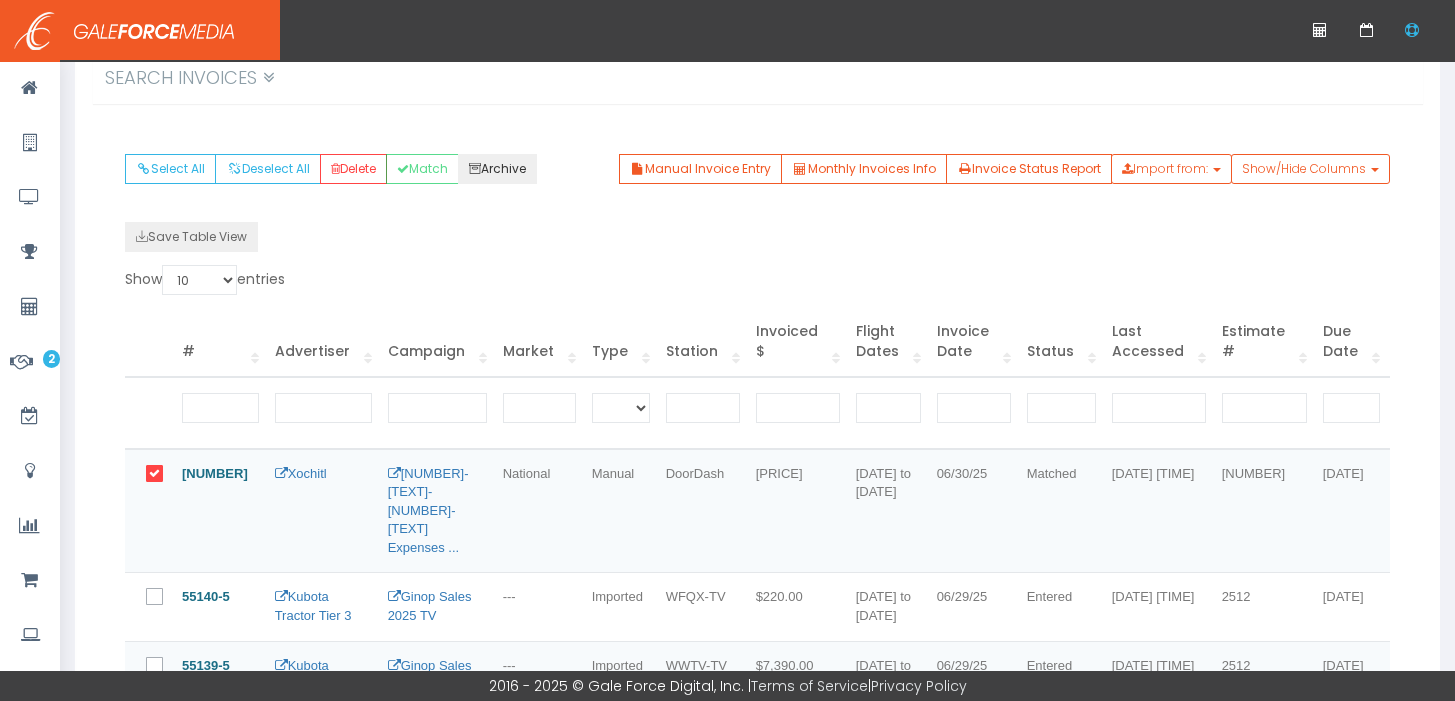 click on "Archive" at bounding box center (497, 169) 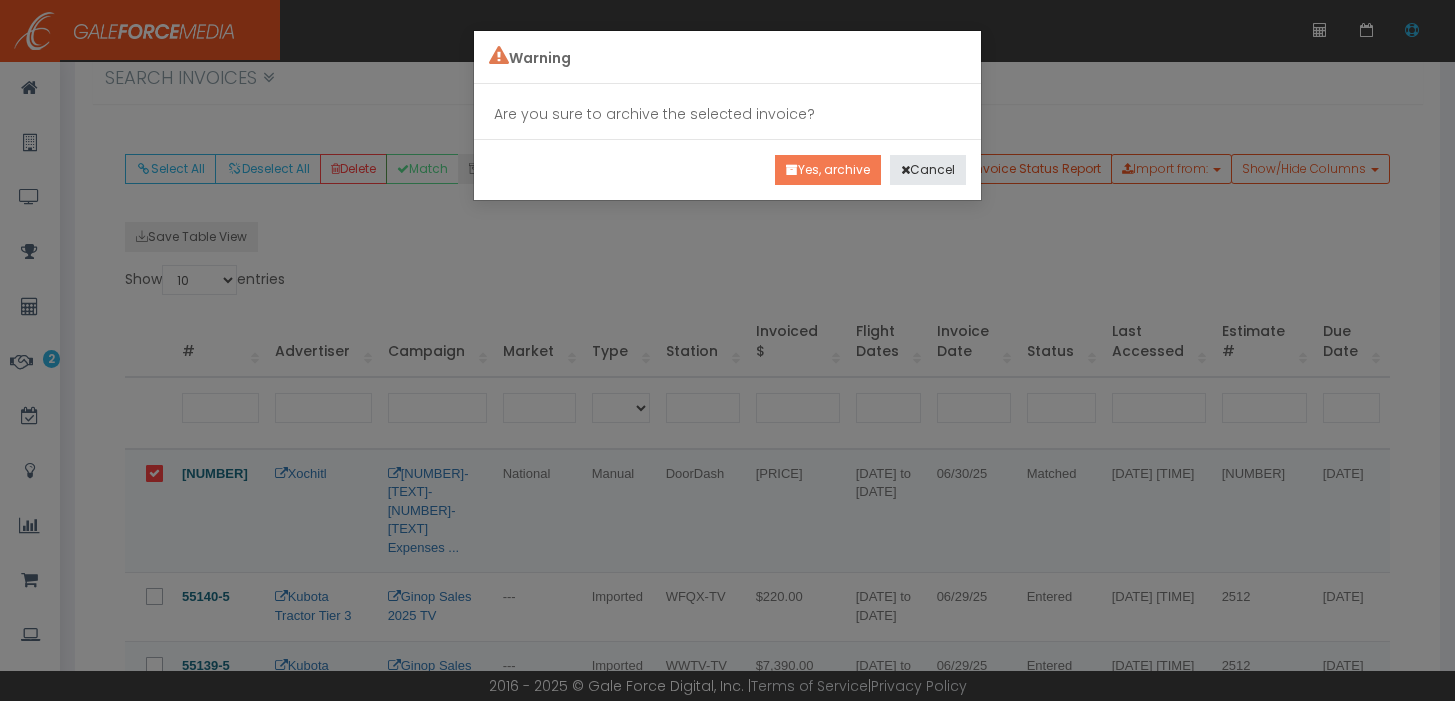 click on "Yes, archive" at bounding box center (828, 170) 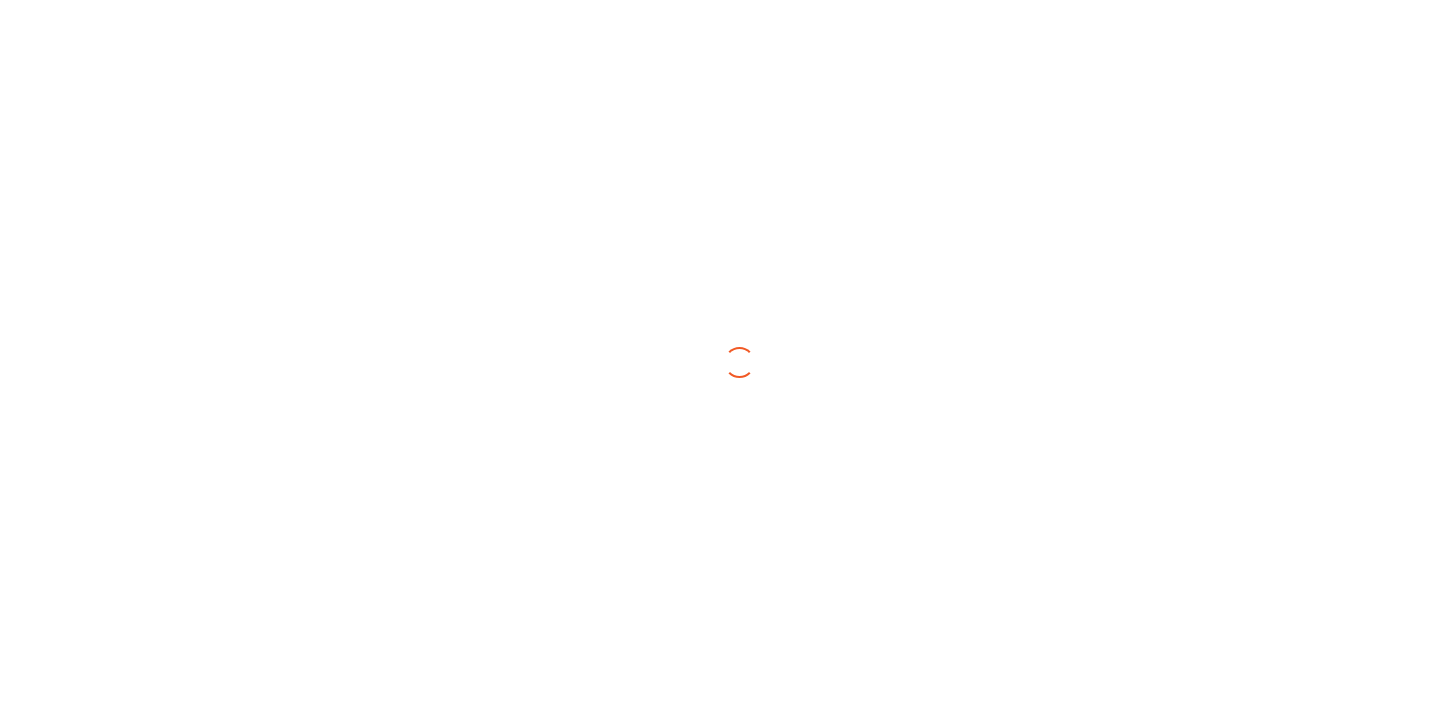 scroll, scrollTop: 0, scrollLeft: 0, axis: both 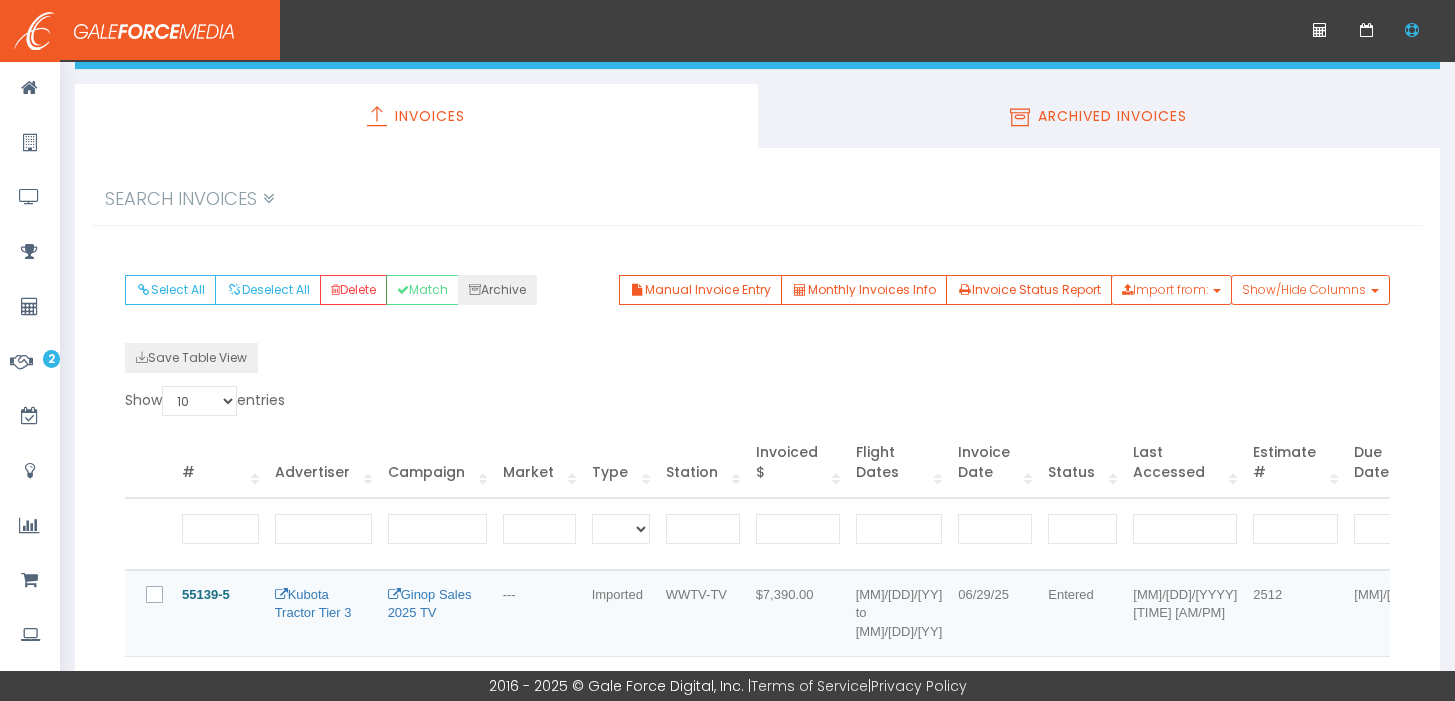 click on "Archived Invoices" at bounding box center (1099, 116) 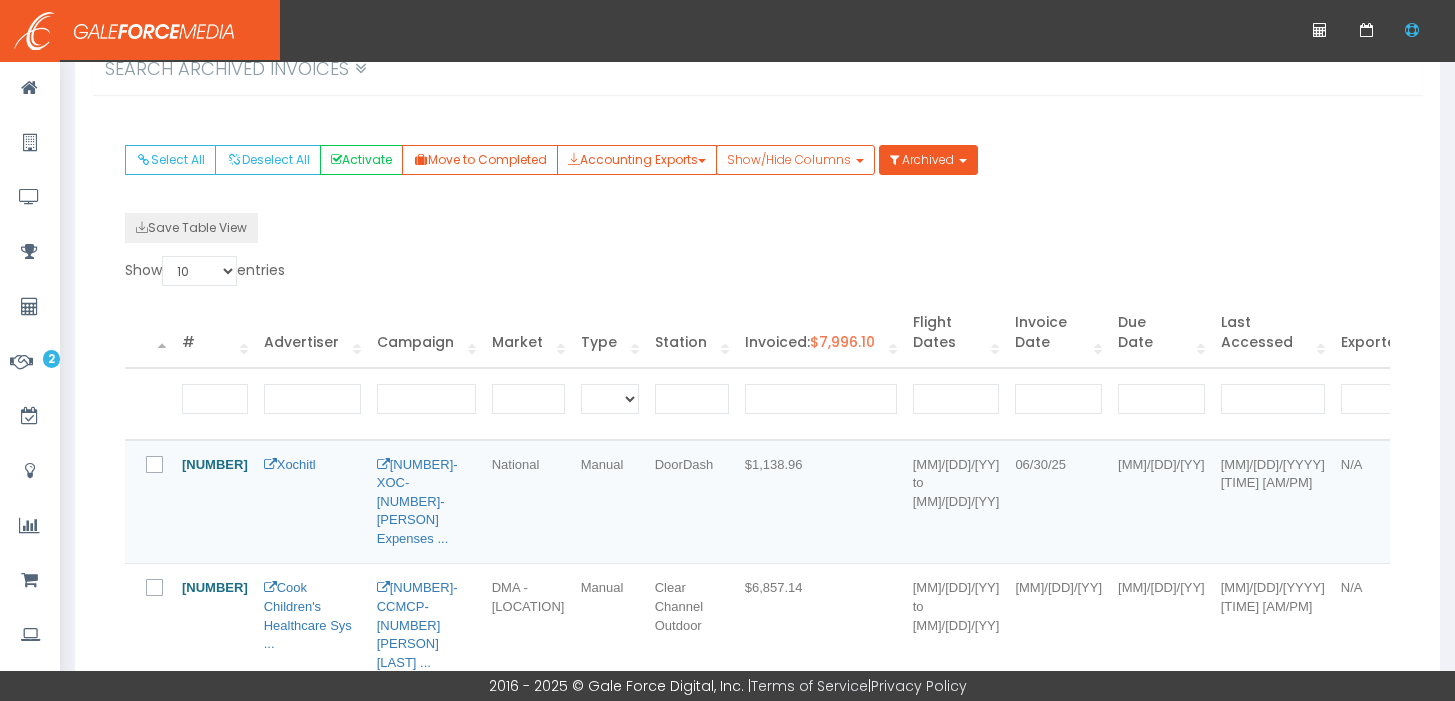 scroll, scrollTop: 252, scrollLeft: 0, axis: vertical 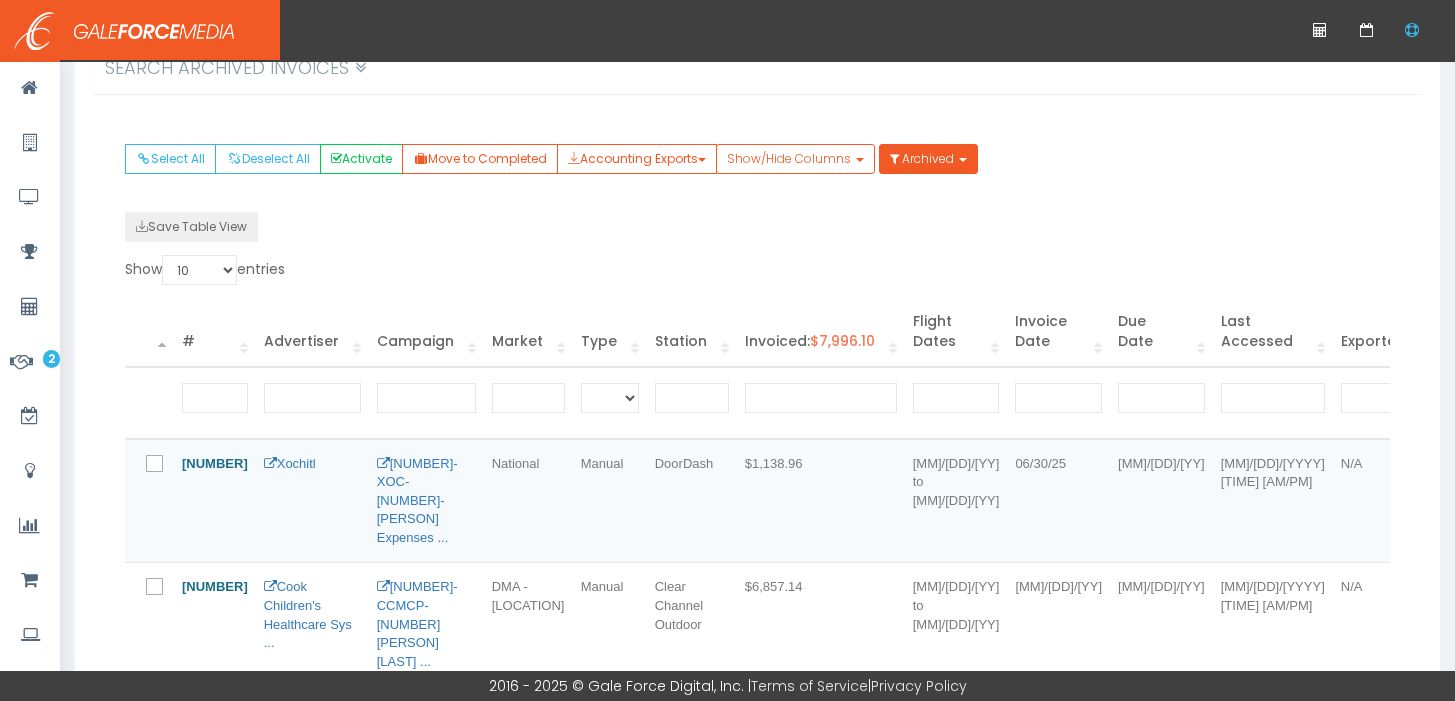 click at bounding box center (149, 591) 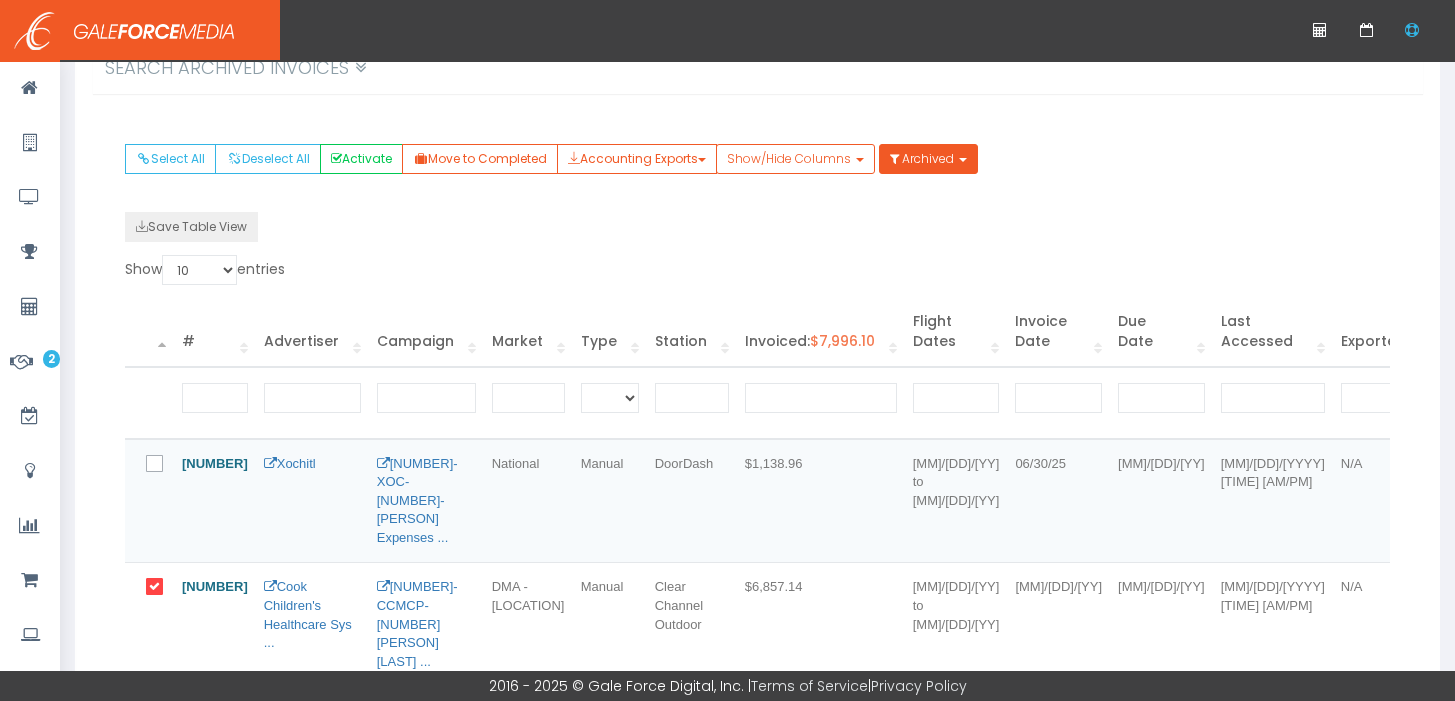 click at bounding box center [159, 471] 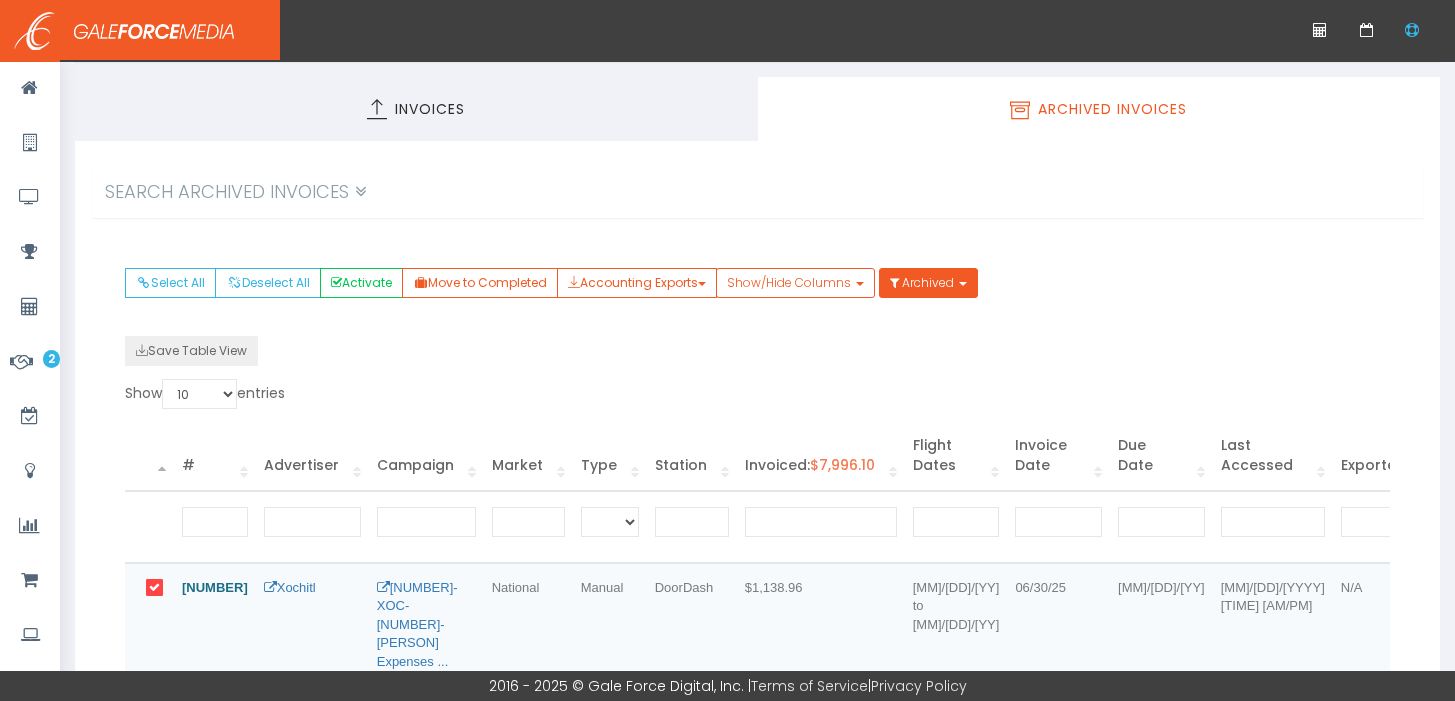 scroll, scrollTop: 131, scrollLeft: 0, axis: vertical 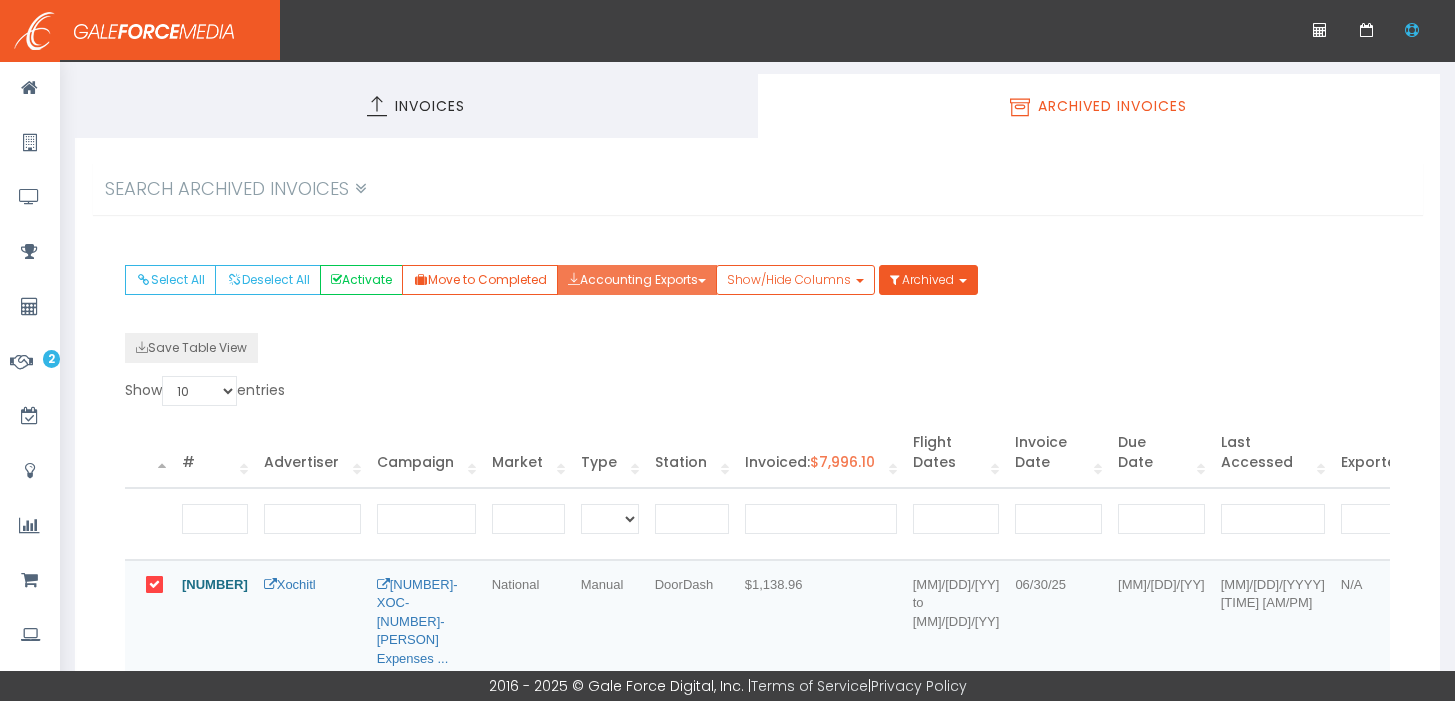 click on "Accounting Exports" at bounding box center (637, 280) 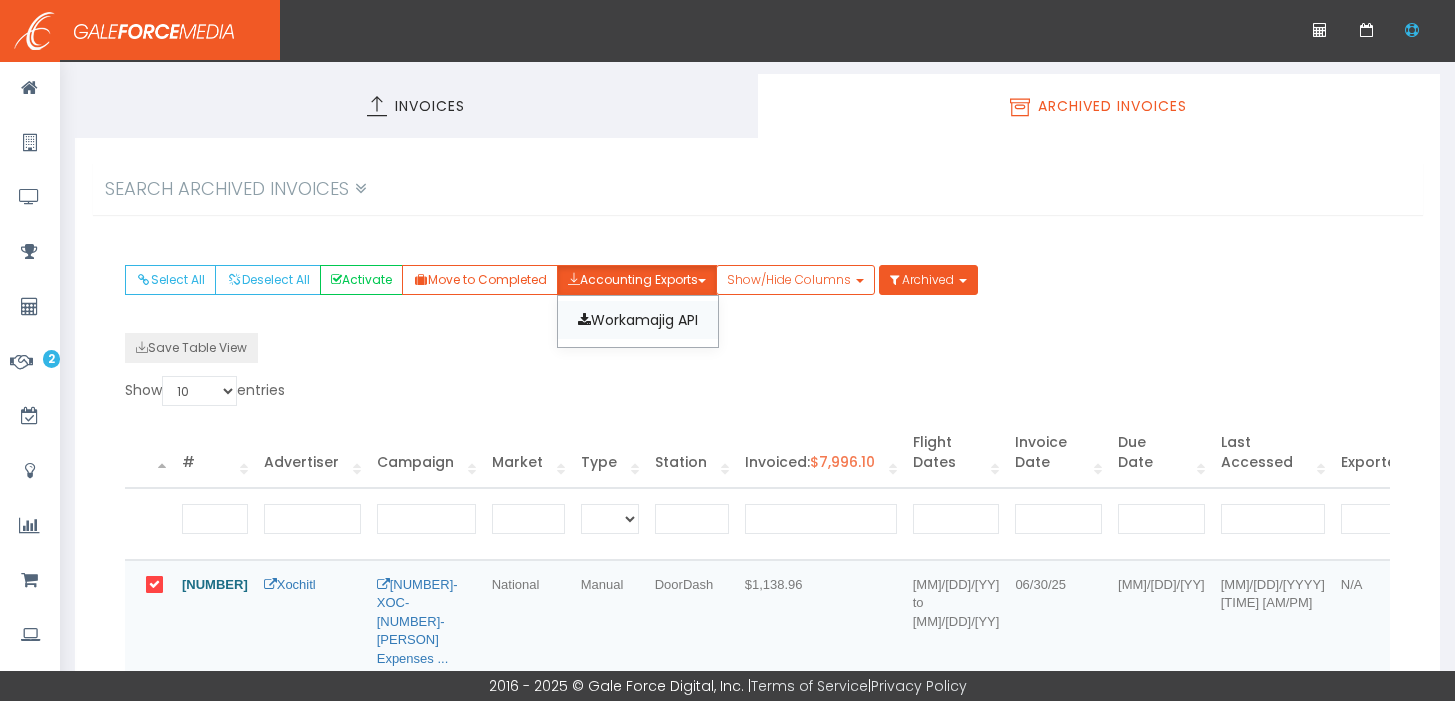 click on "Workamajig API" at bounding box center (638, 320) 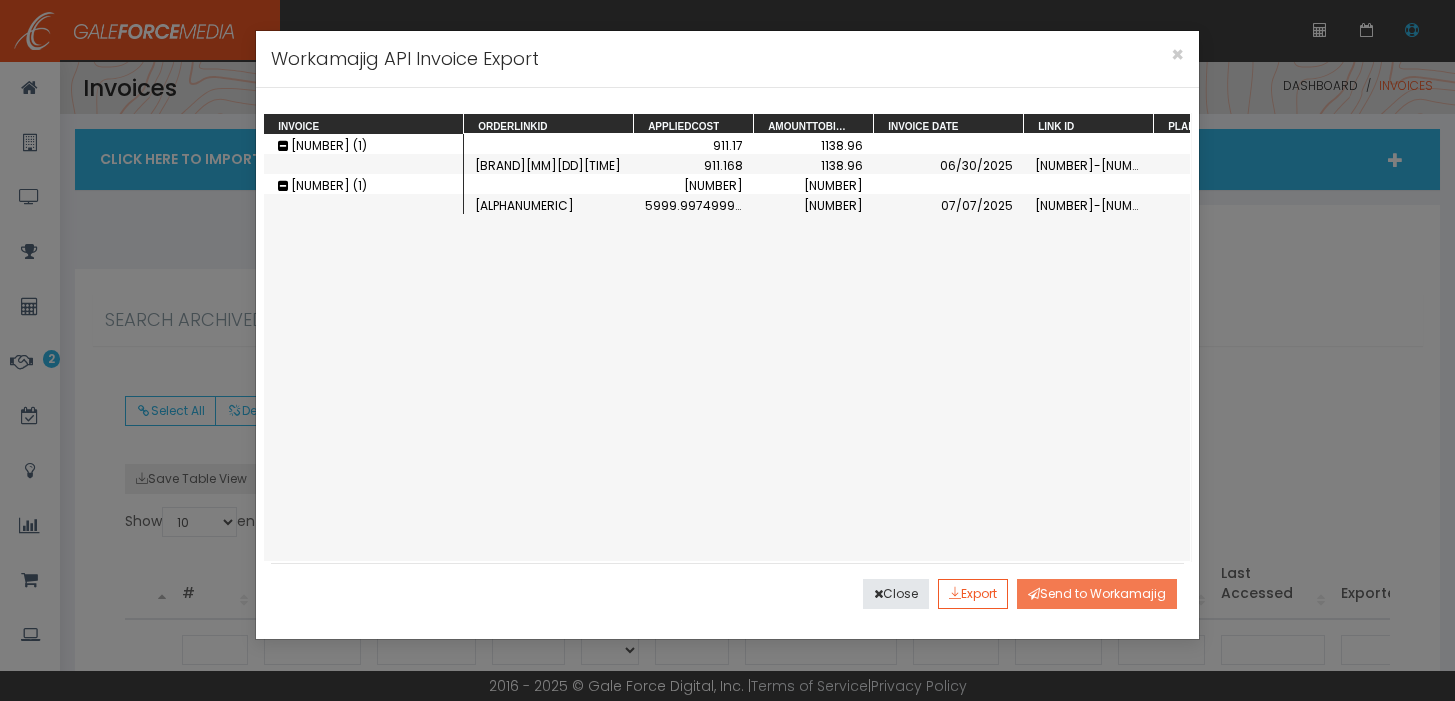 click on "Send to Workamajig" at bounding box center [1097, 594] 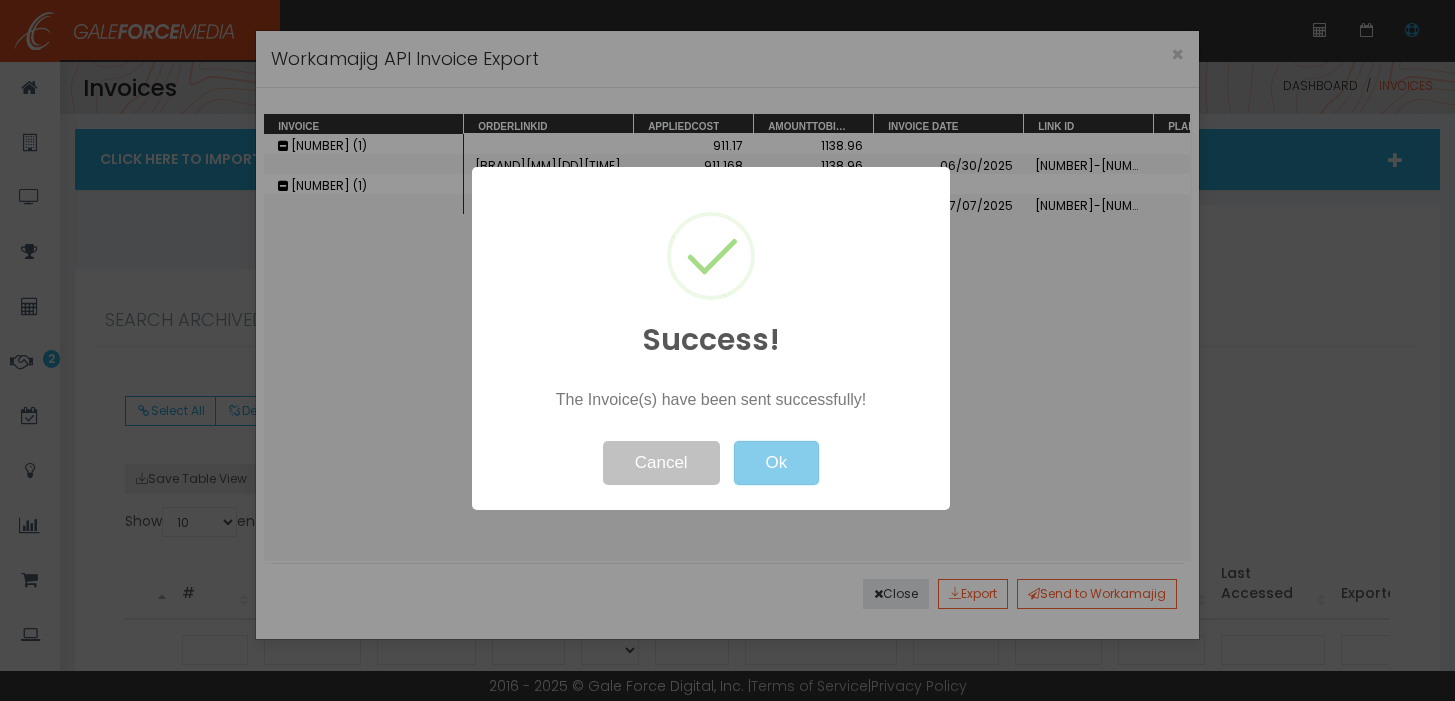 click on "Ok" at bounding box center (776, 463) 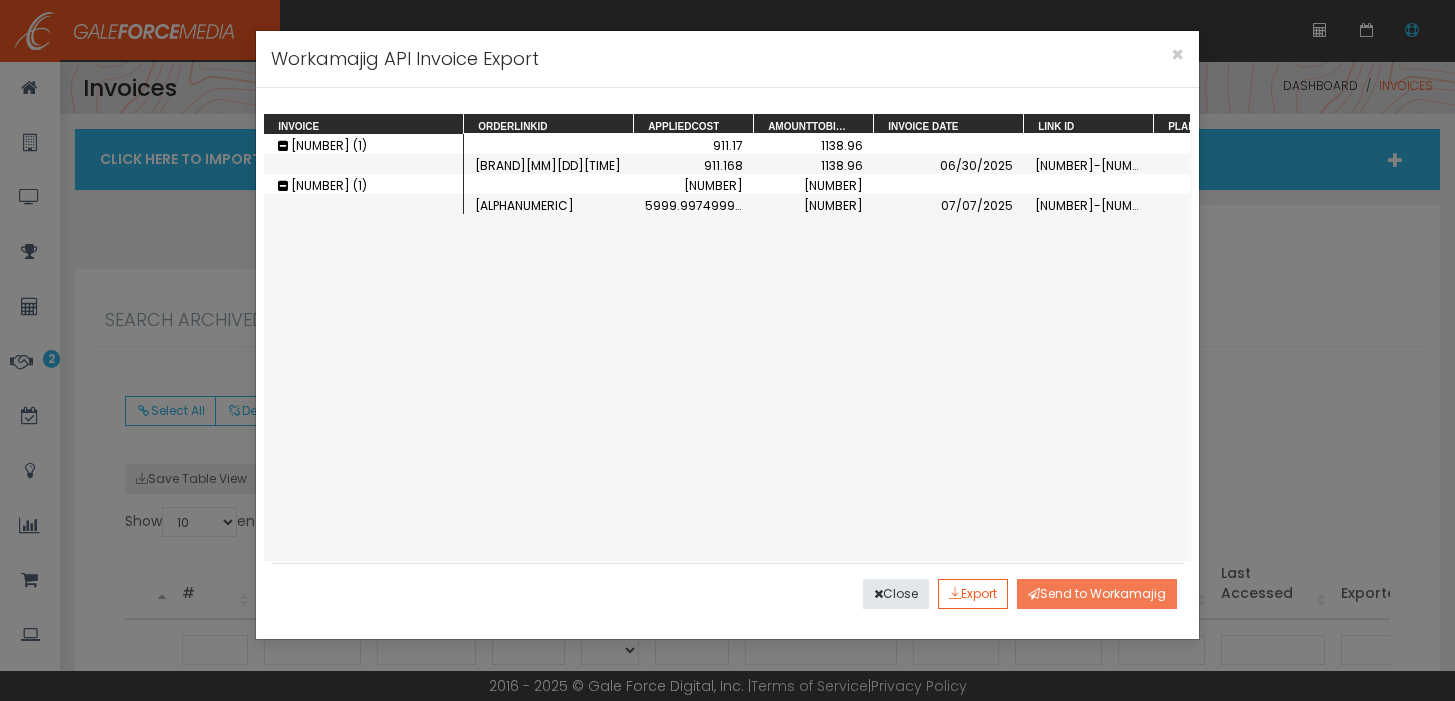 click on "Send to Workamajig" at bounding box center (1097, 594) 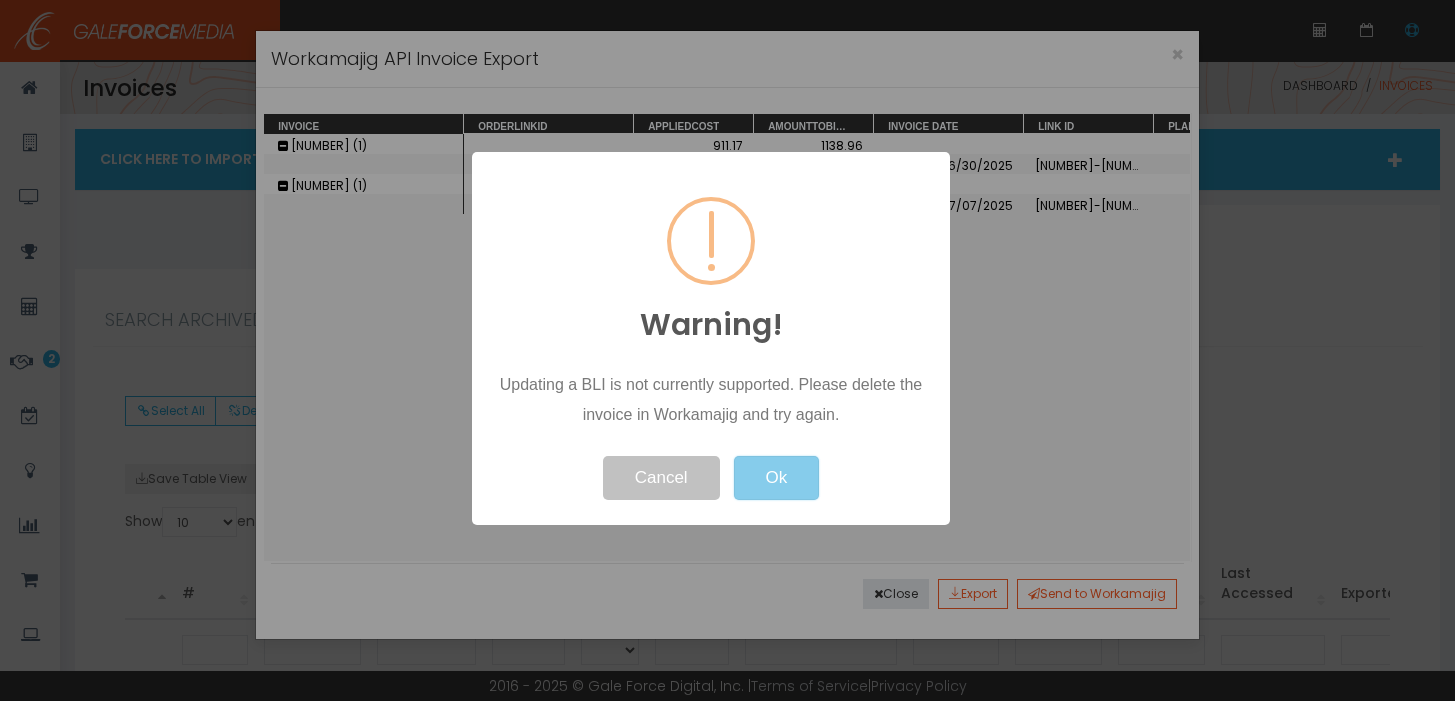 click on "Ok" at bounding box center [776, 478] 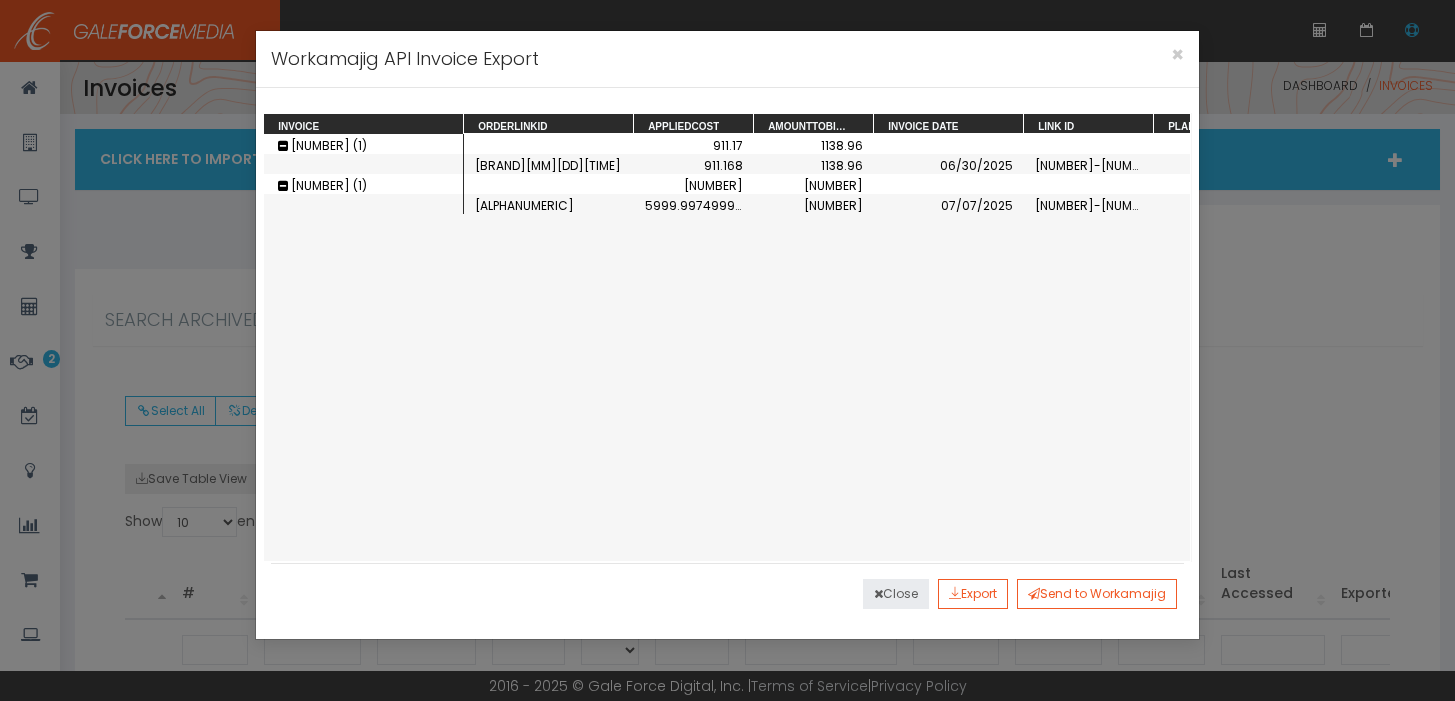click on "Close" at bounding box center (896, 594) 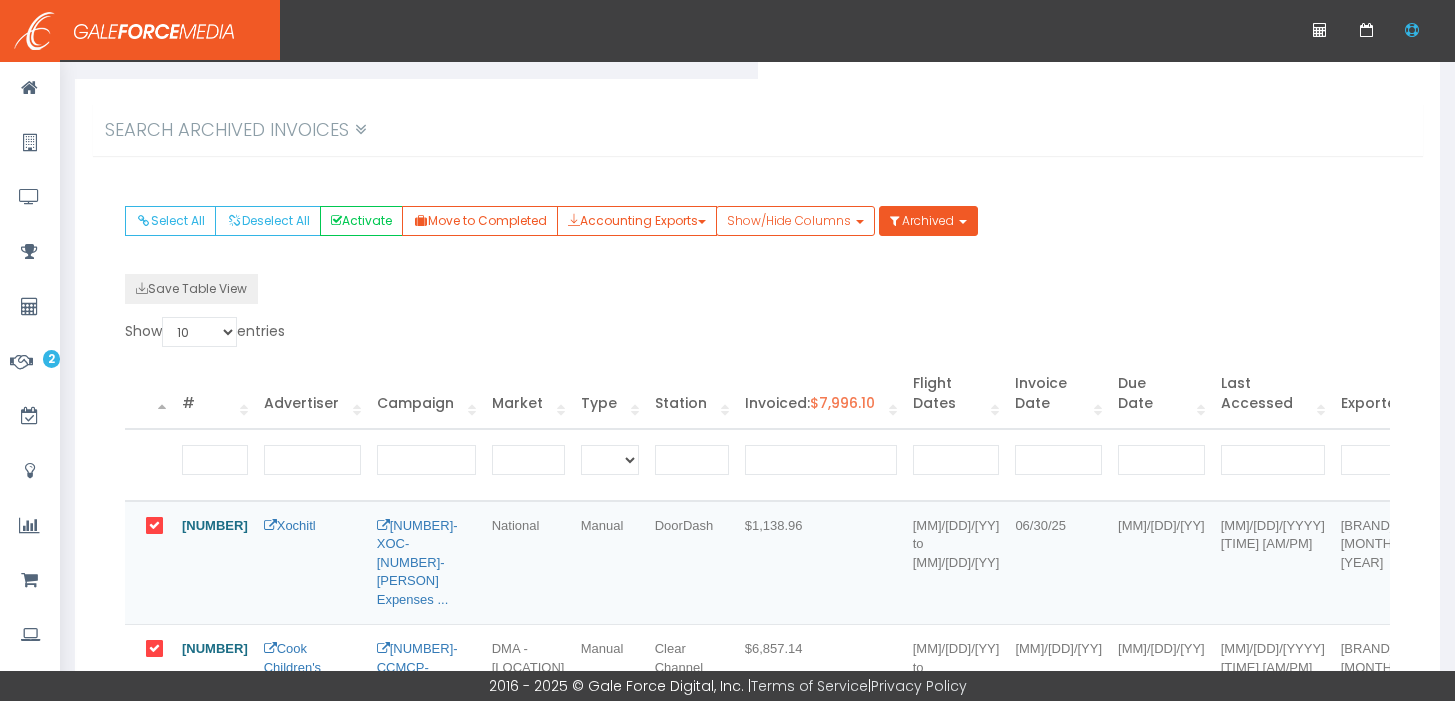 scroll, scrollTop: 336, scrollLeft: 0, axis: vertical 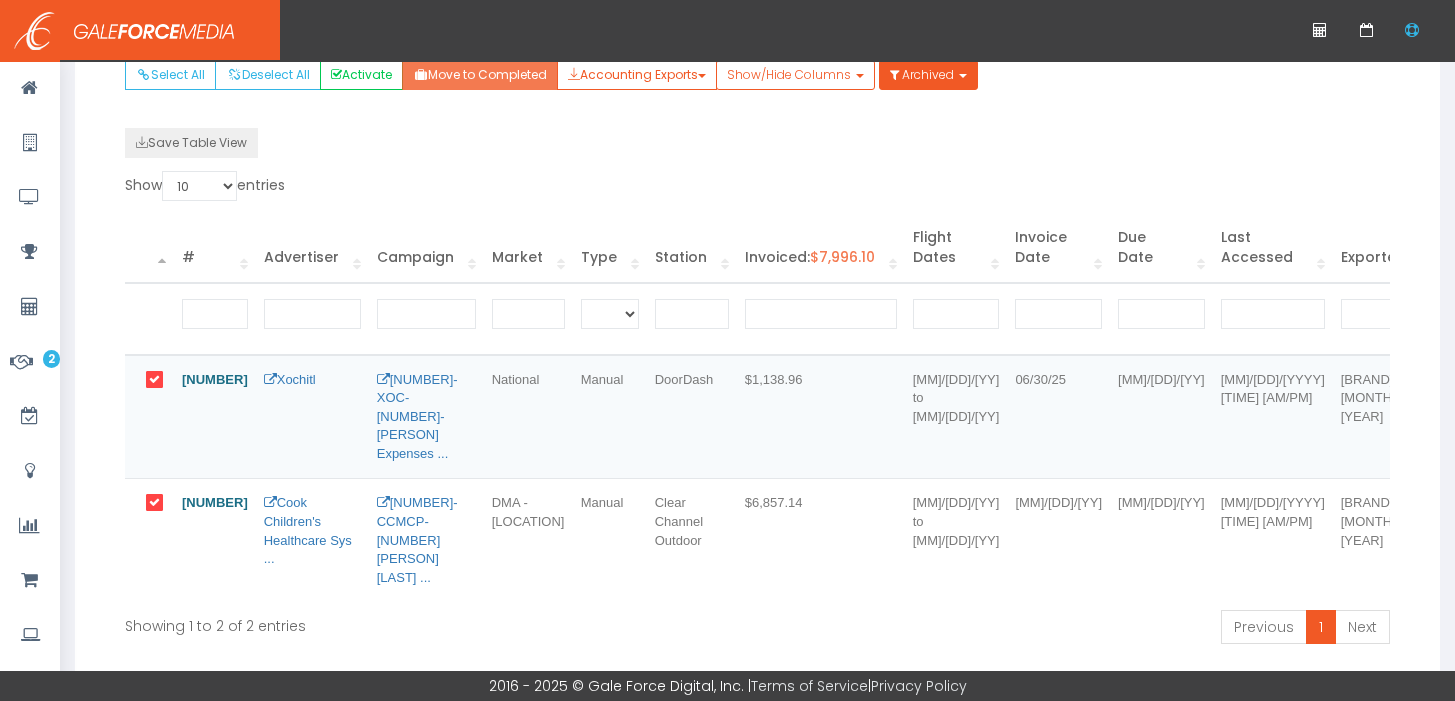 click on "Move to Completed" at bounding box center (480, 75) 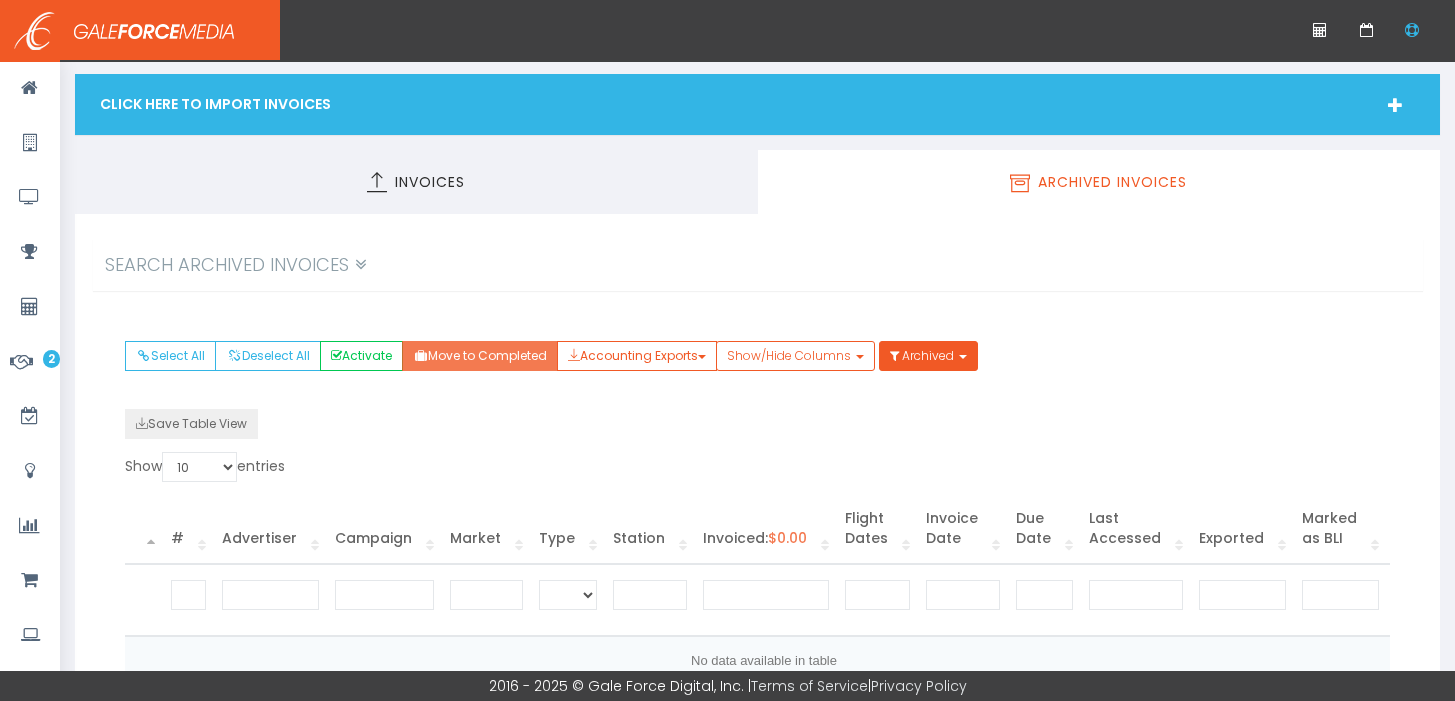 scroll, scrollTop: 46, scrollLeft: 0, axis: vertical 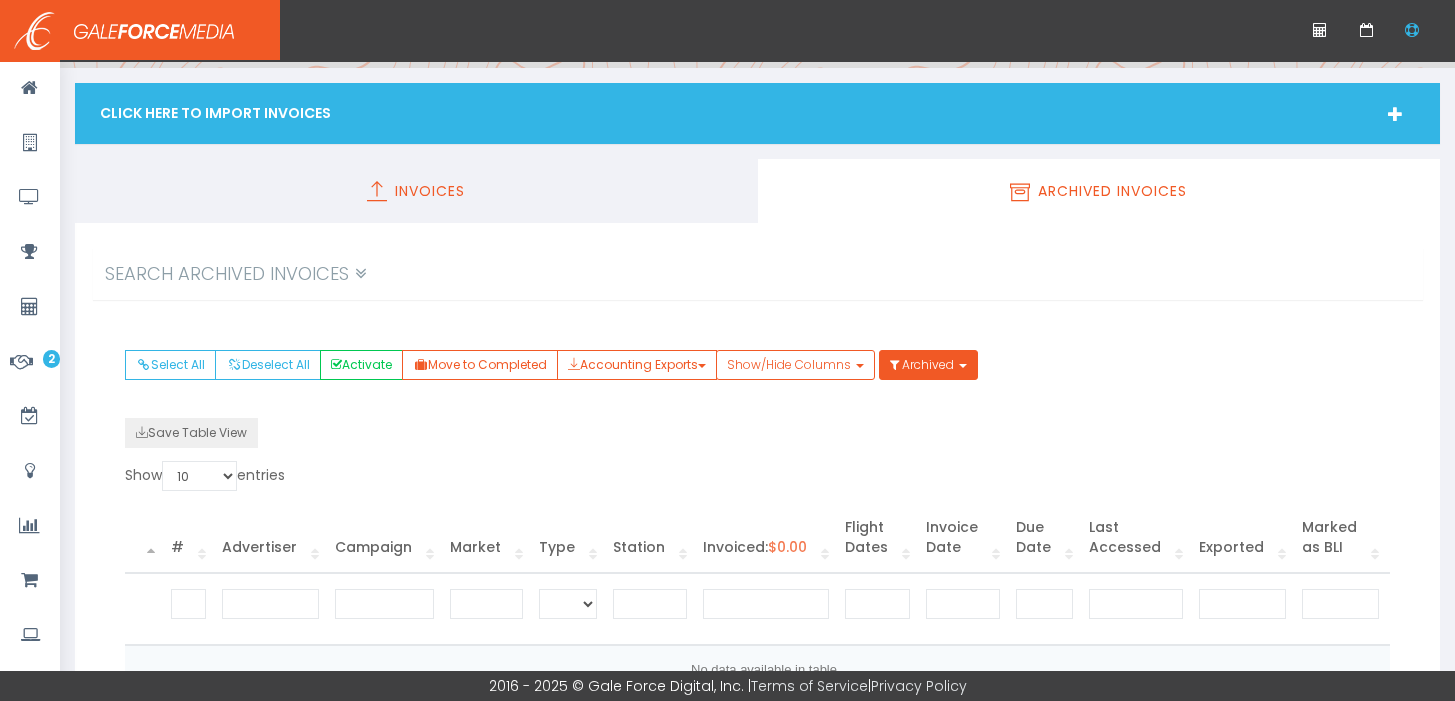 click on "Invoices" at bounding box center (416, 191) 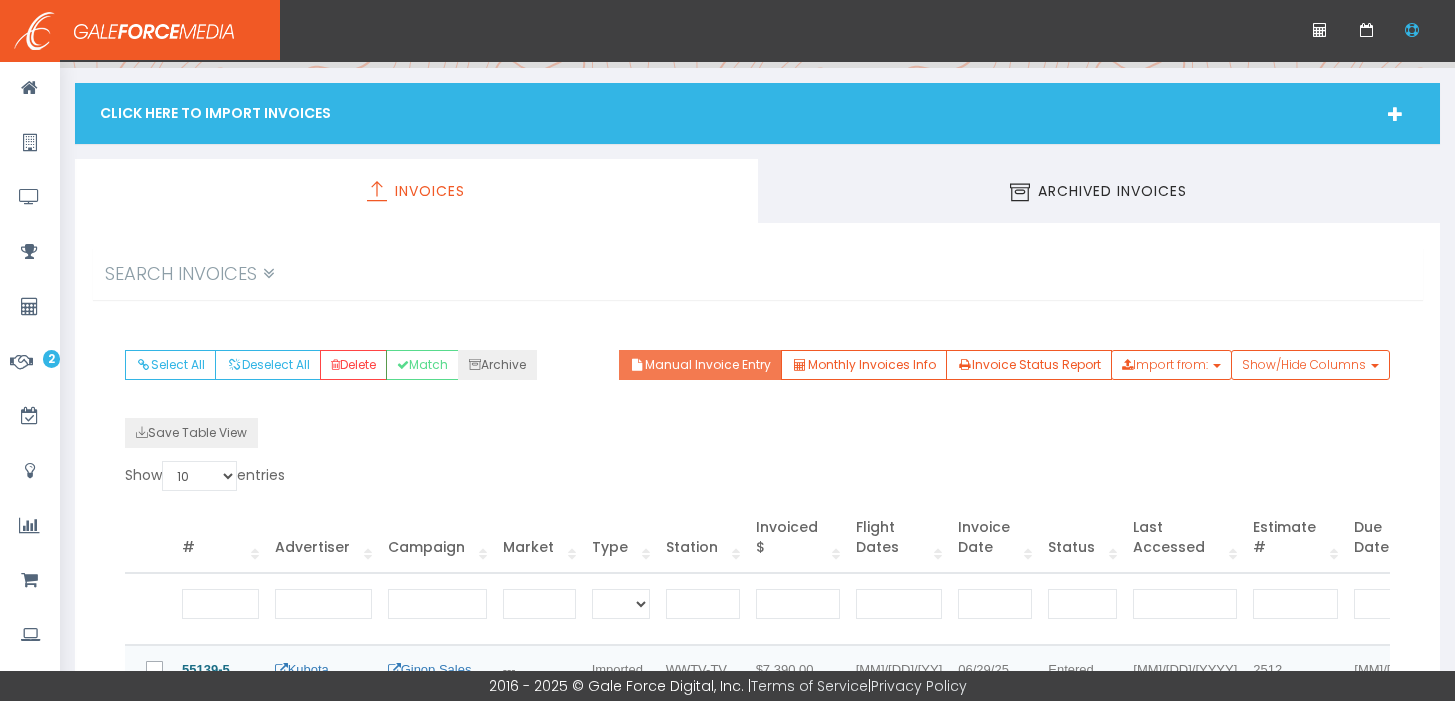 click on "Manual Invoice Entry" at bounding box center [700, 365] 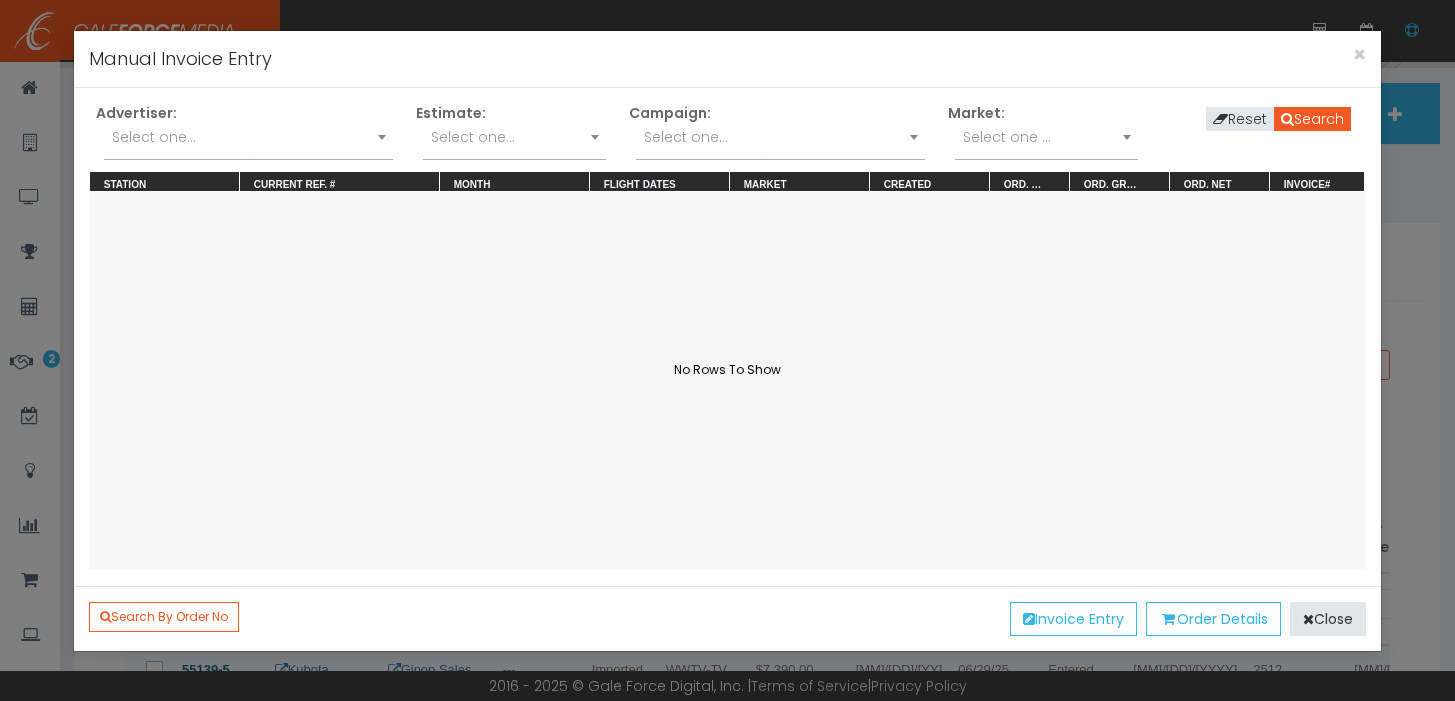 click on "Select one..." at bounding box center [248, 137] 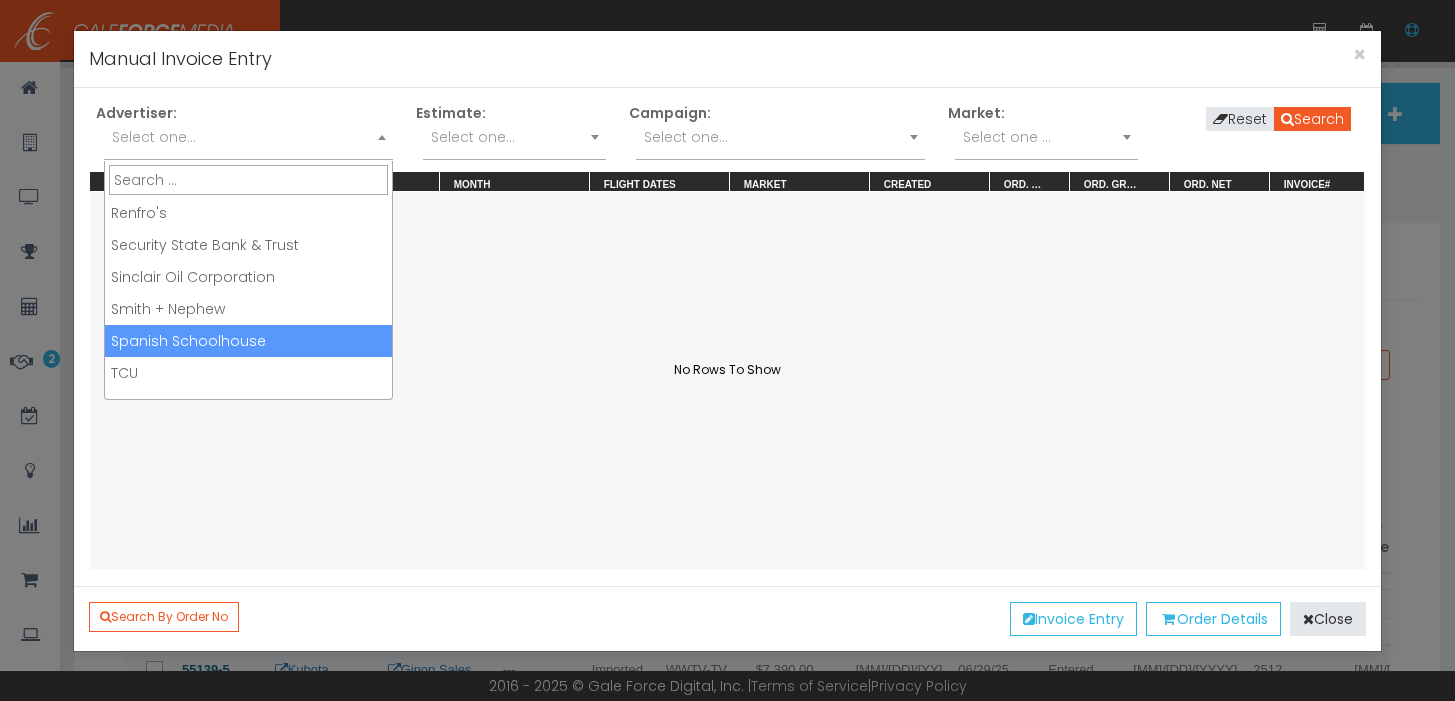scroll, scrollTop: 1221, scrollLeft: 0, axis: vertical 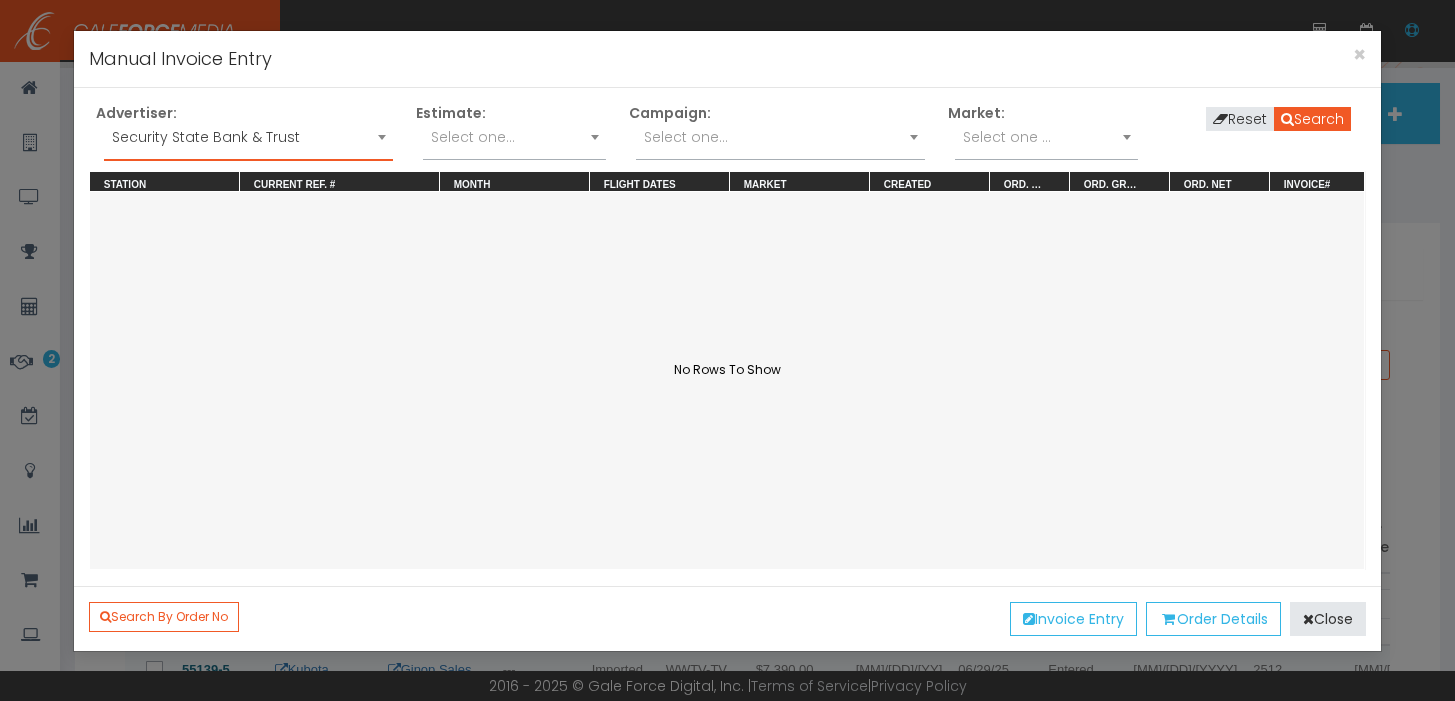 click on "Select one..." at bounding box center (686, 137) 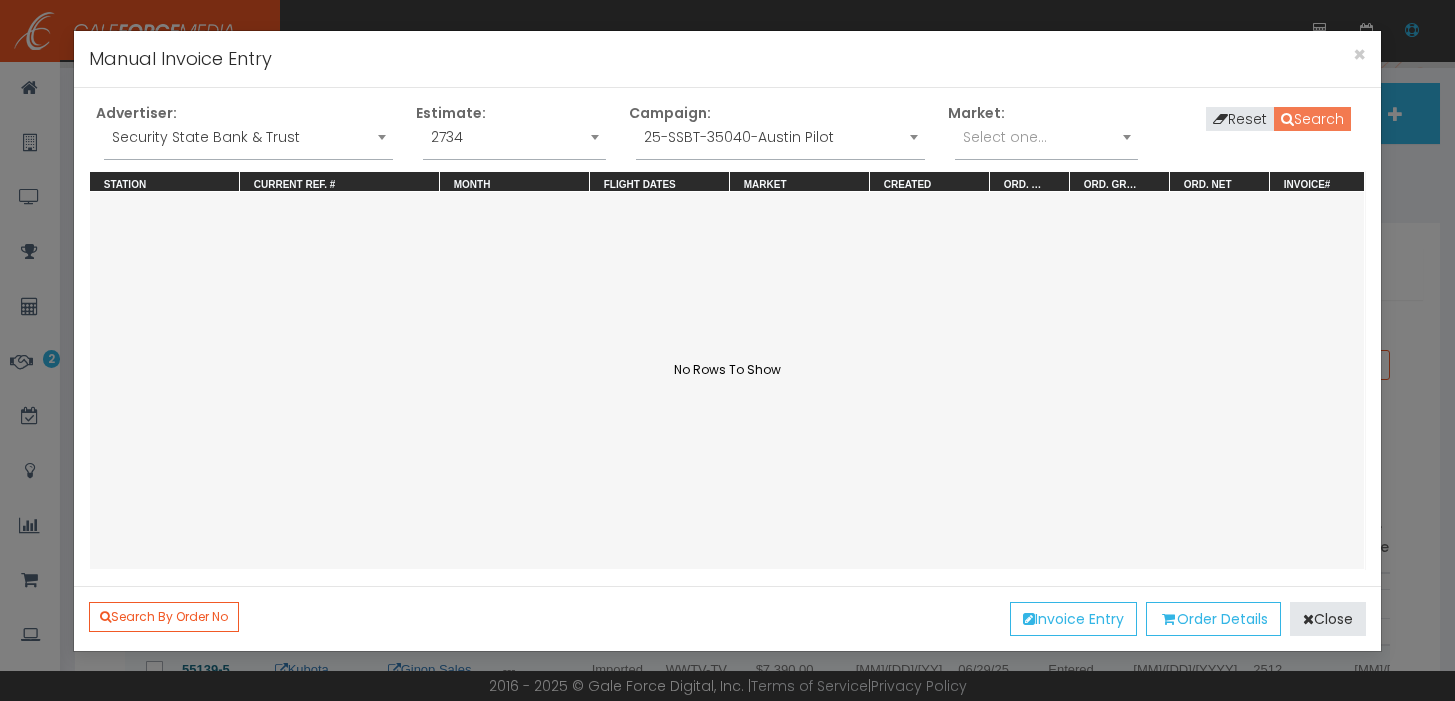 click on "Search" at bounding box center [1312, 119] 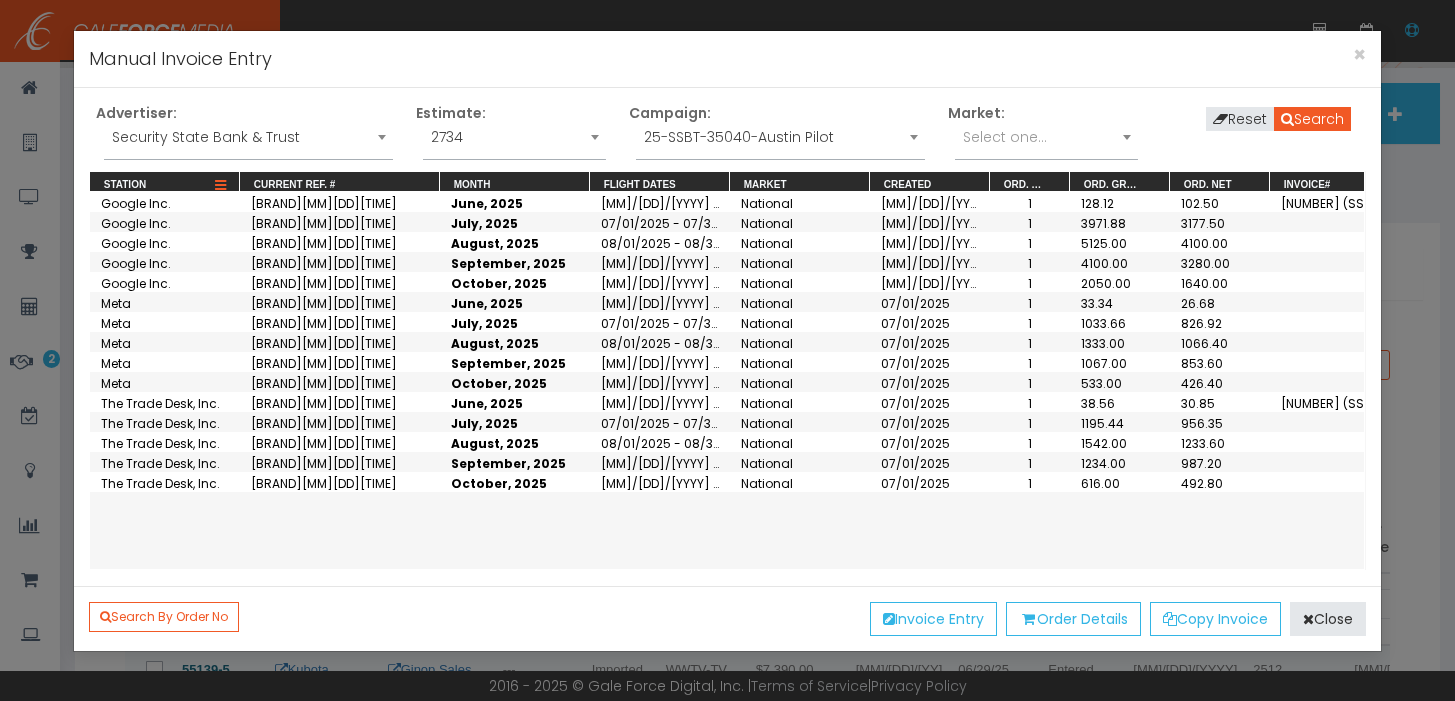 click at bounding box center (220, 186) 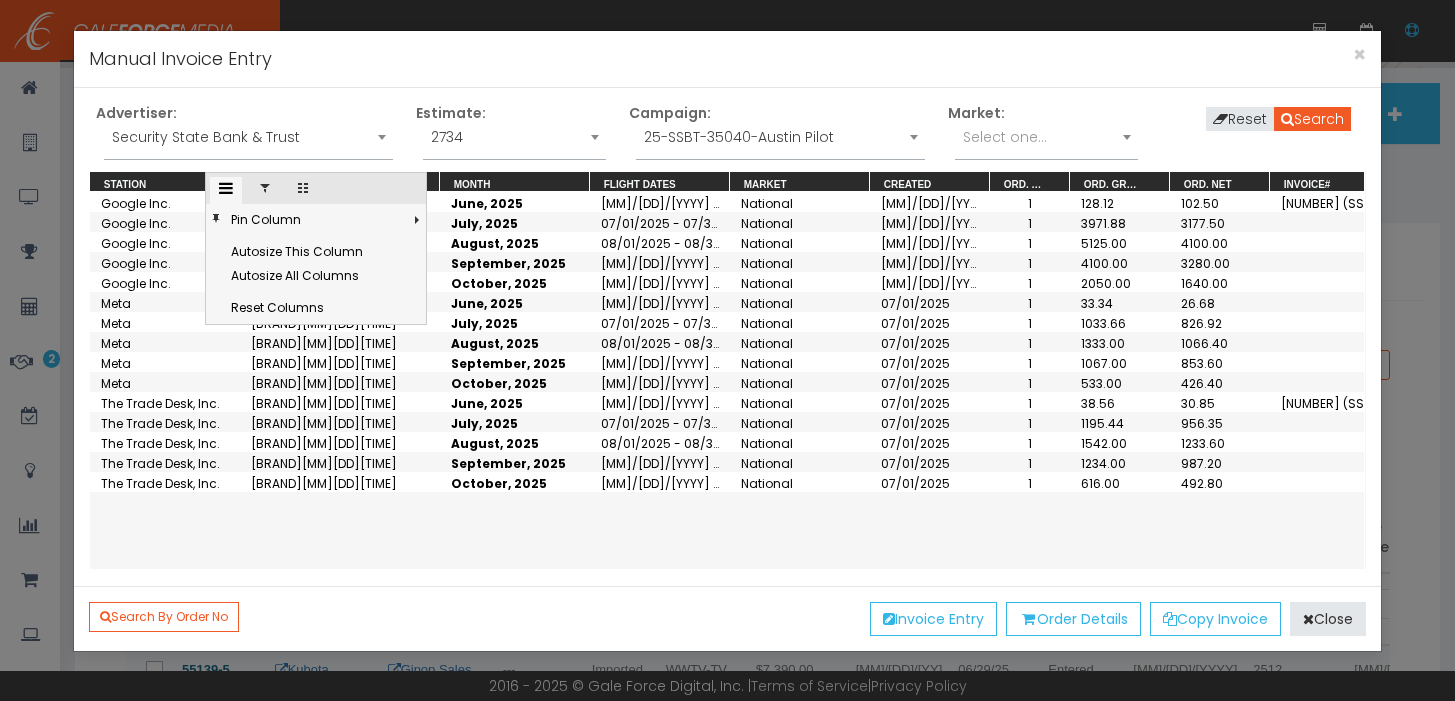 click on "25-SSBT-35040-Austin Pilot" at bounding box center (780, 142) 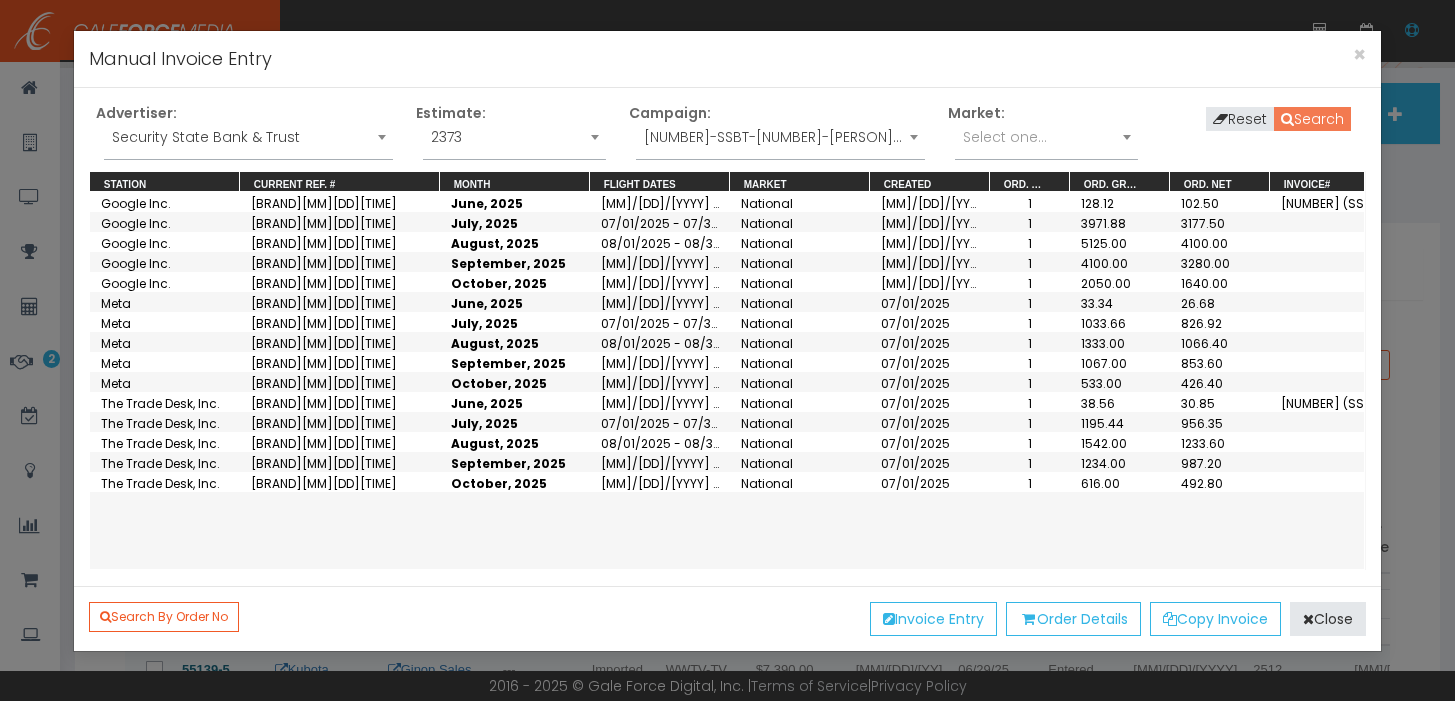 click on "Search" at bounding box center (1312, 119) 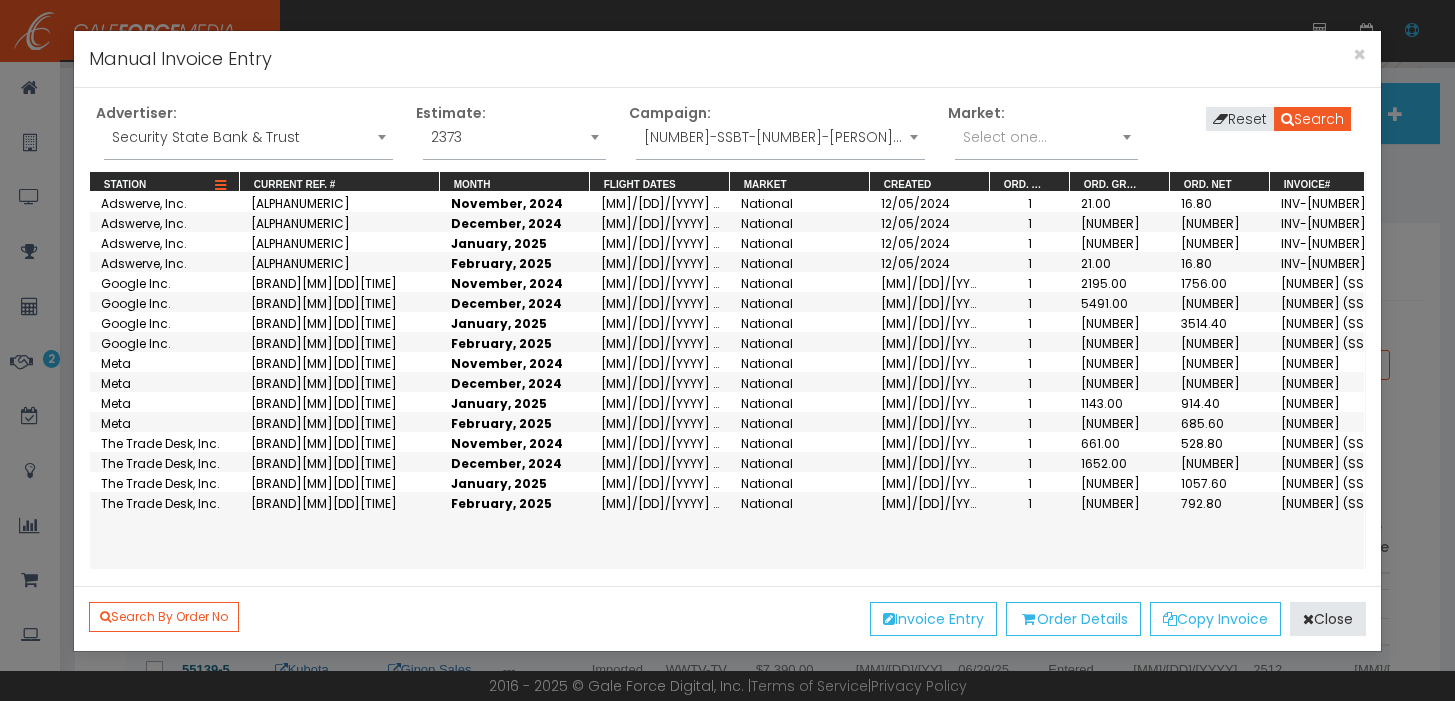 click at bounding box center [220, 186] 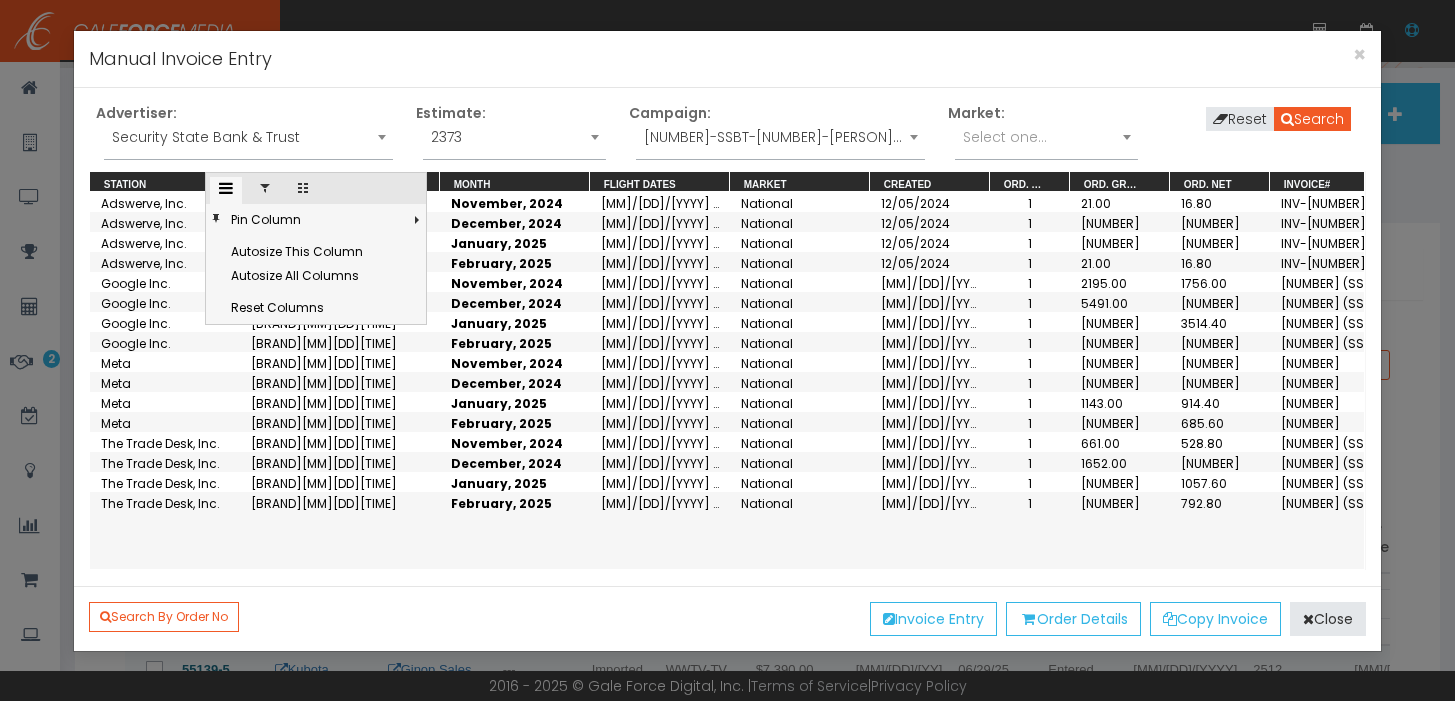 click at bounding box center (265, 188) 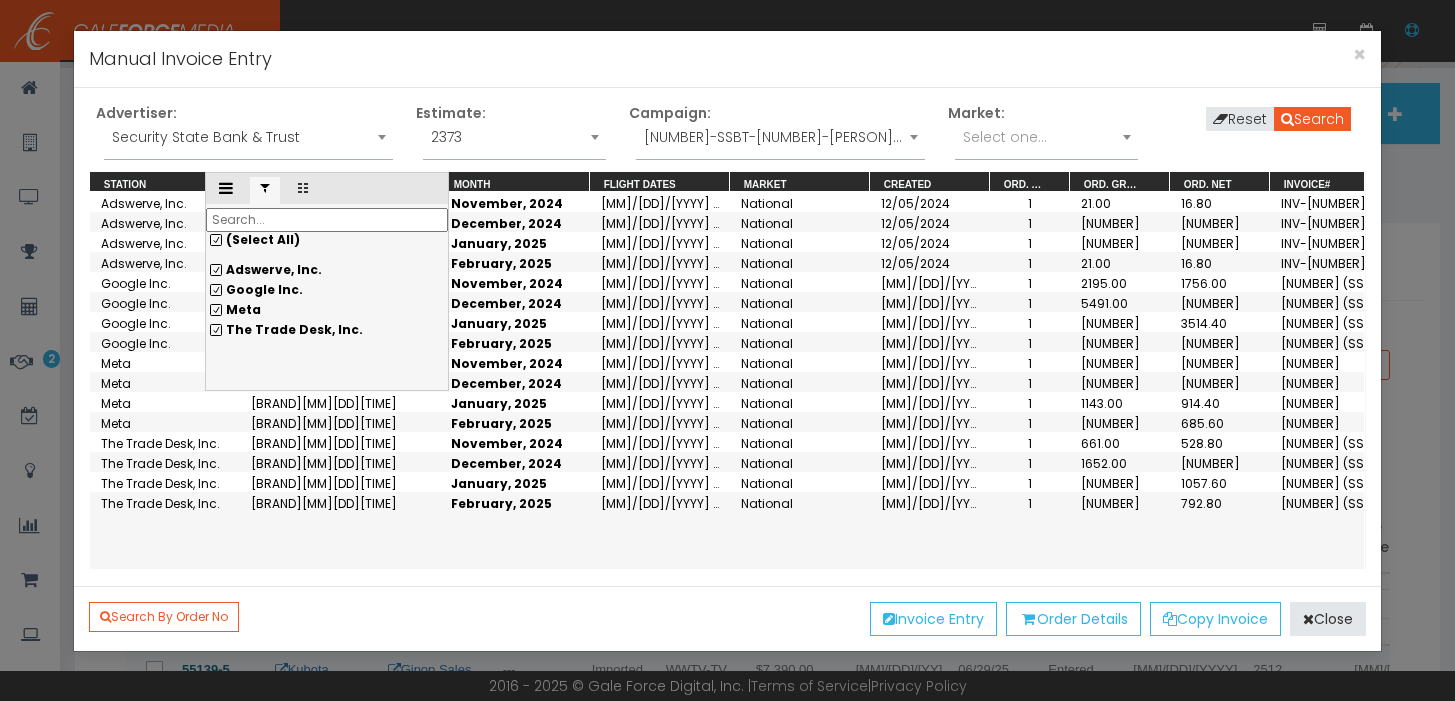 click on "(Select All)" at bounding box center (327, 240) 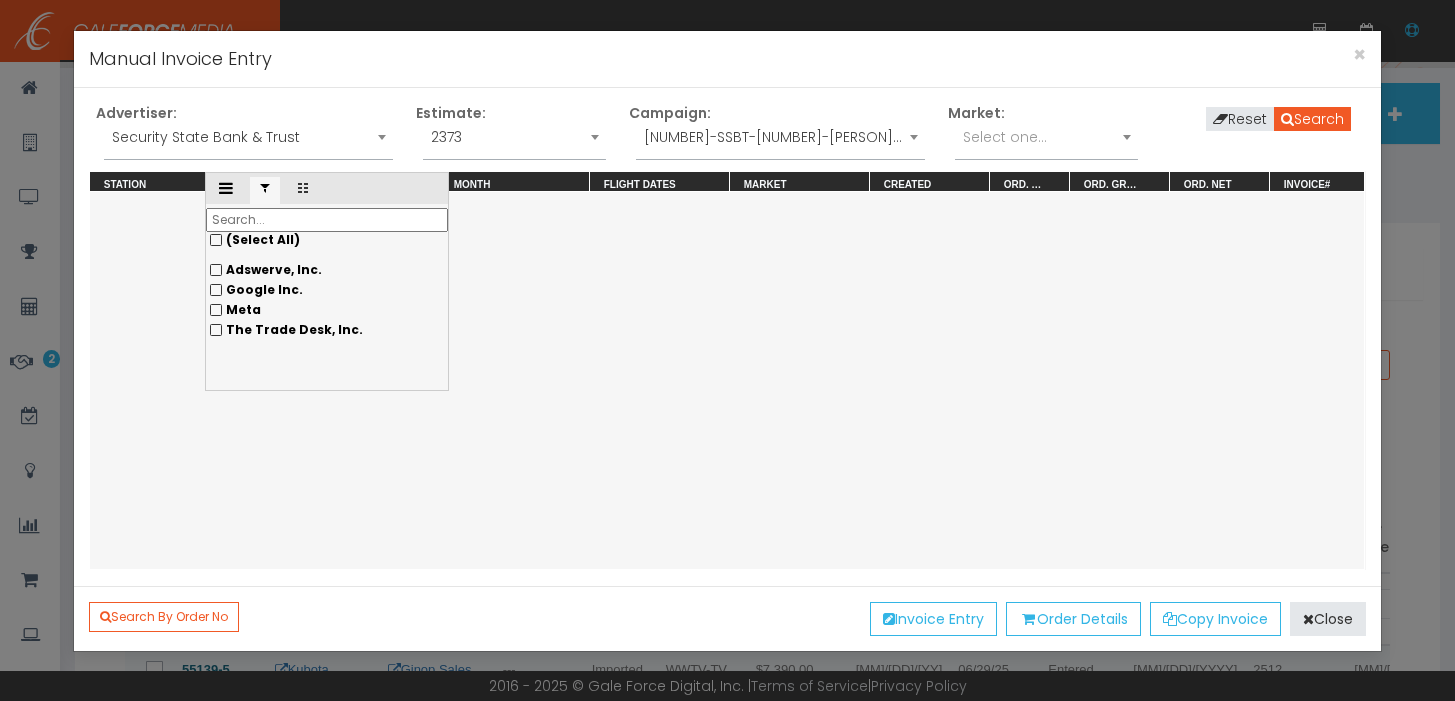 click on "Adswerve, Inc." at bounding box center [327, 270] 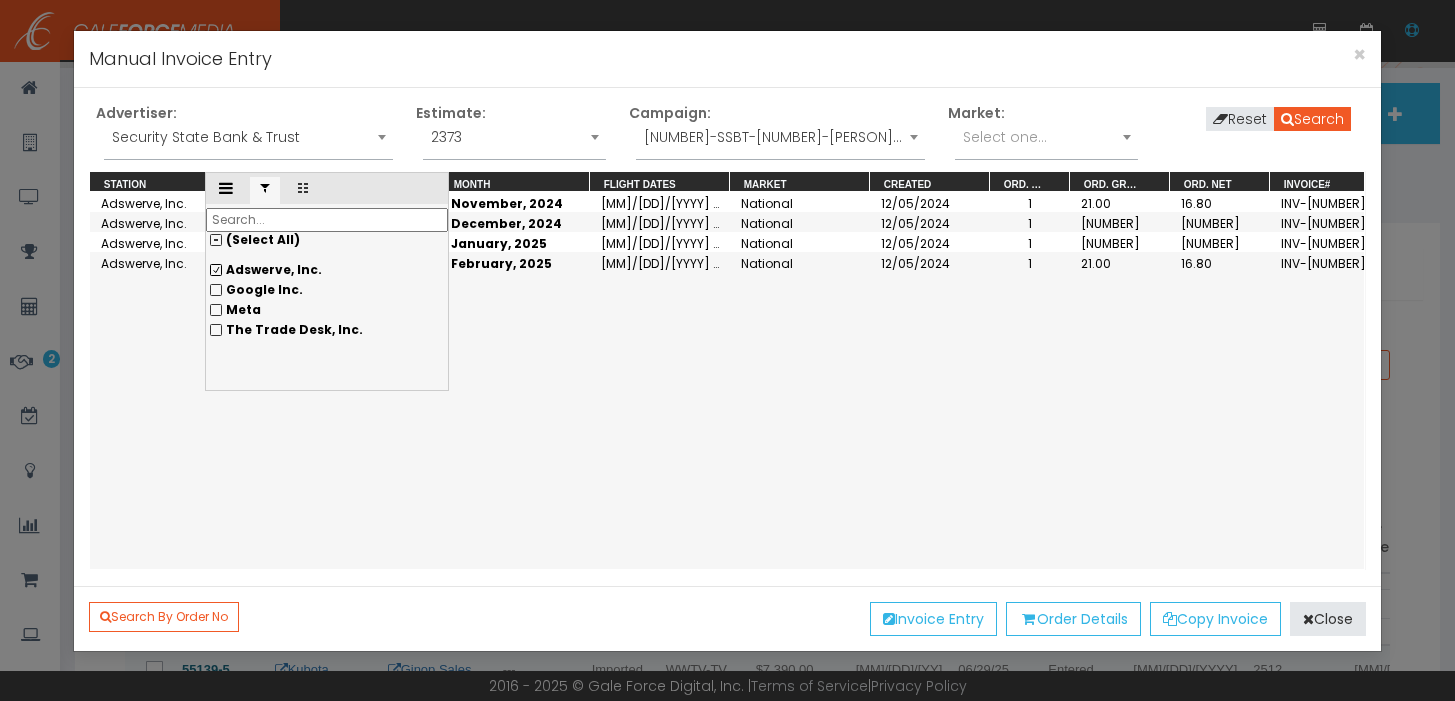 click on "Adswerve, Inc. Adsw202412052332277 November, 2024 11/14/2024 - 11/30/2024 National 12/05/2024 1 21.00 16.80 INV-4228407 (SSBT-Nov 2024) Adswerve, Inc. Adsw202412052332277 December, 2024 12/01/2024 - 12/31/2024 National 12/05/2024 1 43.00 34.40 INV-4235321 (SSBT-Dec 2024) Adswerve, Inc. Adsw202412052332277 January, 2025 01/01/2025 - 01/31/2025 National 12/05/2024 1 43.00 34.40 INV-4238384 (SSBT-Jan 2025) Adswerve, Inc. Adsw202412052332277 February, 2025 02/01/2025 - 02/16/2025 National 12/05/2024 1 21.00 16.80 INV-4240350 (SSBT-Feb 2025)" at bounding box center [727, 380] 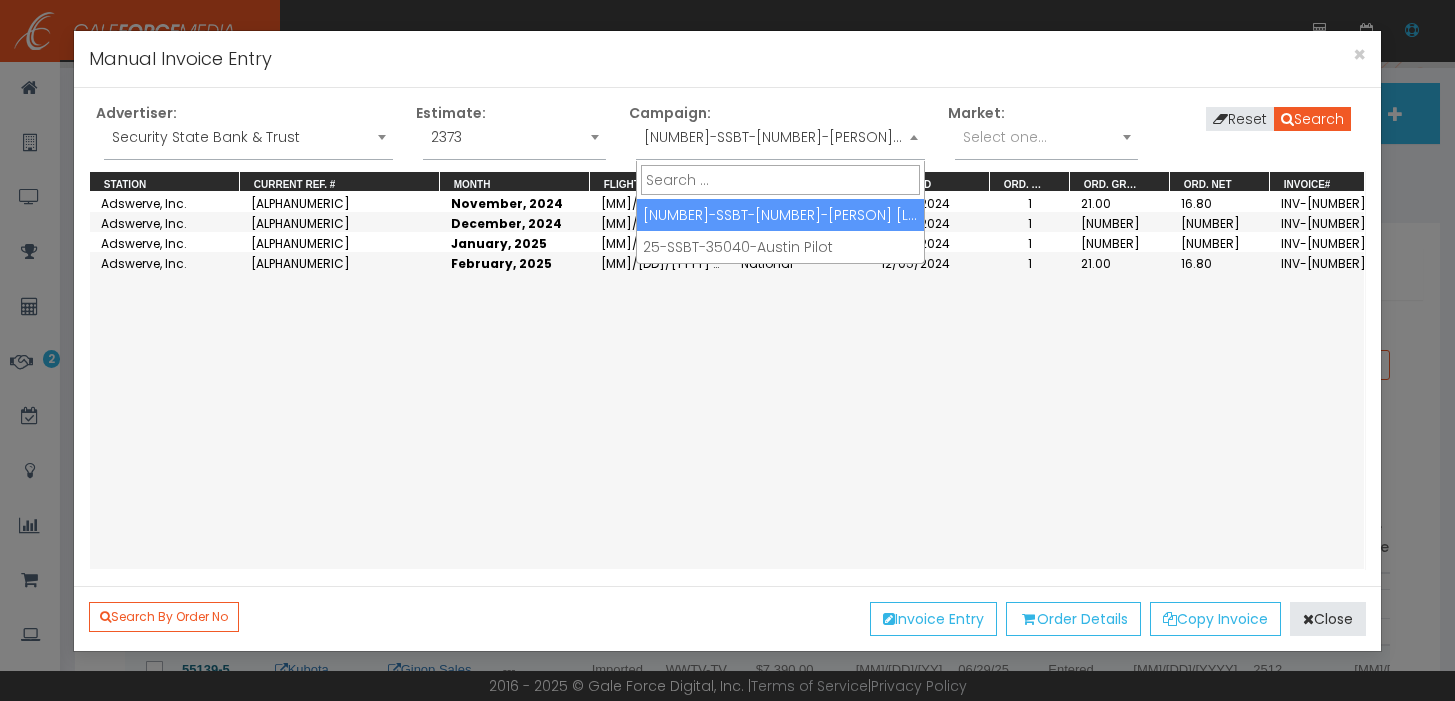click on "24-SSBT-33614-Angie Vickerman Pilot" at bounding box center [780, 137] 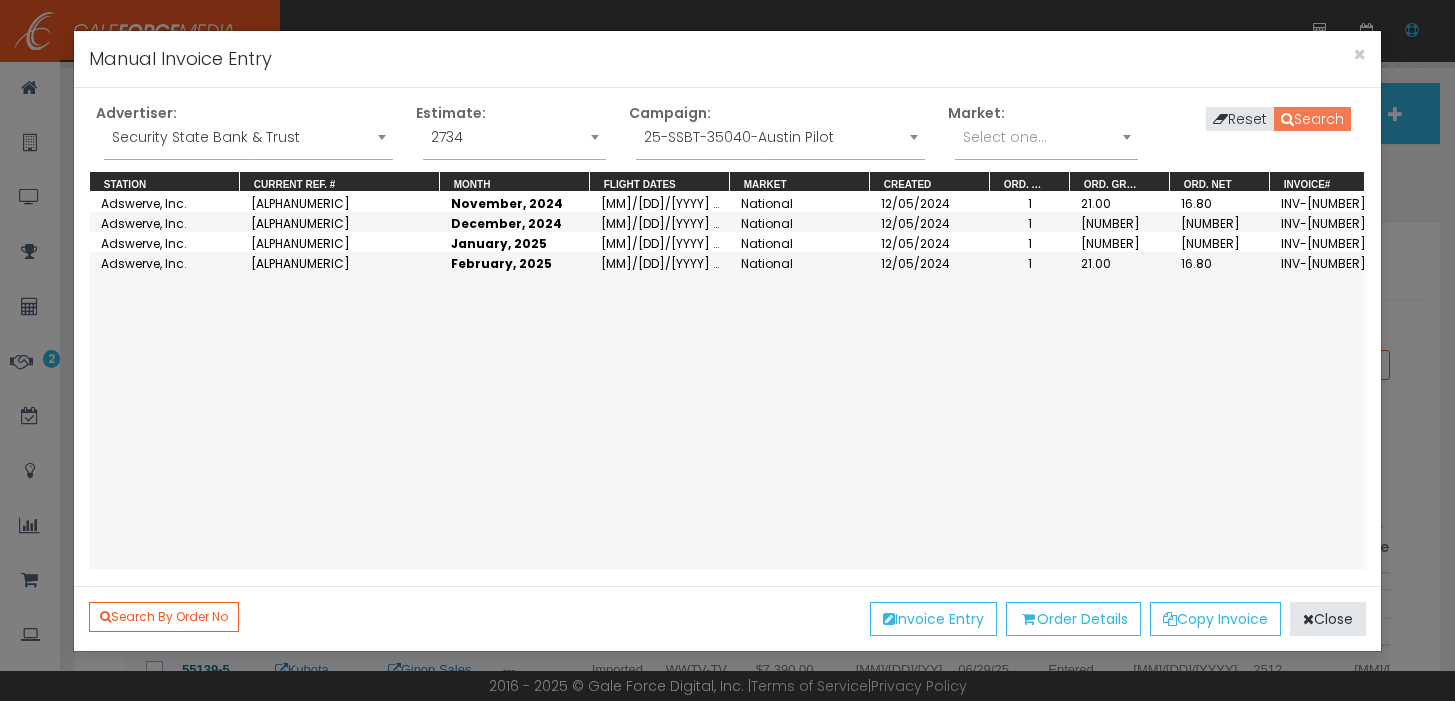 click on "Search" at bounding box center (1312, 119) 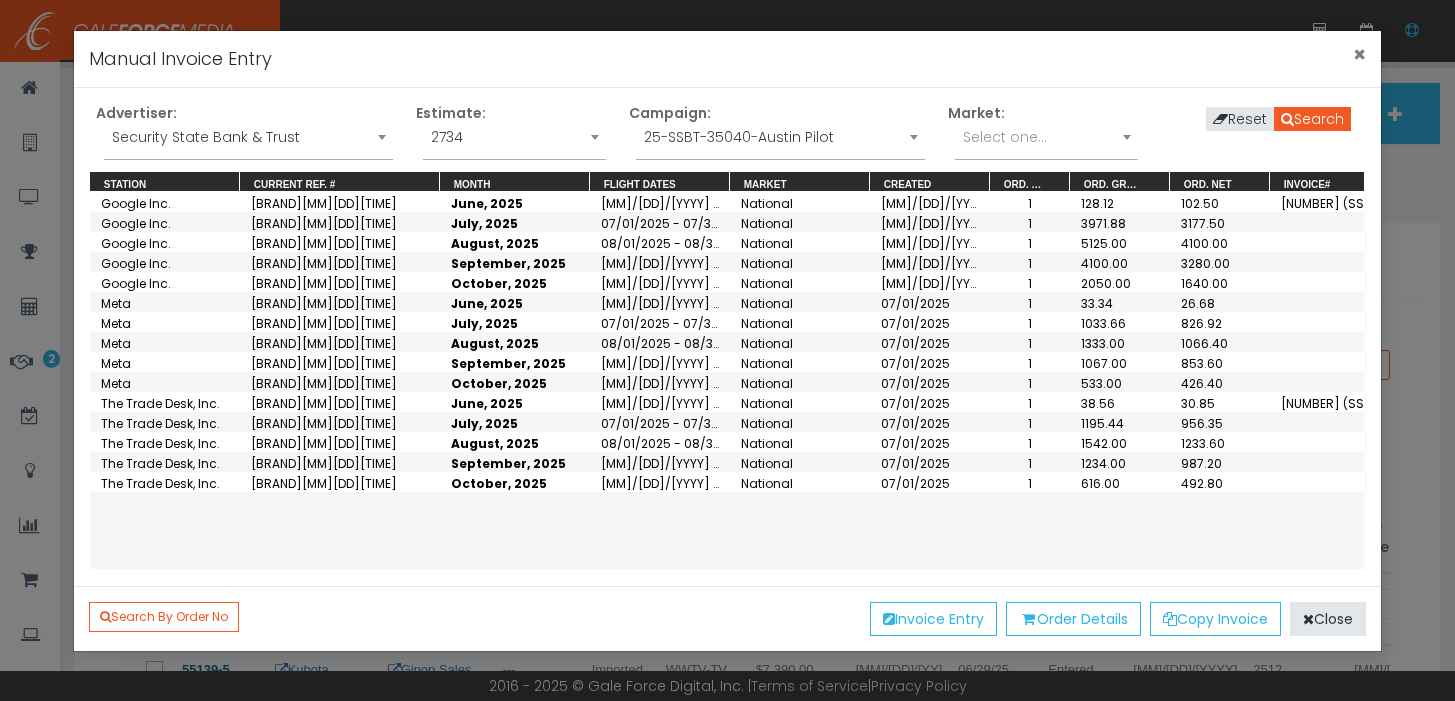 click on "×" at bounding box center [1359, 54] 